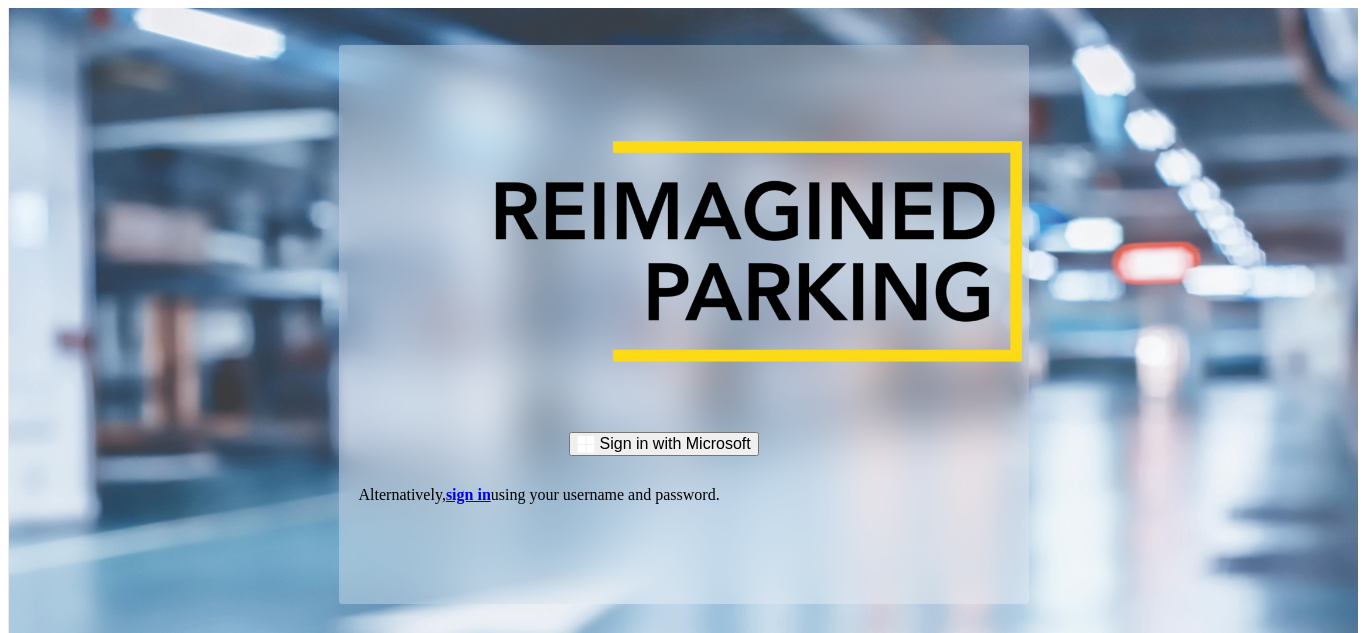 scroll, scrollTop: 0, scrollLeft: 0, axis: both 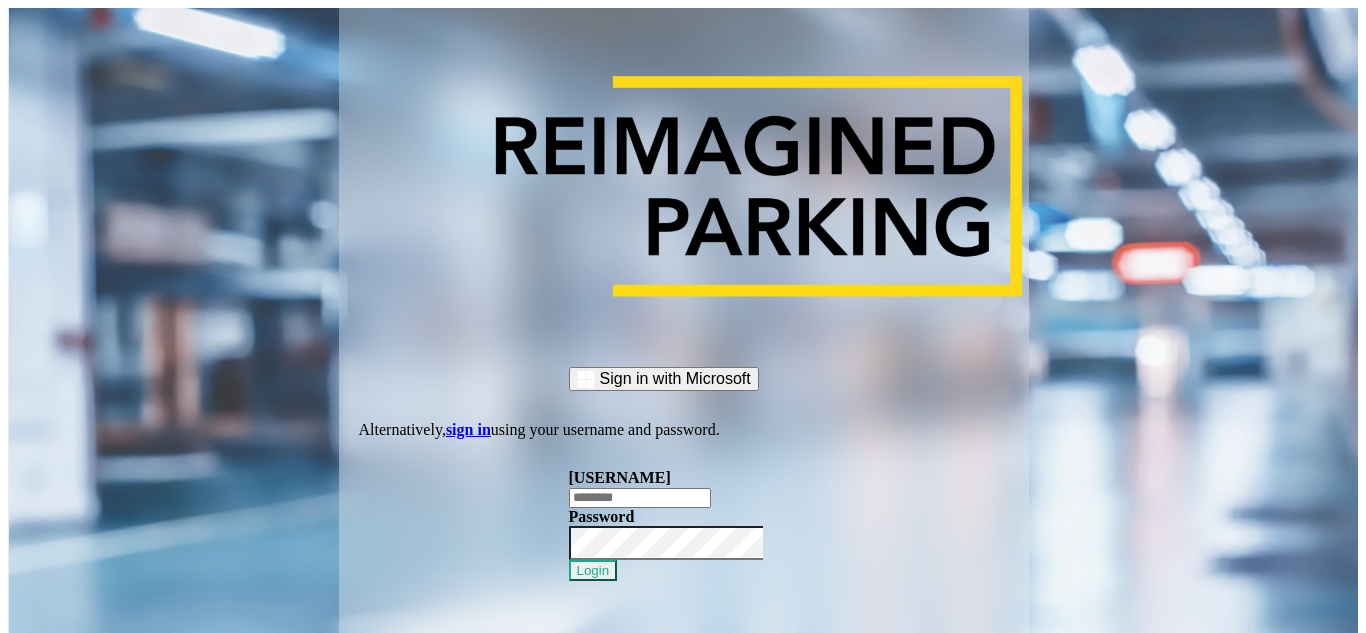 click at bounding box center (640, 498) 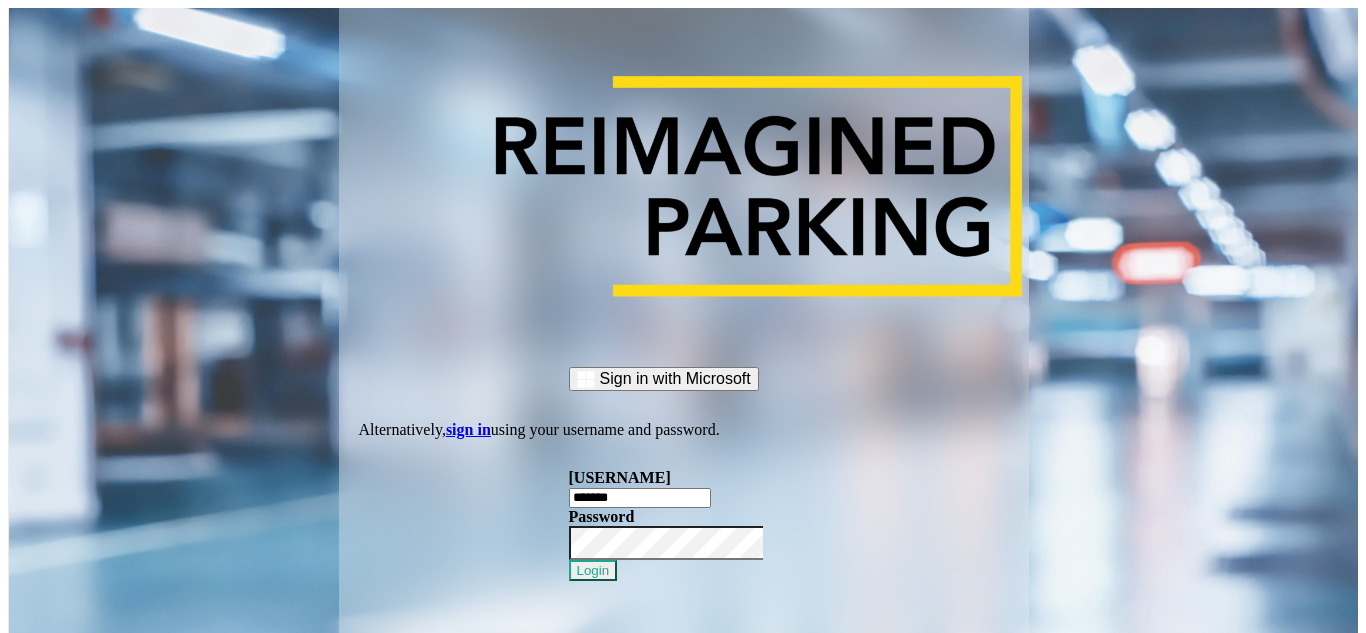 type on "*******" 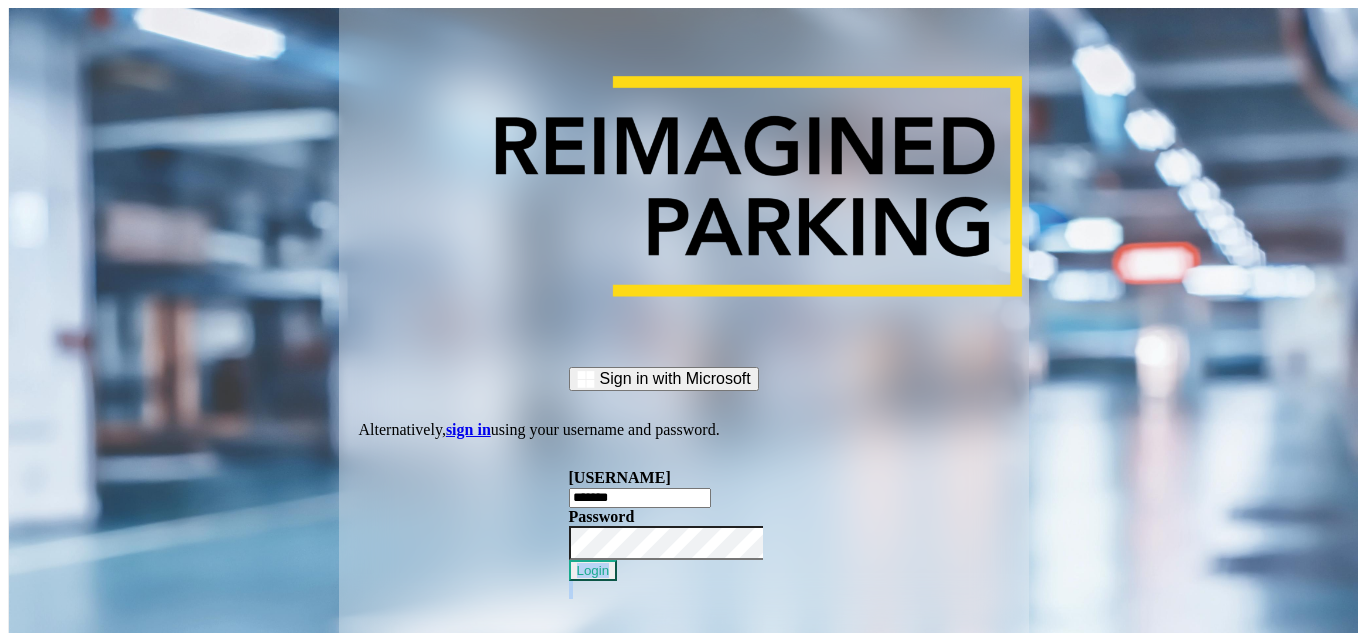click on "Username ******* Password Login" at bounding box center [684, 534] 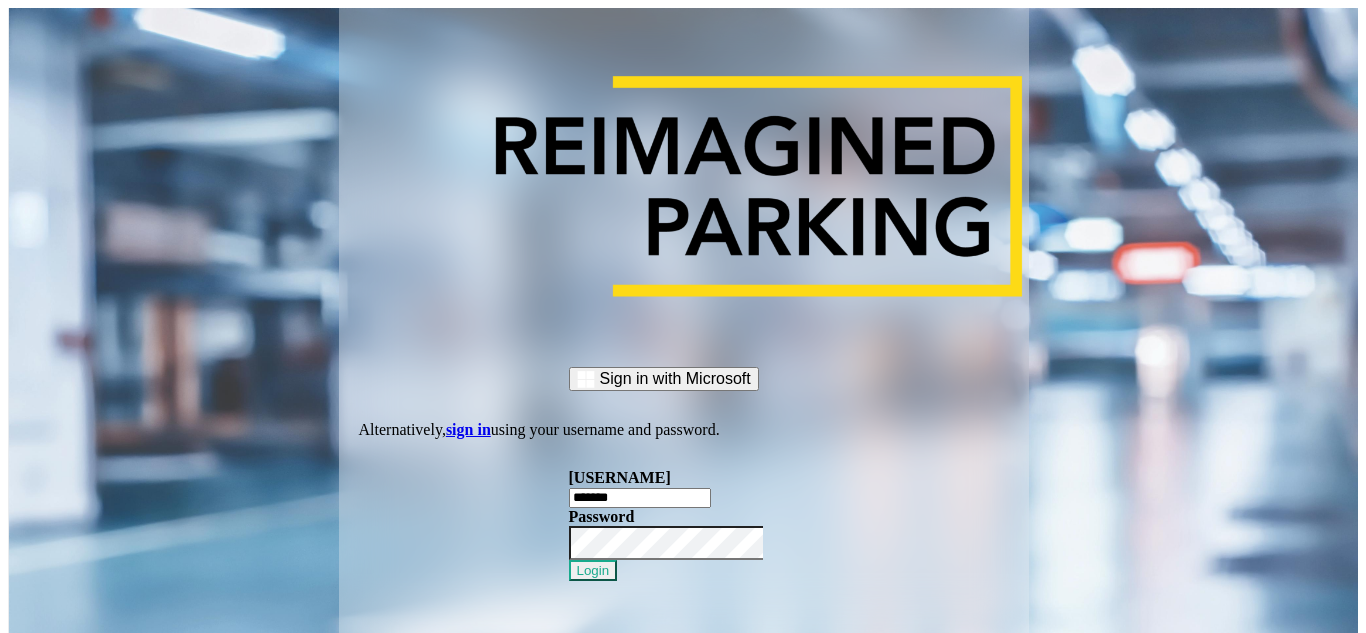 click at bounding box center (569, 560) 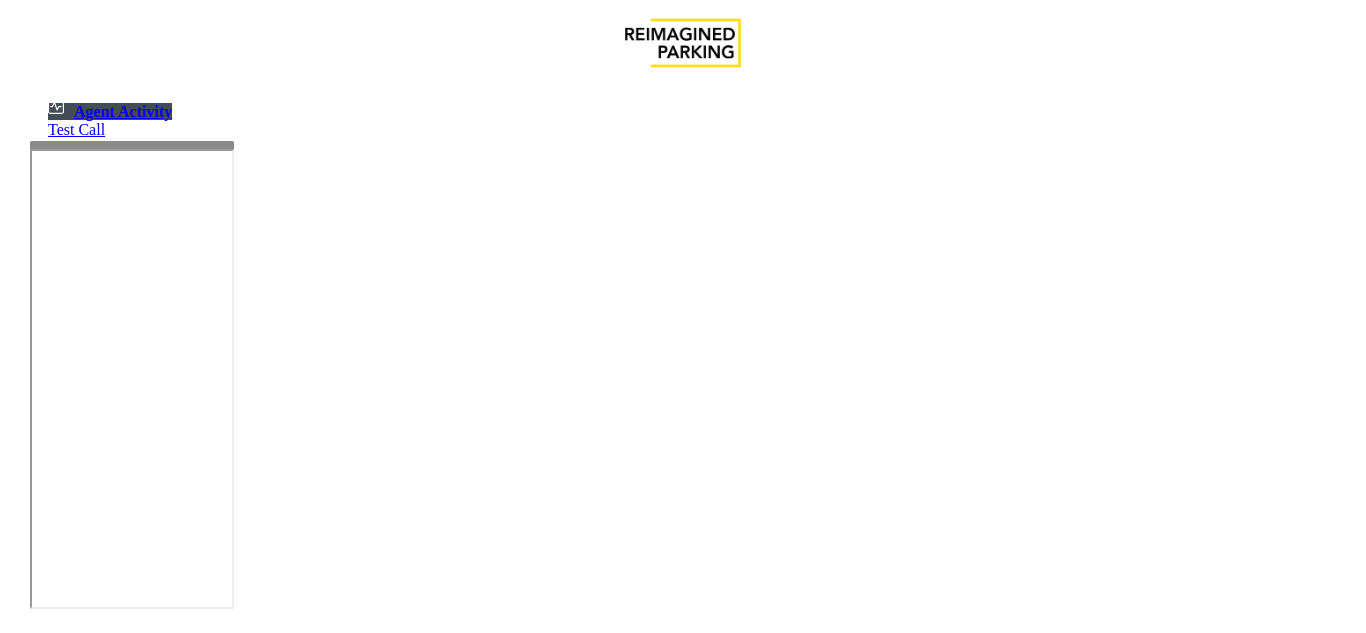 scroll, scrollTop: 200, scrollLeft: 0, axis: vertical 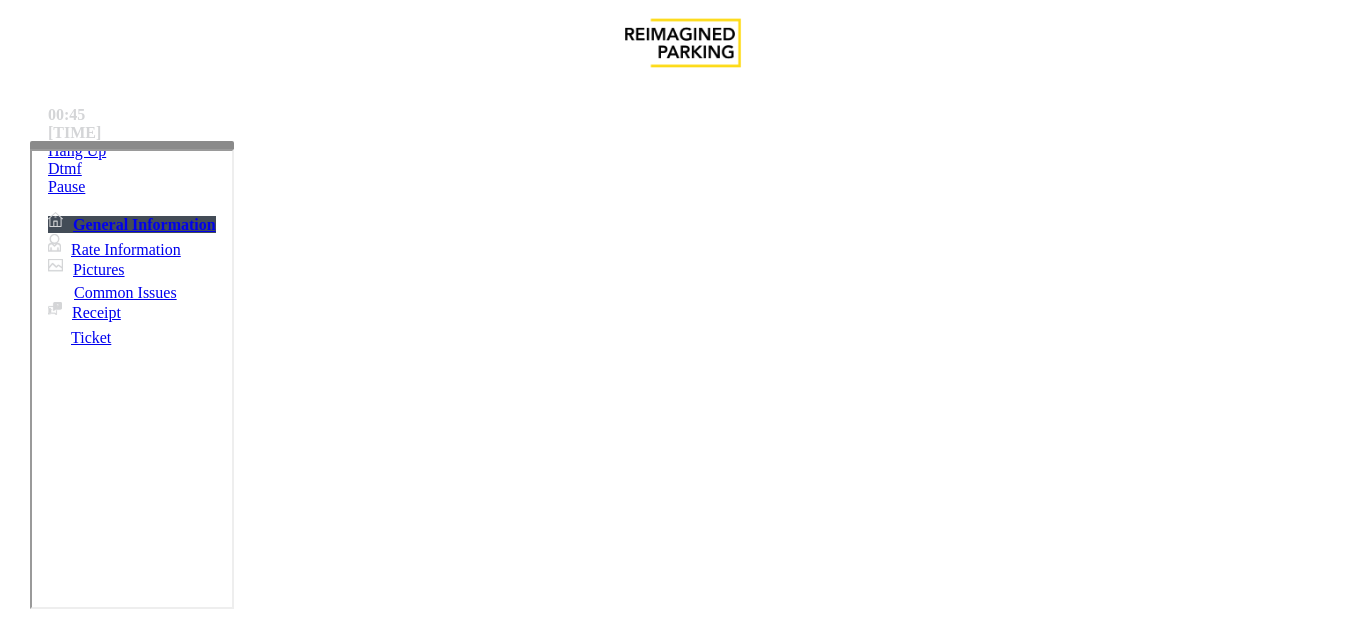 click on "Equipment Issue" at bounding box center (483, 1286) 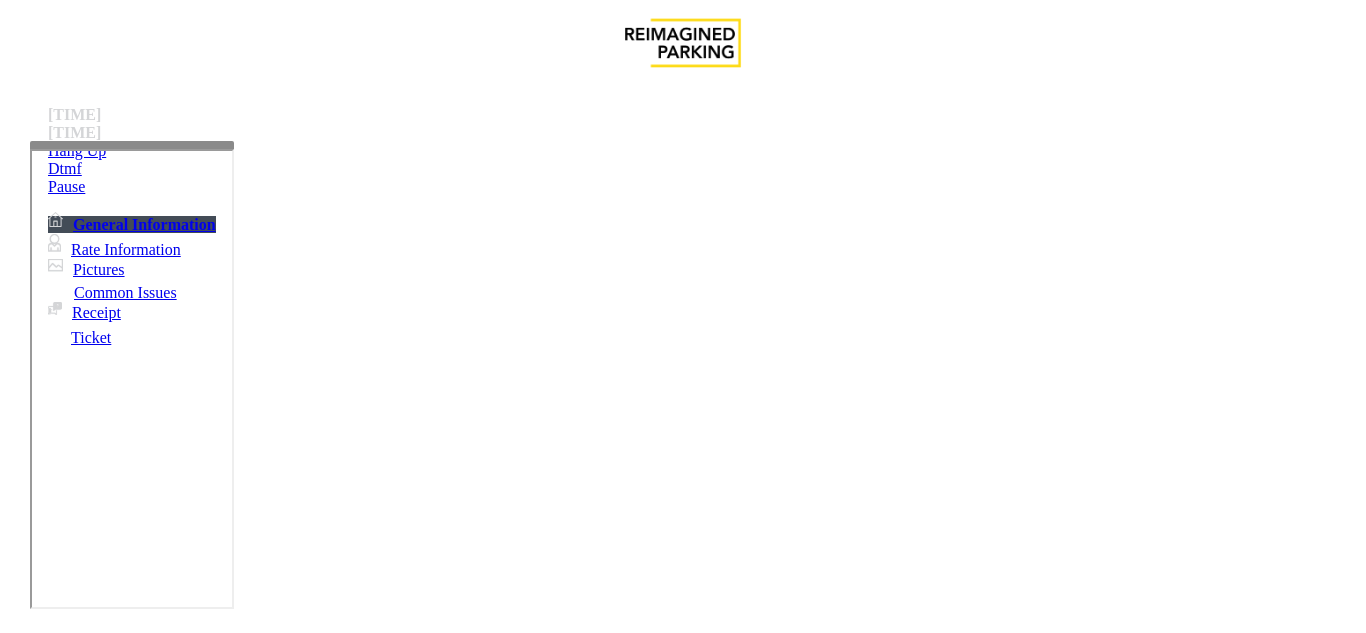 click on "Gate / Door Won't Open" at bounding box center (575, 1286) 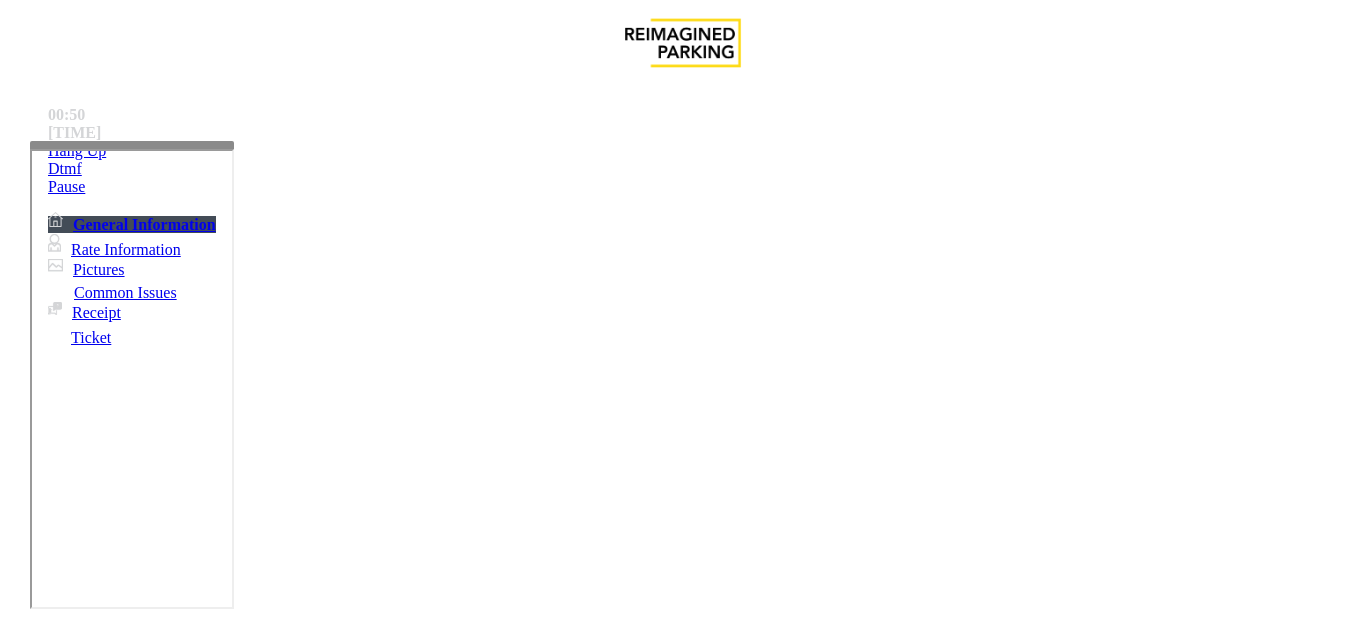 scroll, scrollTop: 300, scrollLeft: 0, axis: vertical 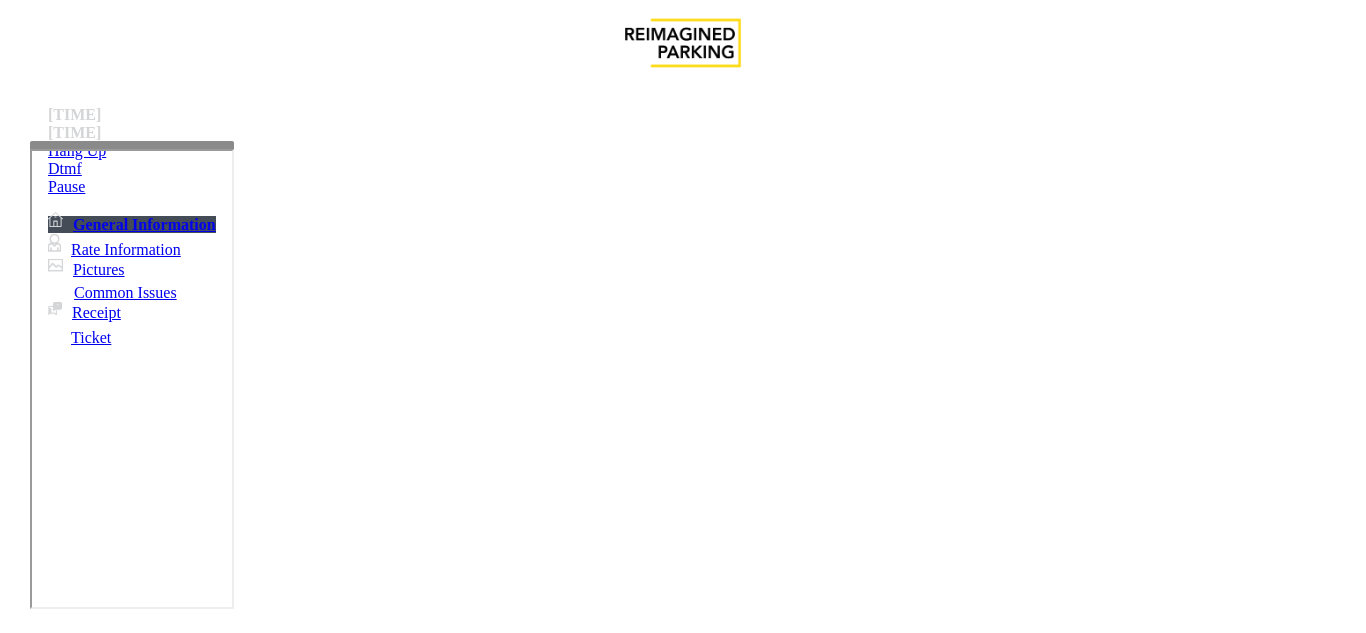 paste on "**********" 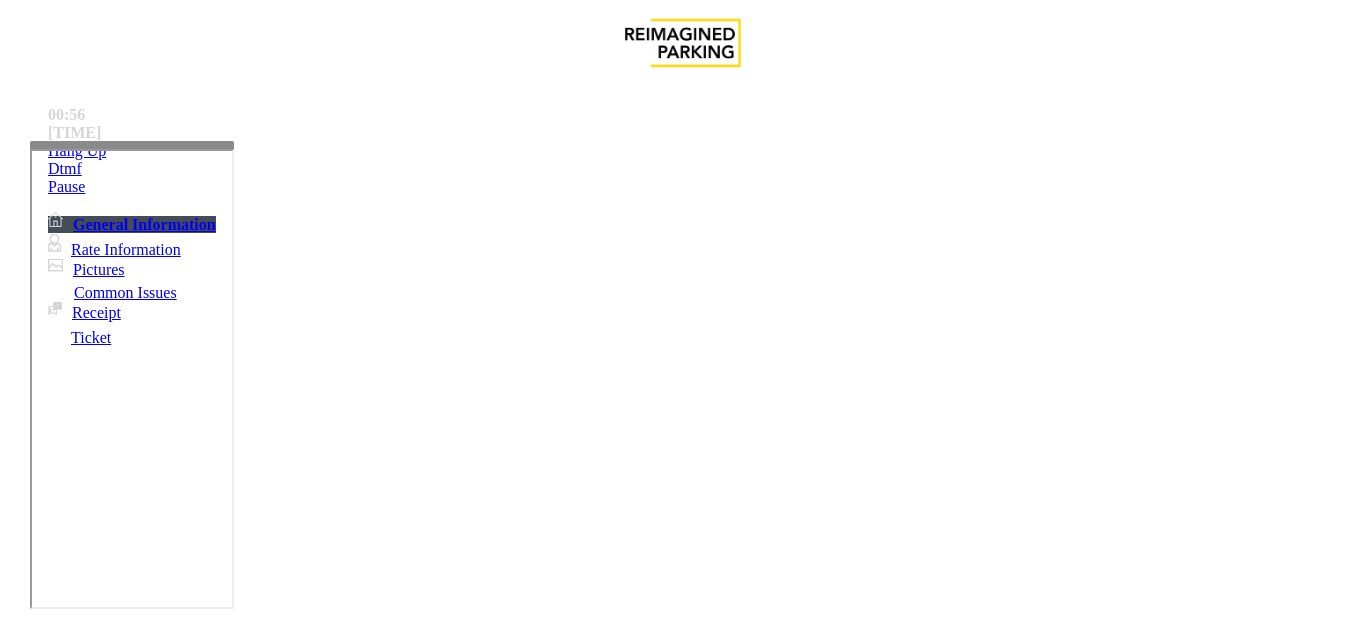 scroll, scrollTop: 0, scrollLeft: 0, axis: both 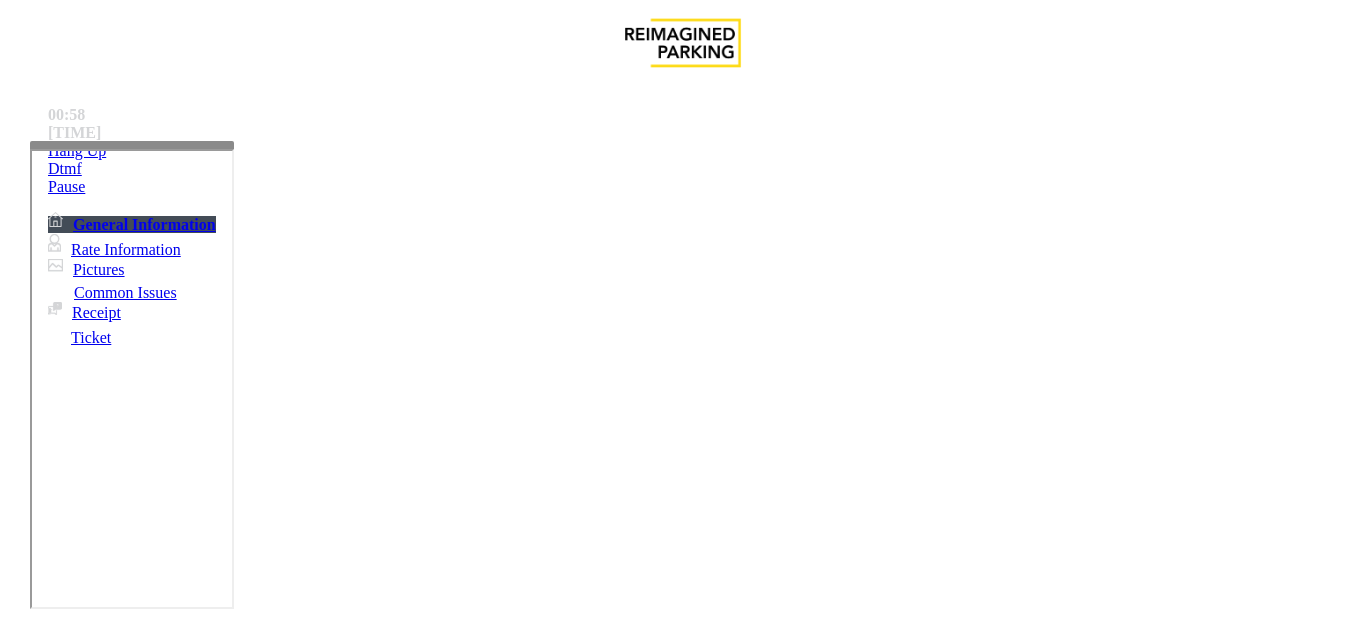 type on "**********" 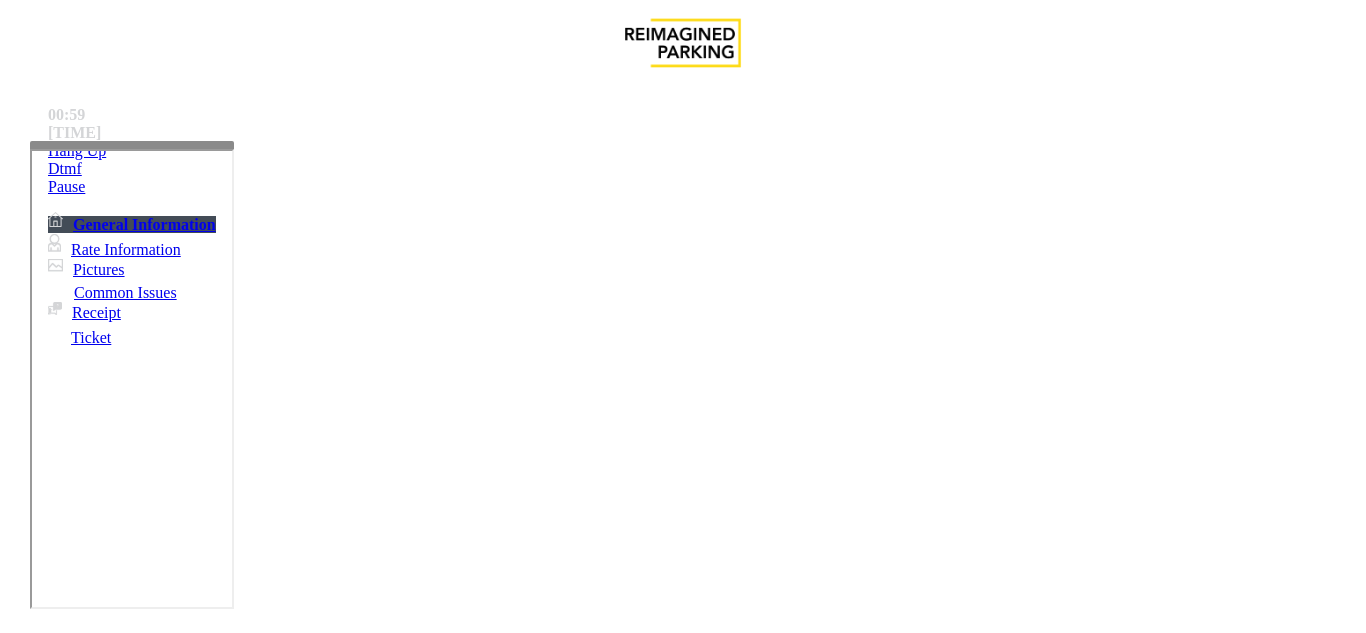 click at bounding box center (96, 1308) 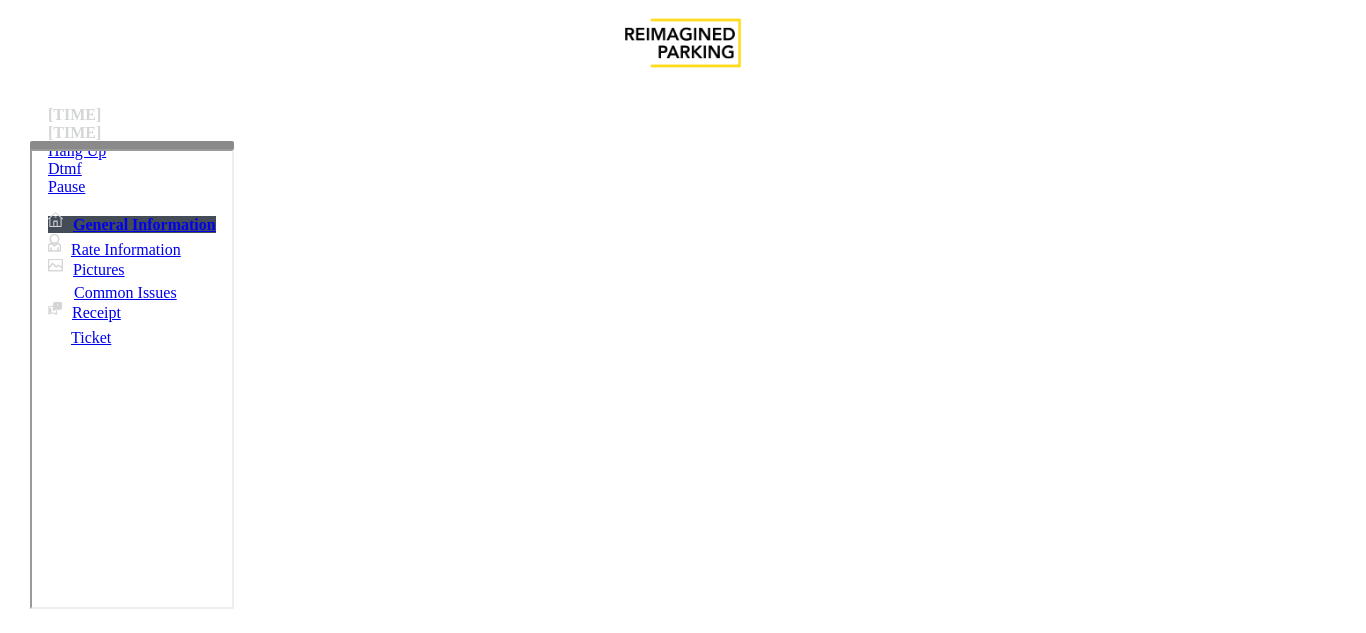 scroll, scrollTop: 0, scrollLeft: 0, axis: both 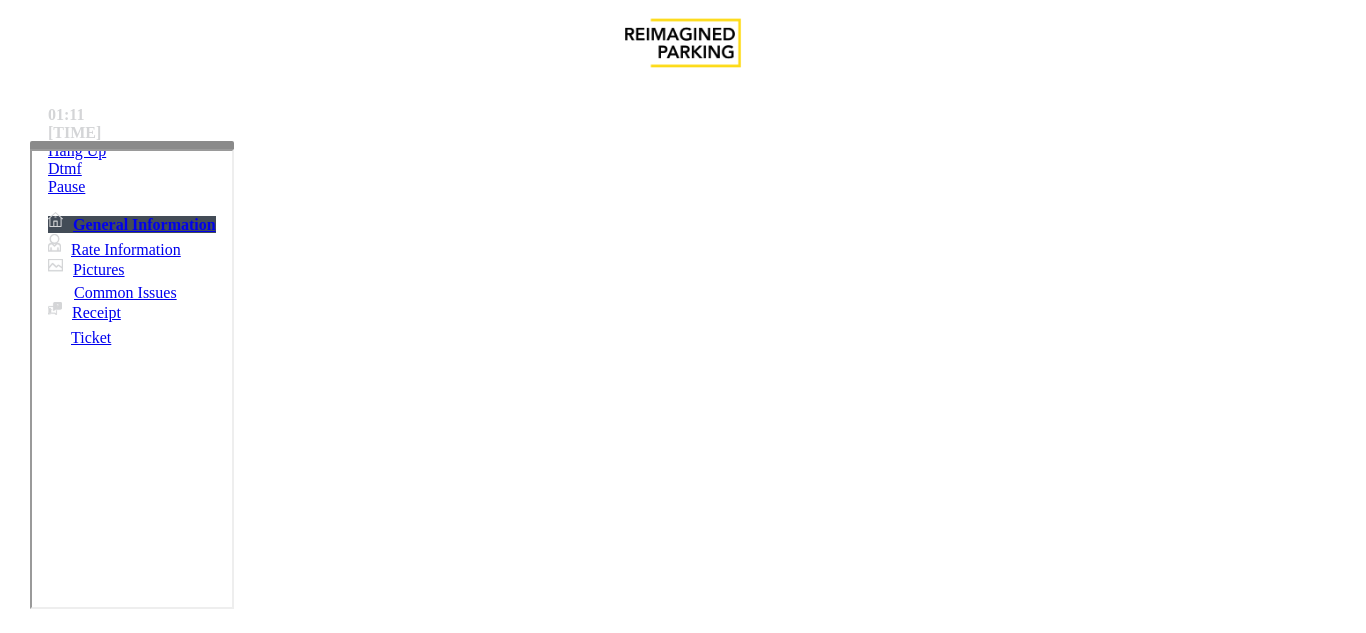 click on "****" at bounding box center [96, 1308] 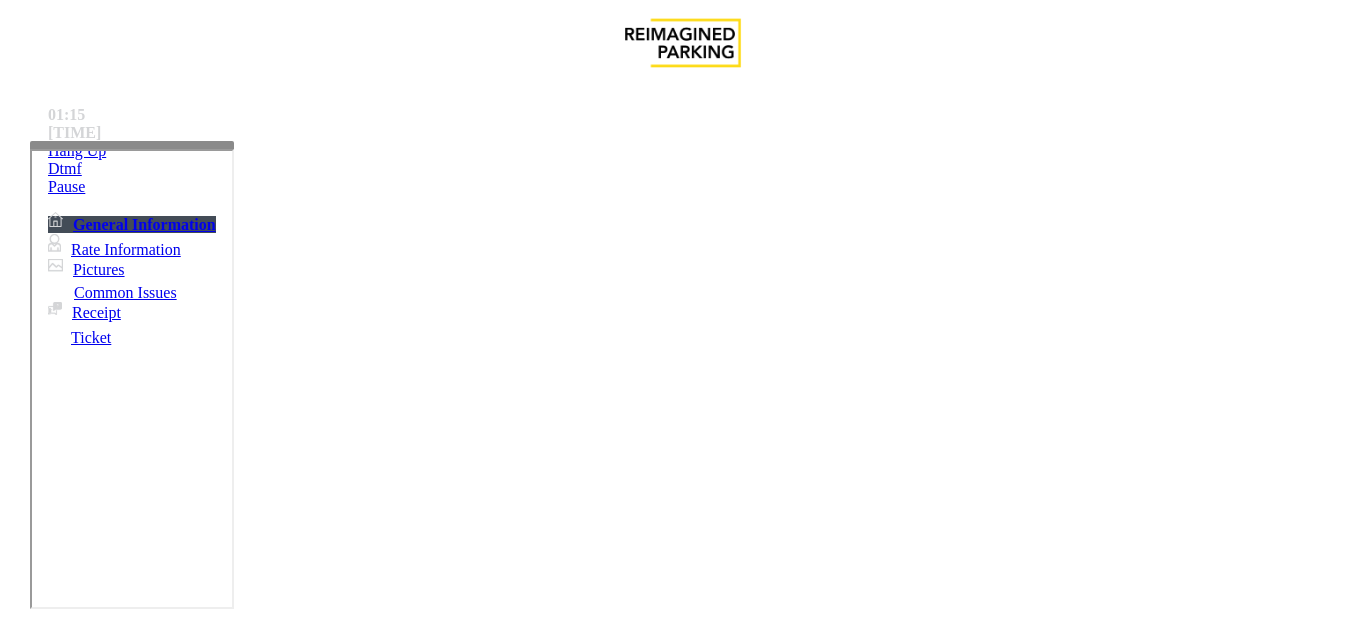 click on "****" at bounding box center (96, 1308) 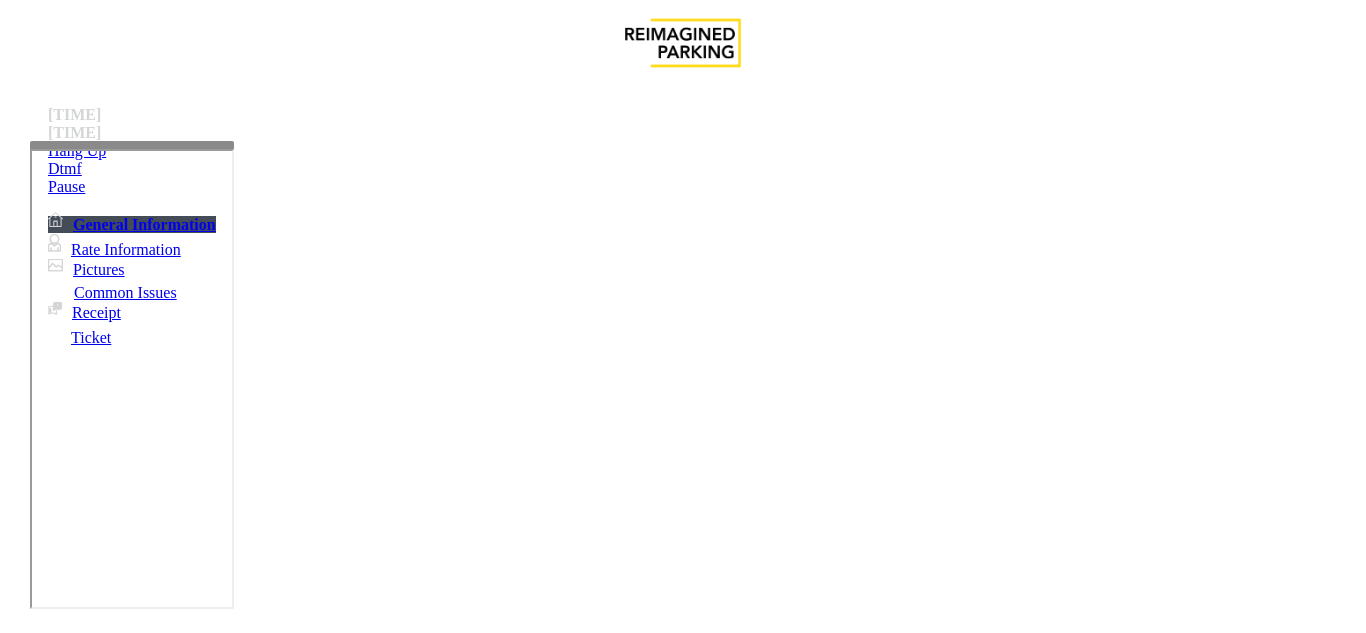 click on "***" at bounding box center (96, 1308) 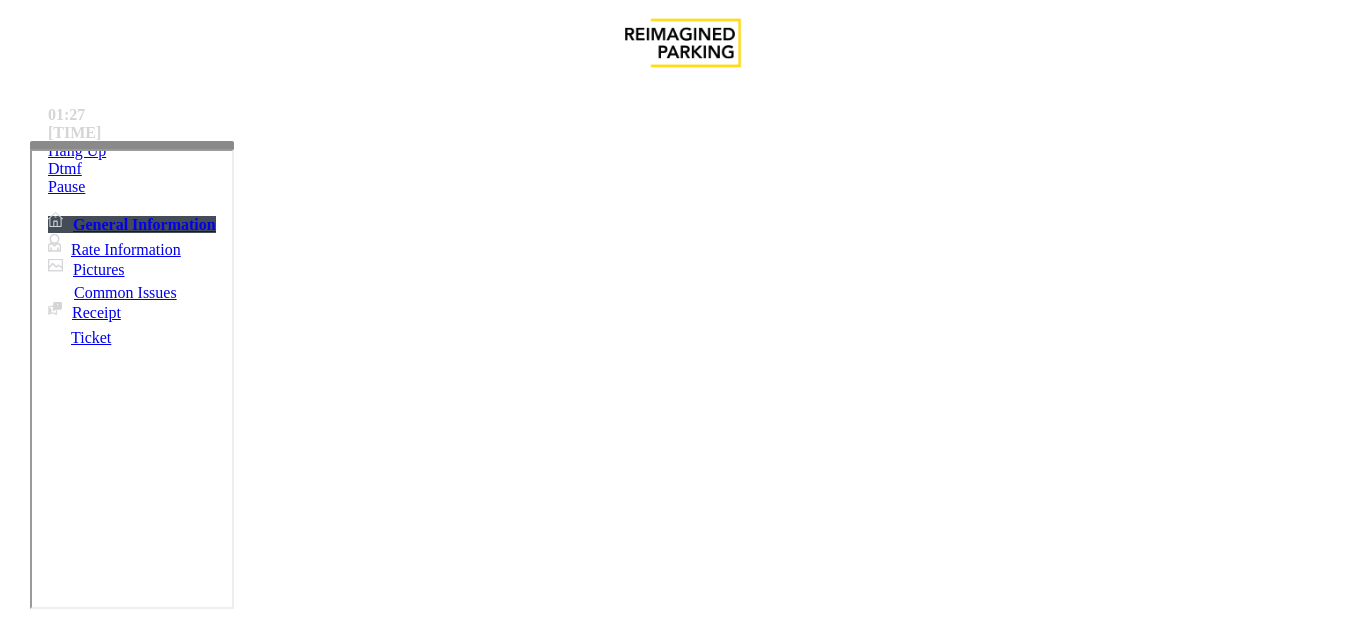 scroll, scrollTop: 400, scrollLeft: 0, axis: vertical 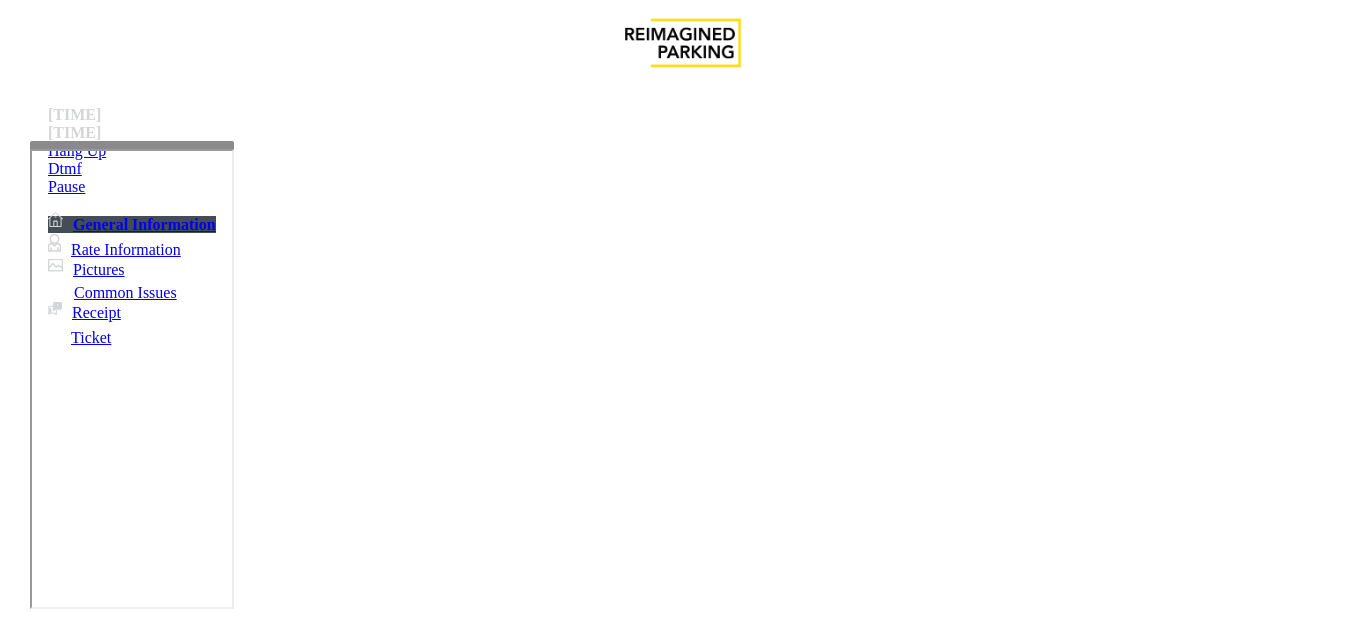 type on "****" 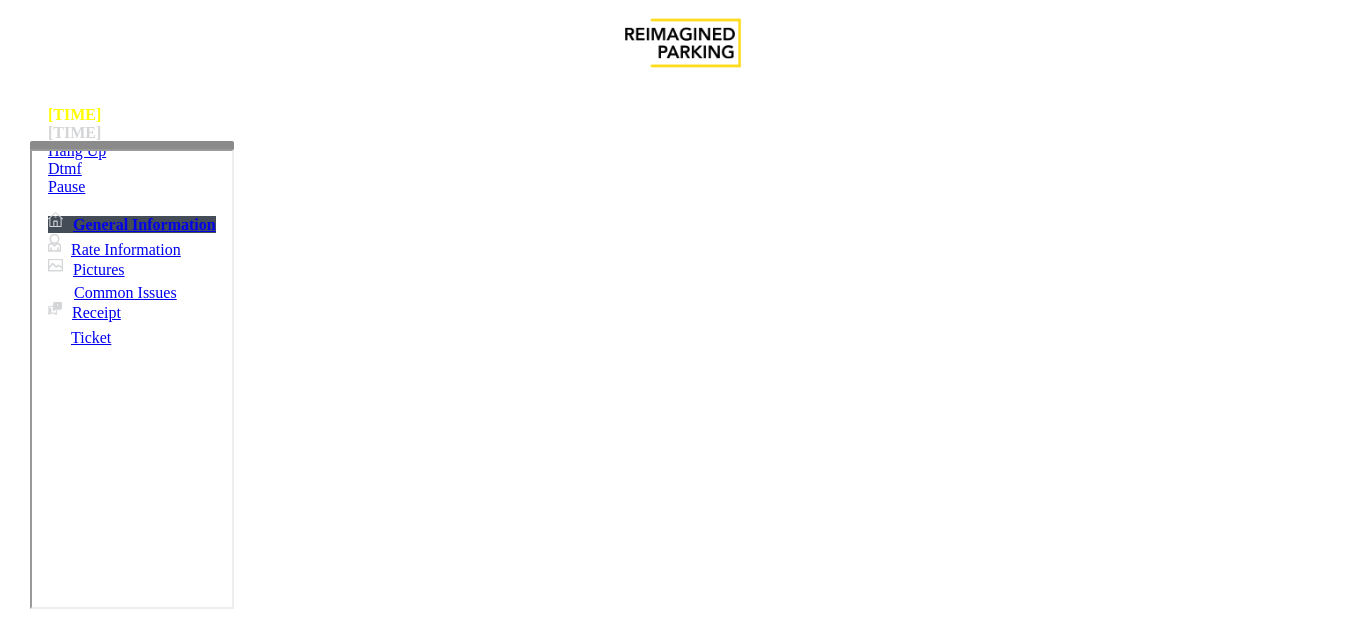 scroll, scrollTop: 200, scrollLeft: 0, axis: vertical 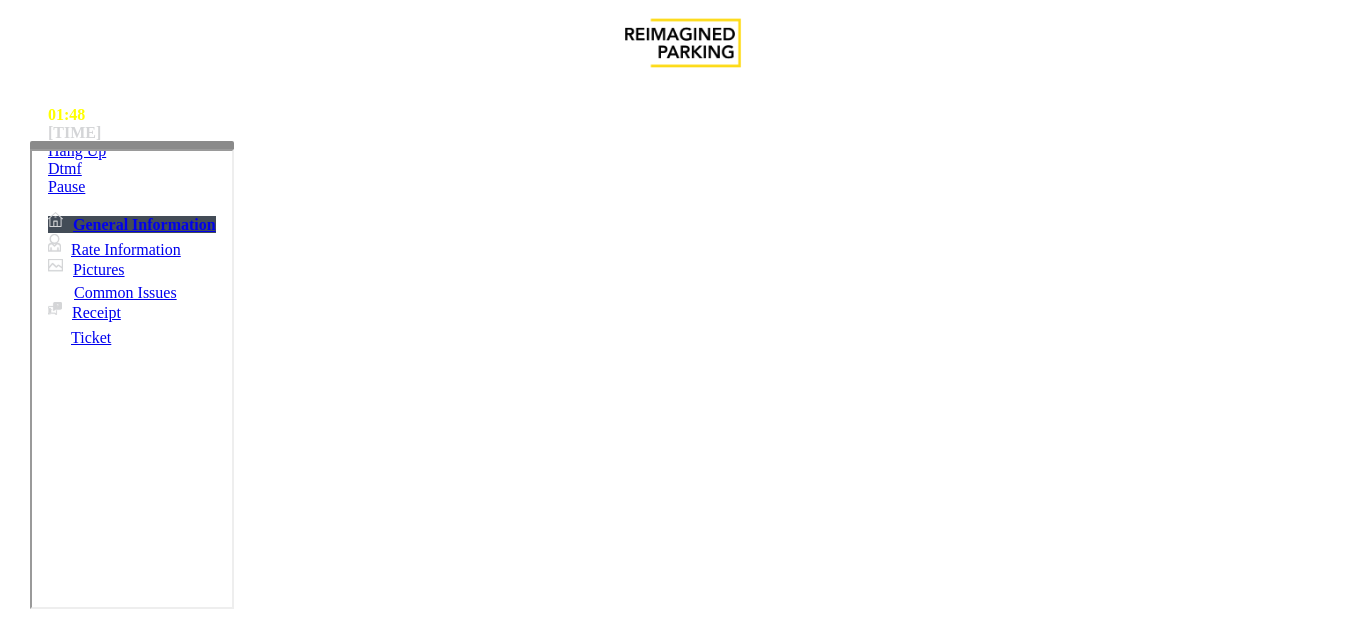 click at bounding box center (221, 1642) 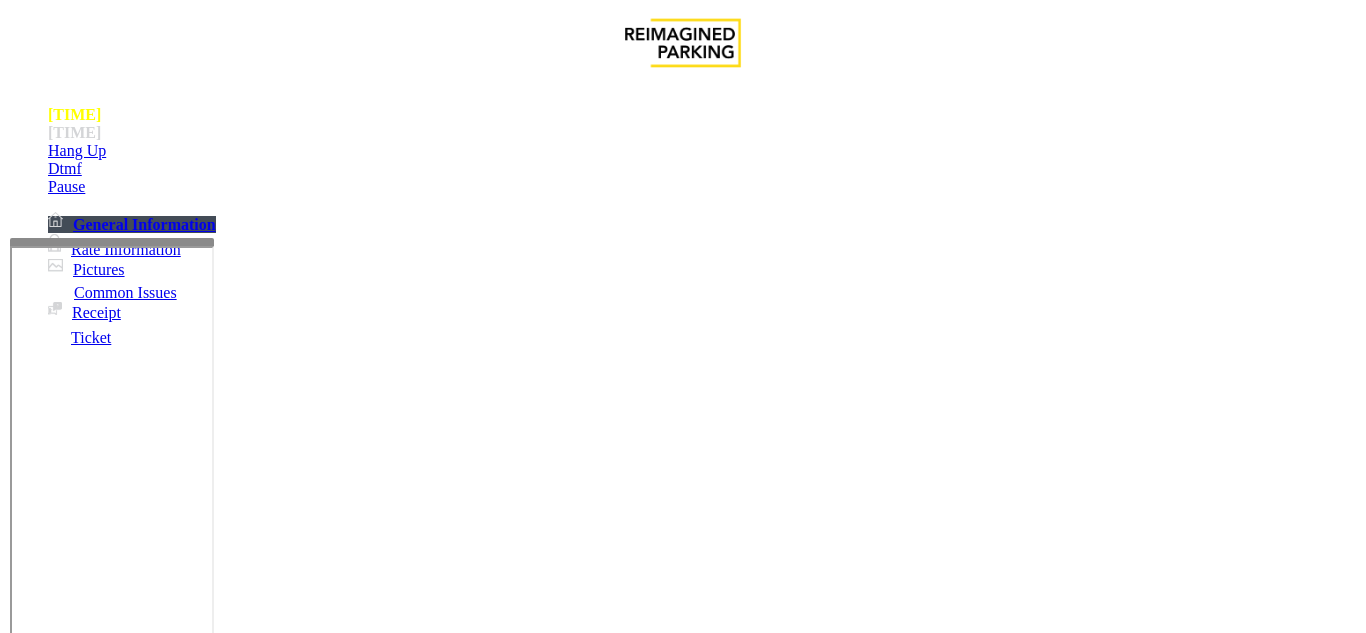 click at bounding box center (112, 242) 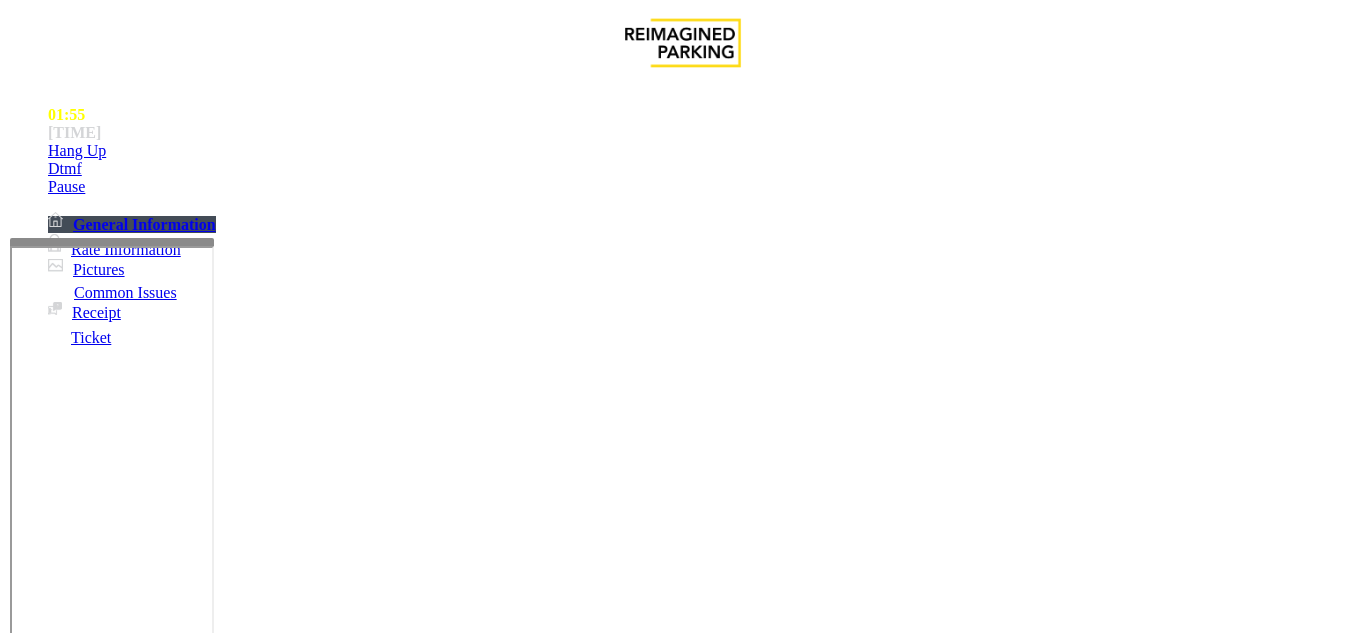 click at bounding box center [221, 1642] 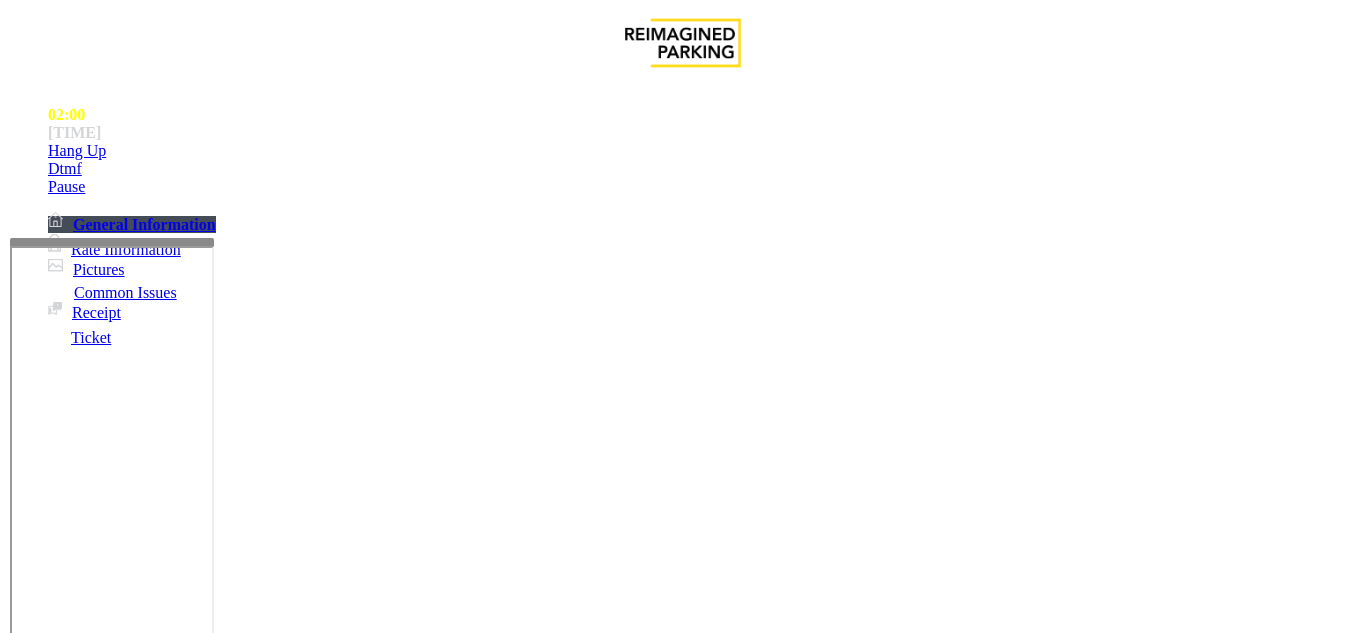click at bounding box center [221, 1642] 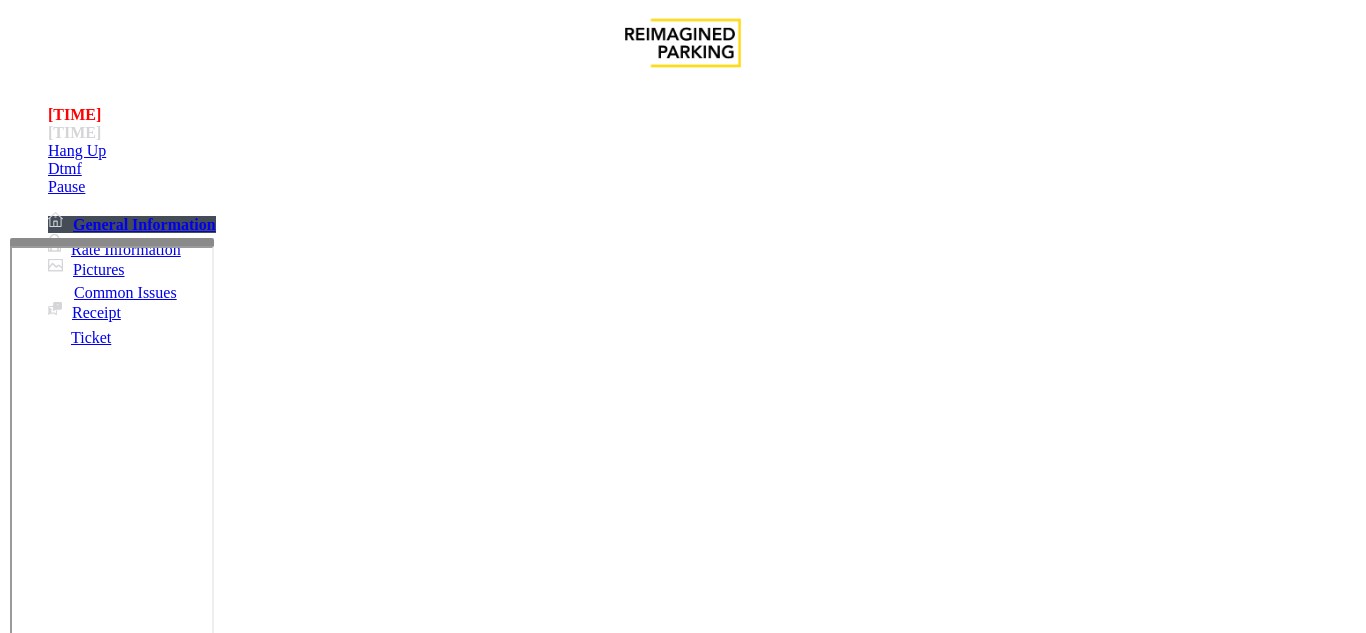 scroll, scrollTop: 300, scrollLeft: 0, axis: vertical 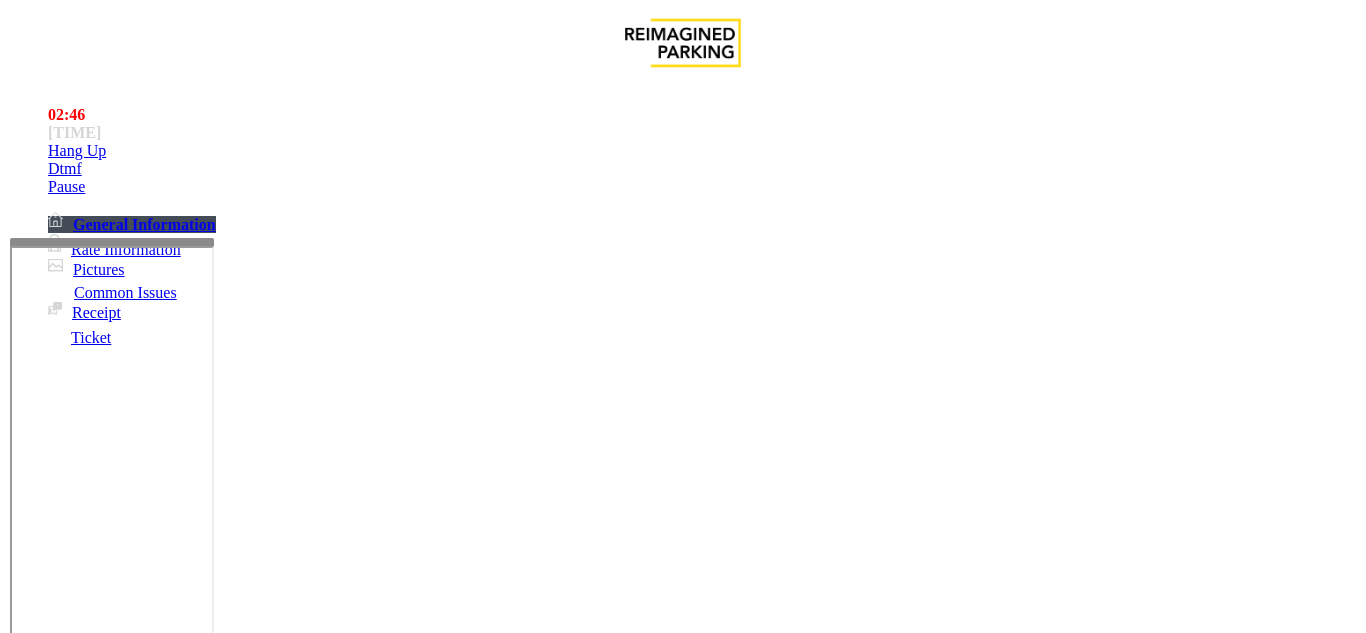 click at bounding box center (221, 1642) 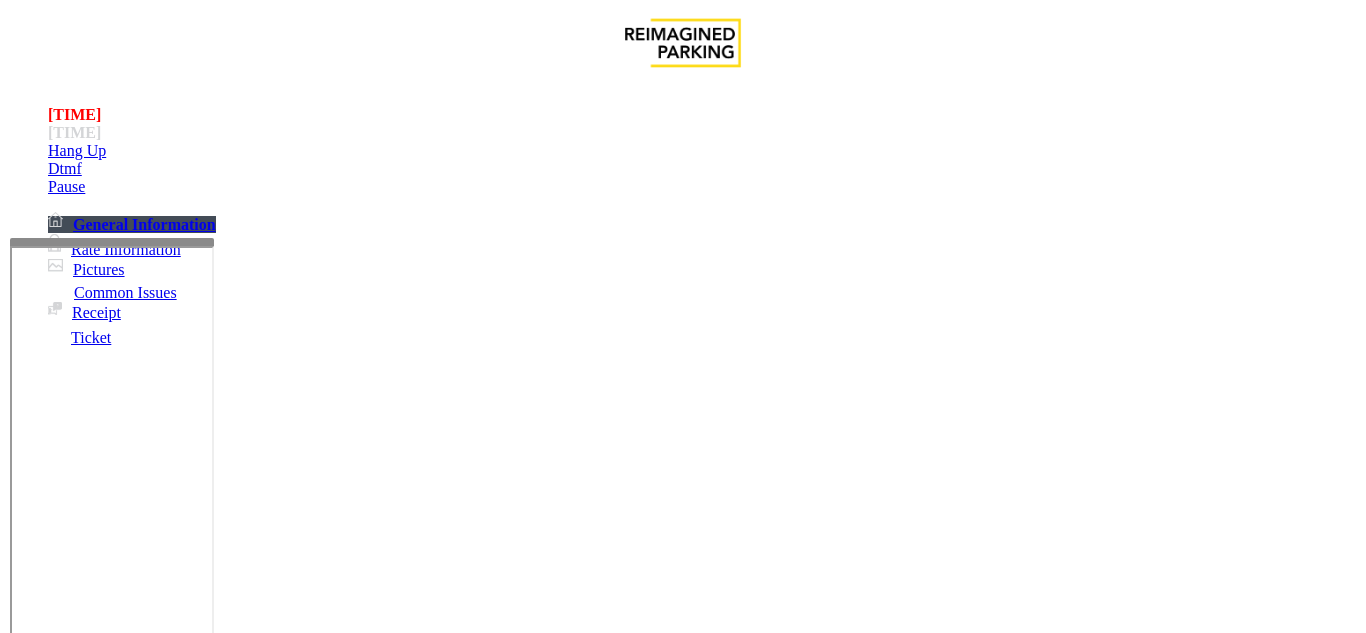 scroll, scrollTop: 300, scrollLeft: 0, axis: vertical 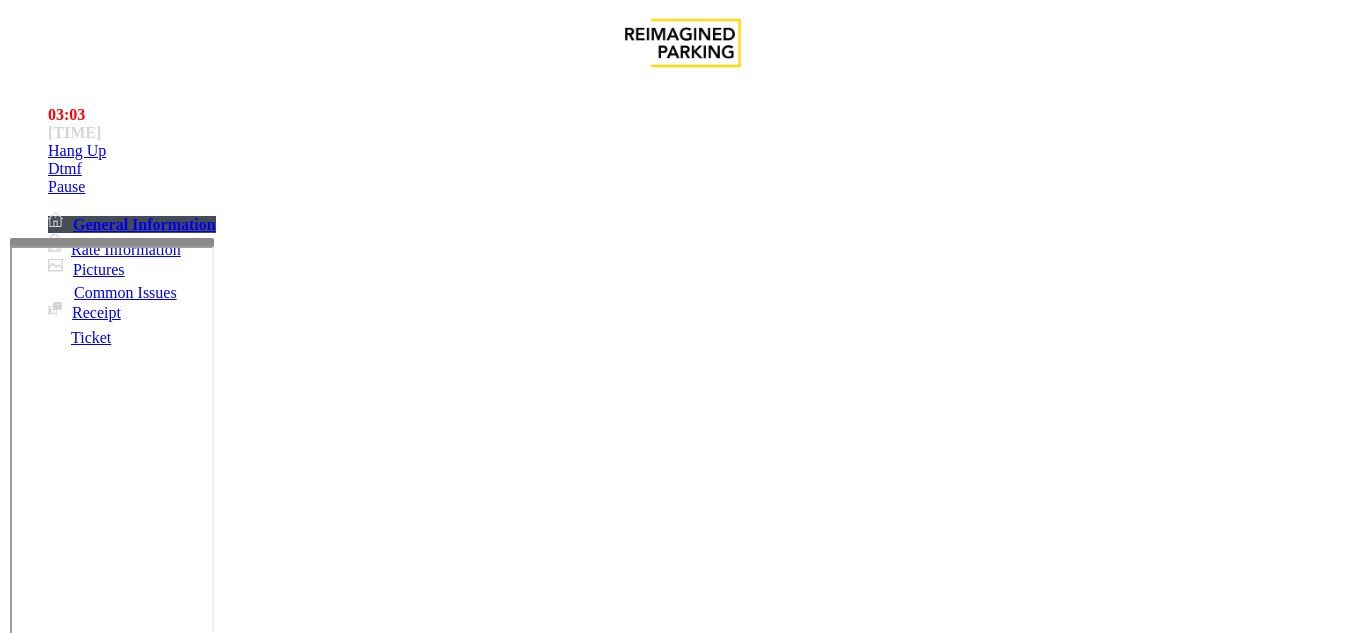 click on "Vend Gate" at bounding box center [69, 1735] 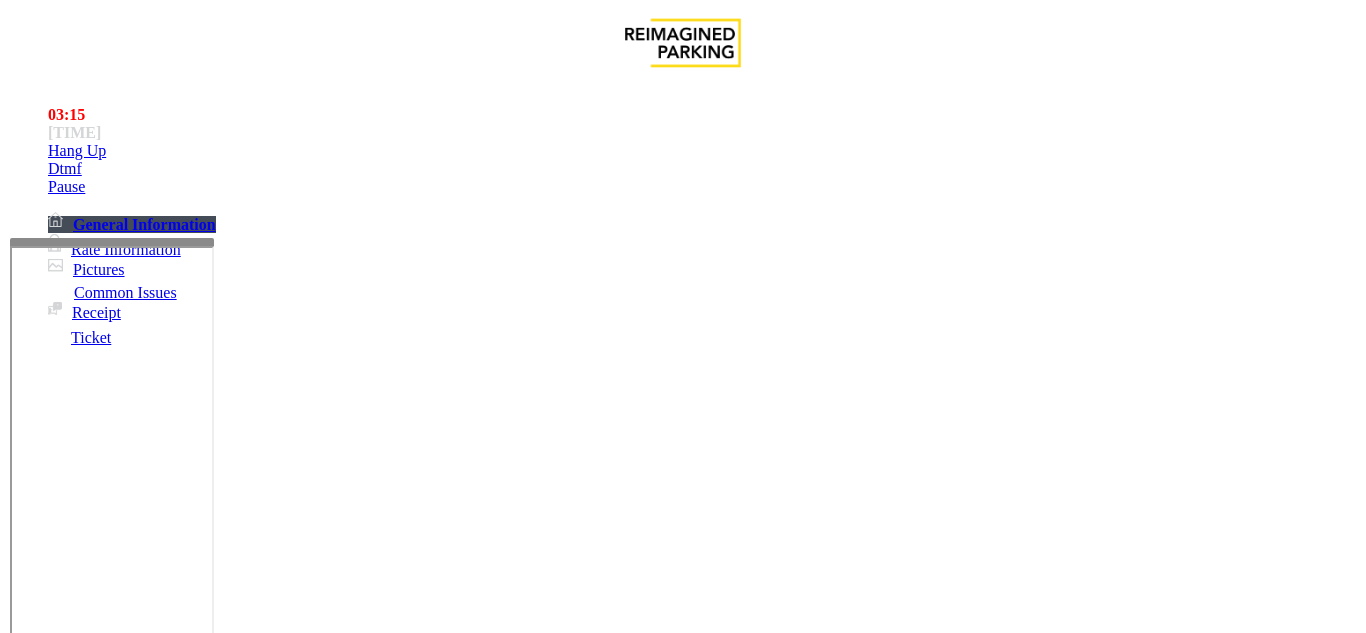 scroll, scrollTop: 0, scrollLeft: 0, axis: both 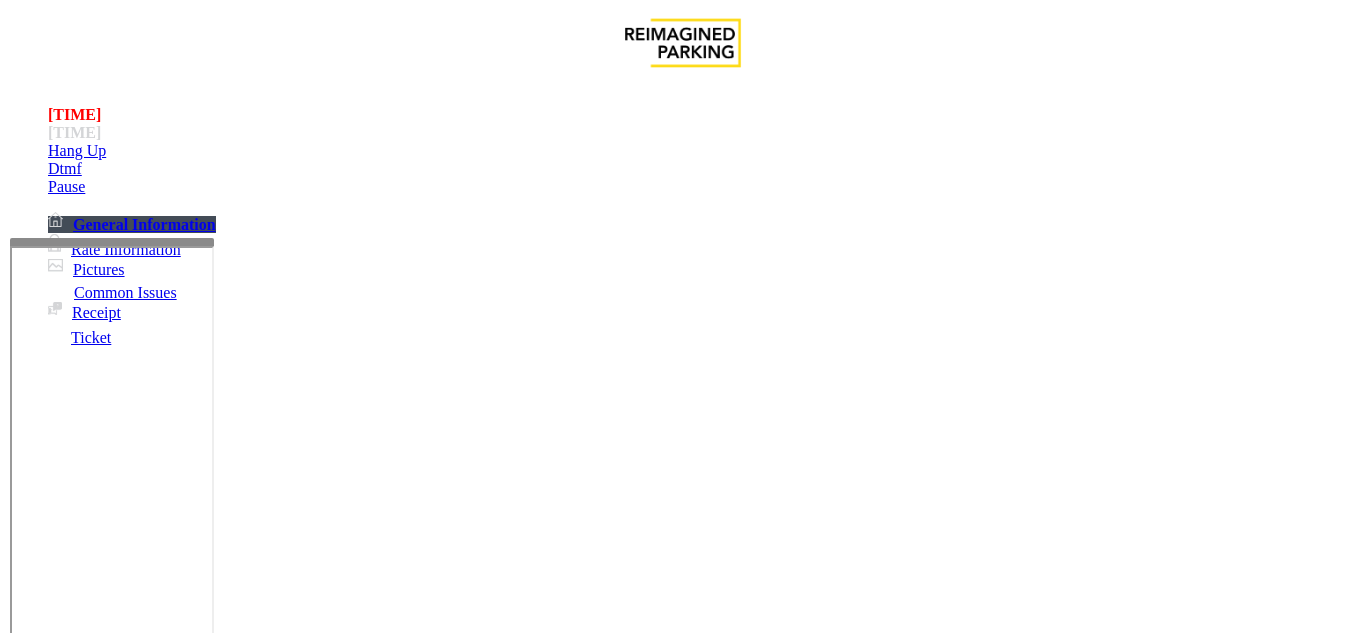 click on "[LOCATION] \ Equipment [NUMBER]" at bounding box center [136, 1230] 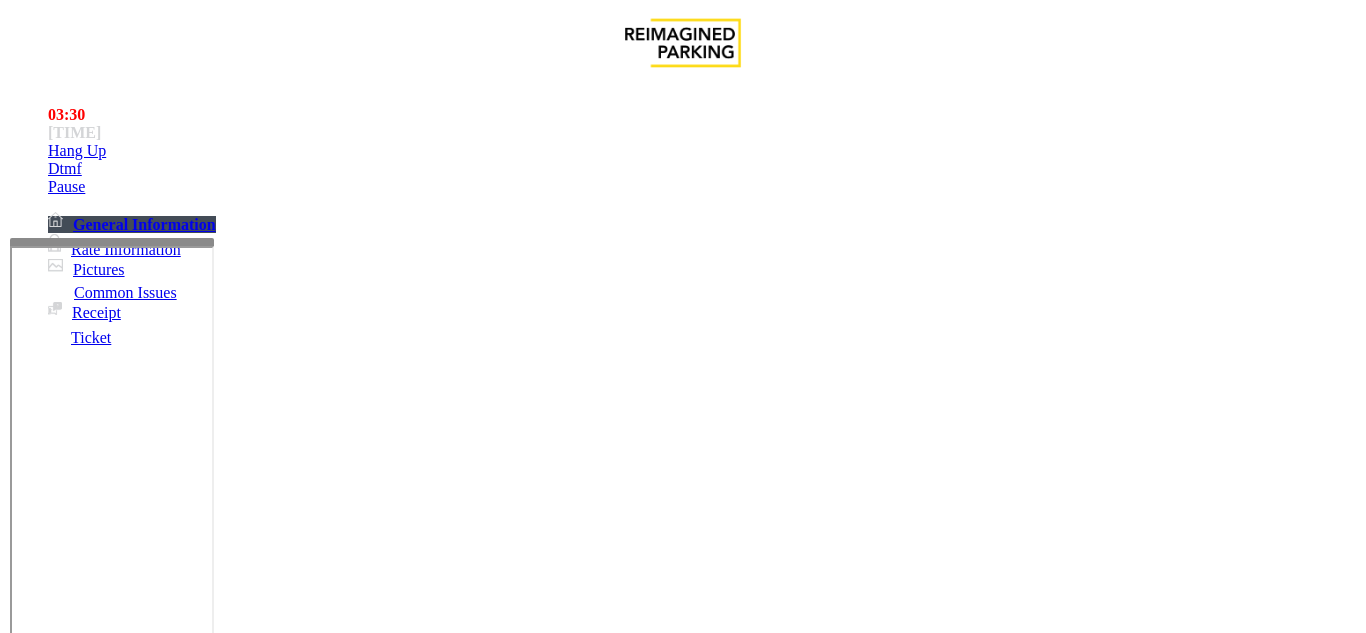 scroll, scrollTop: 400, scrollLeft: 0, axis: vertical 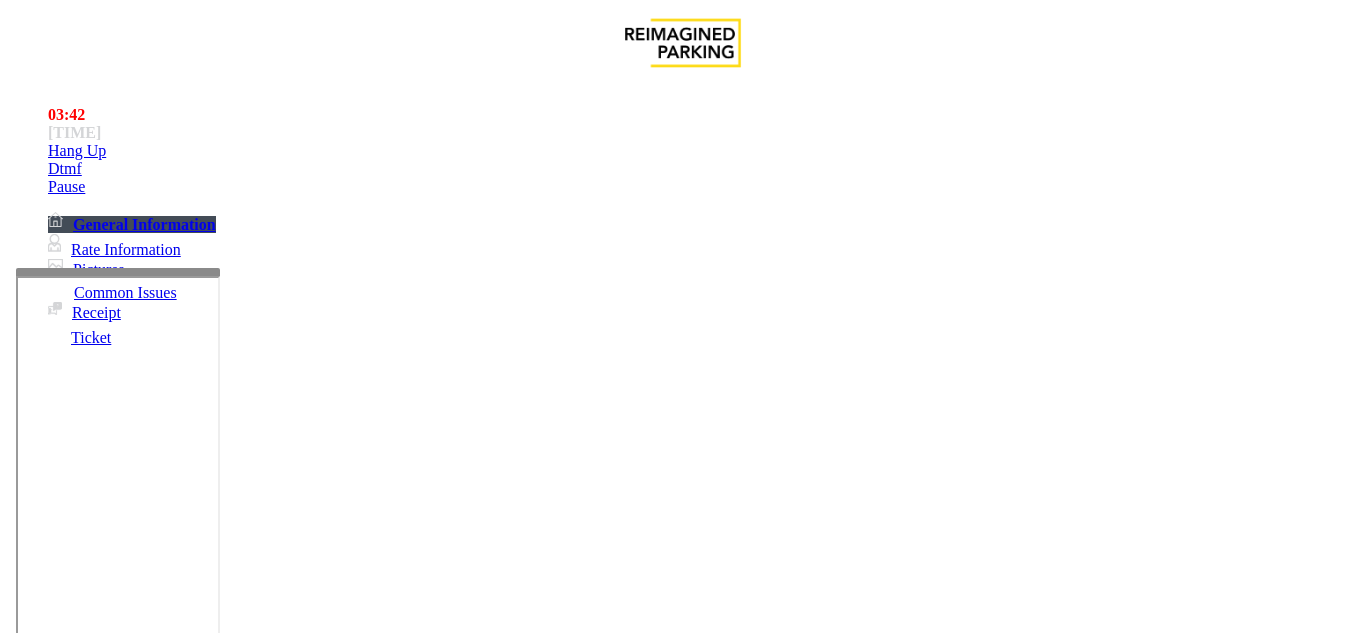click at bounding box center (118, 272) 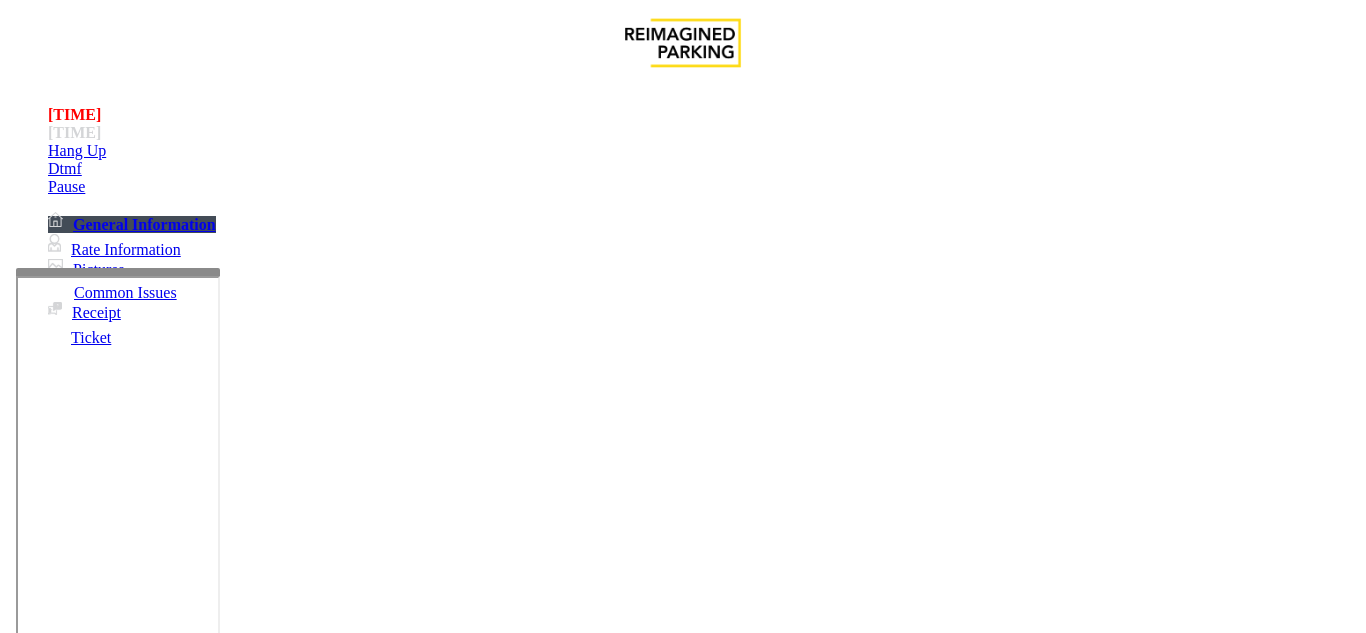 click on "[LOCATION] \ Equipment [NUMBER]" at bounding box center (136, 1230) 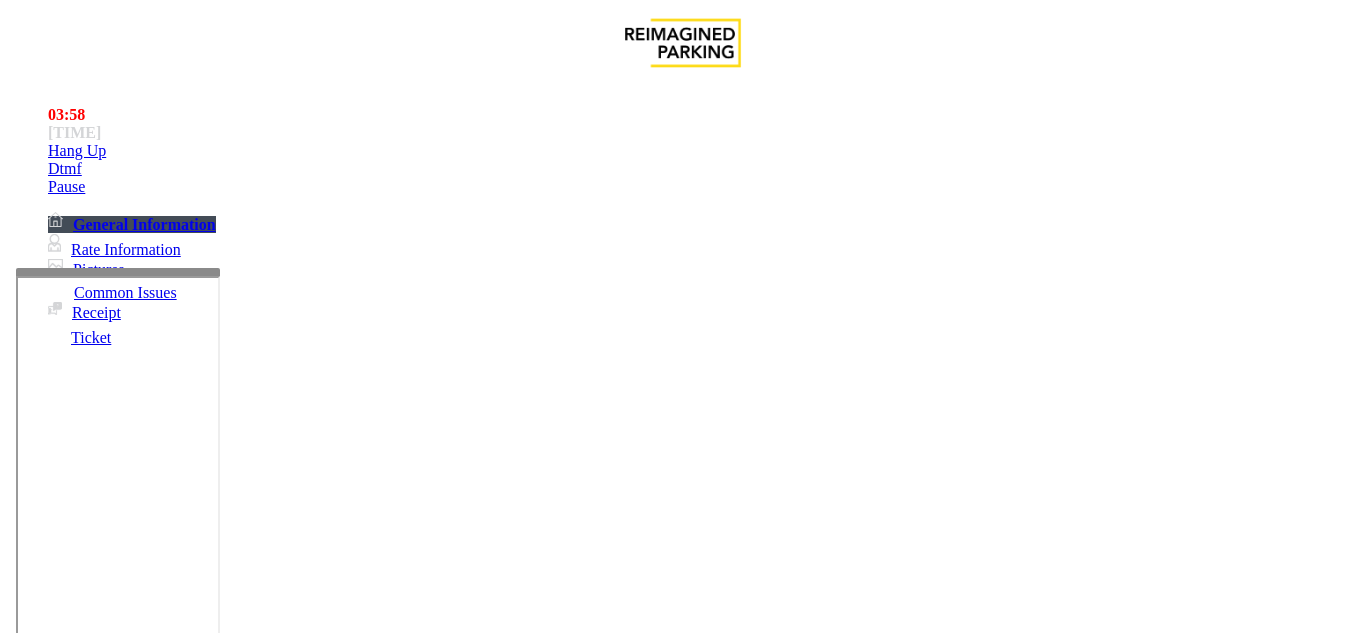 scroll, scrollTop: 300, scrollLeft: 0, axis: vertical 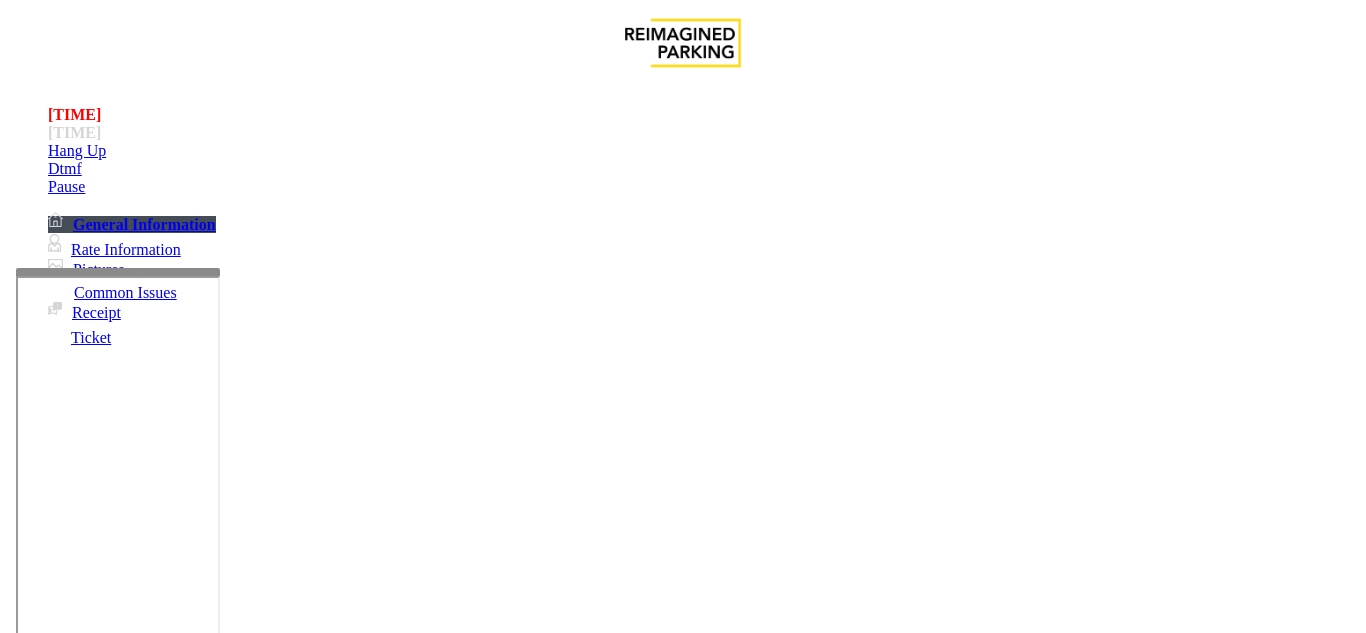 click at bounding box center (221, 1642) 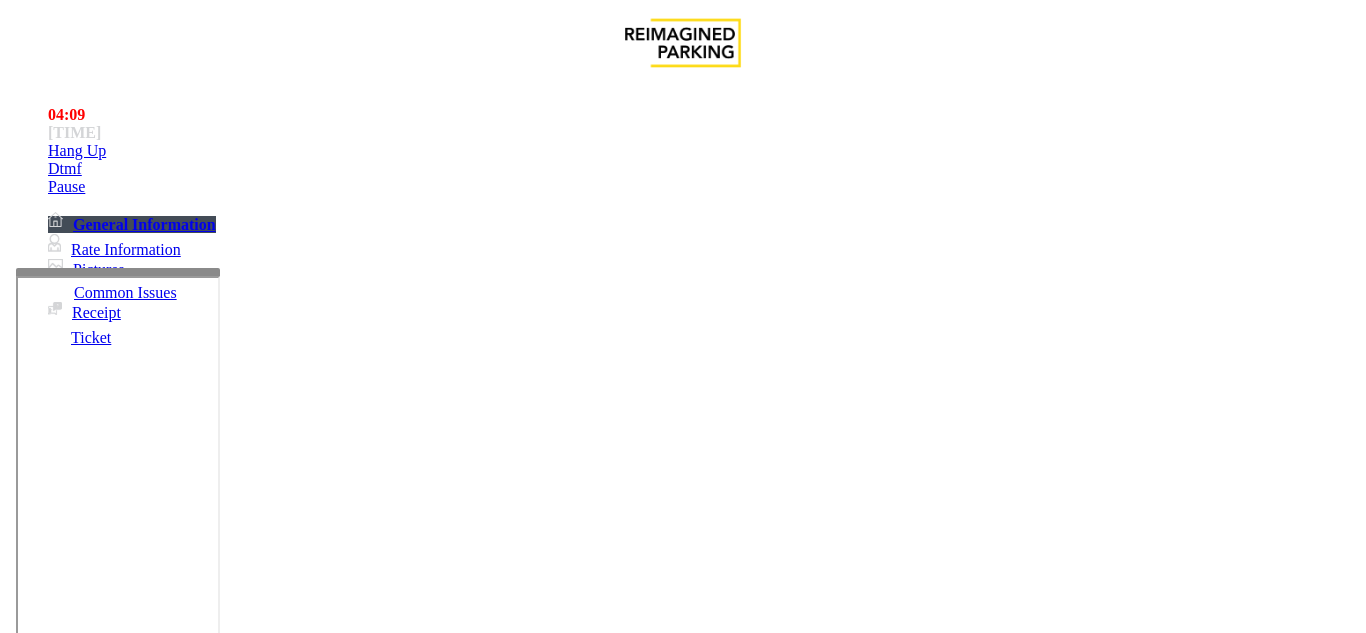 scroll, scrollTop: 100, scrollLeft: 0, axis: vertical 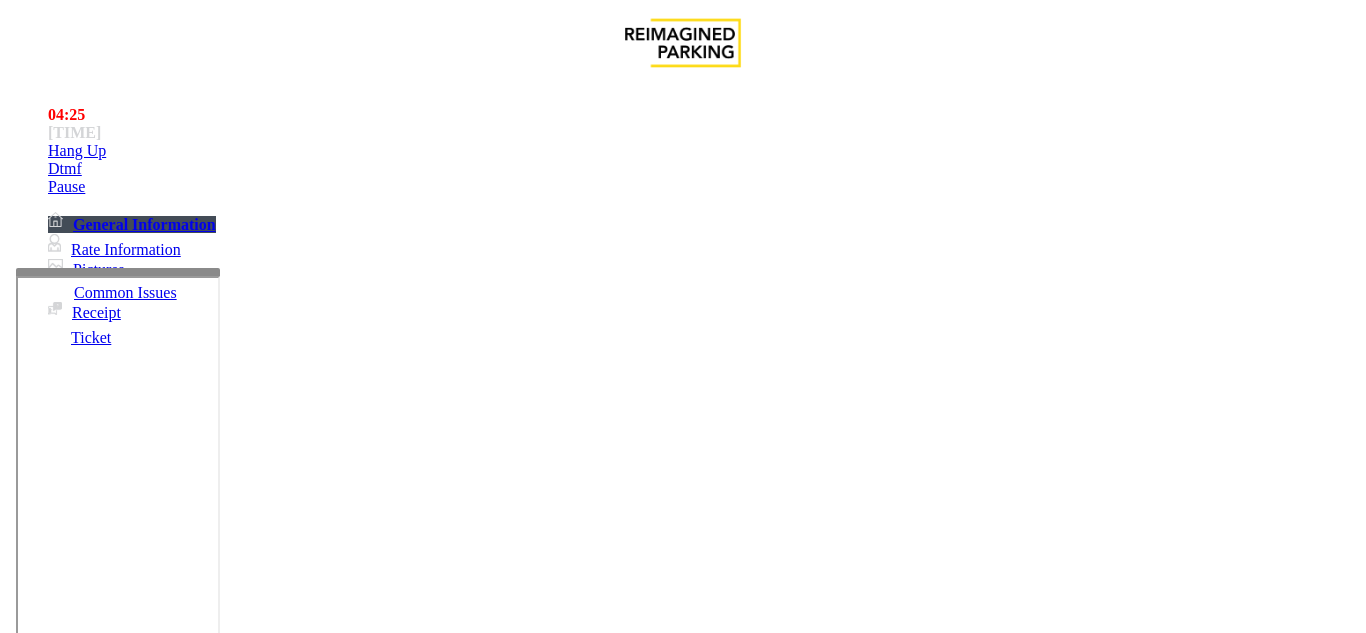 click at bounding box center (221, 1642) 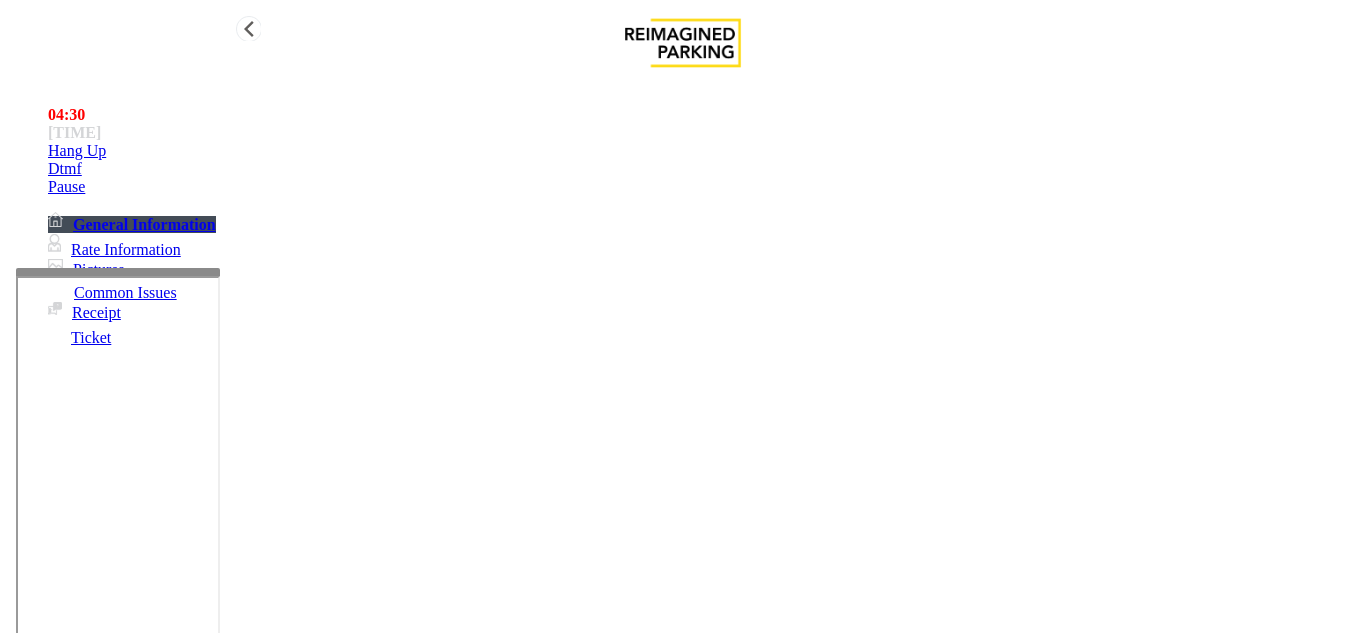 type on "**********" 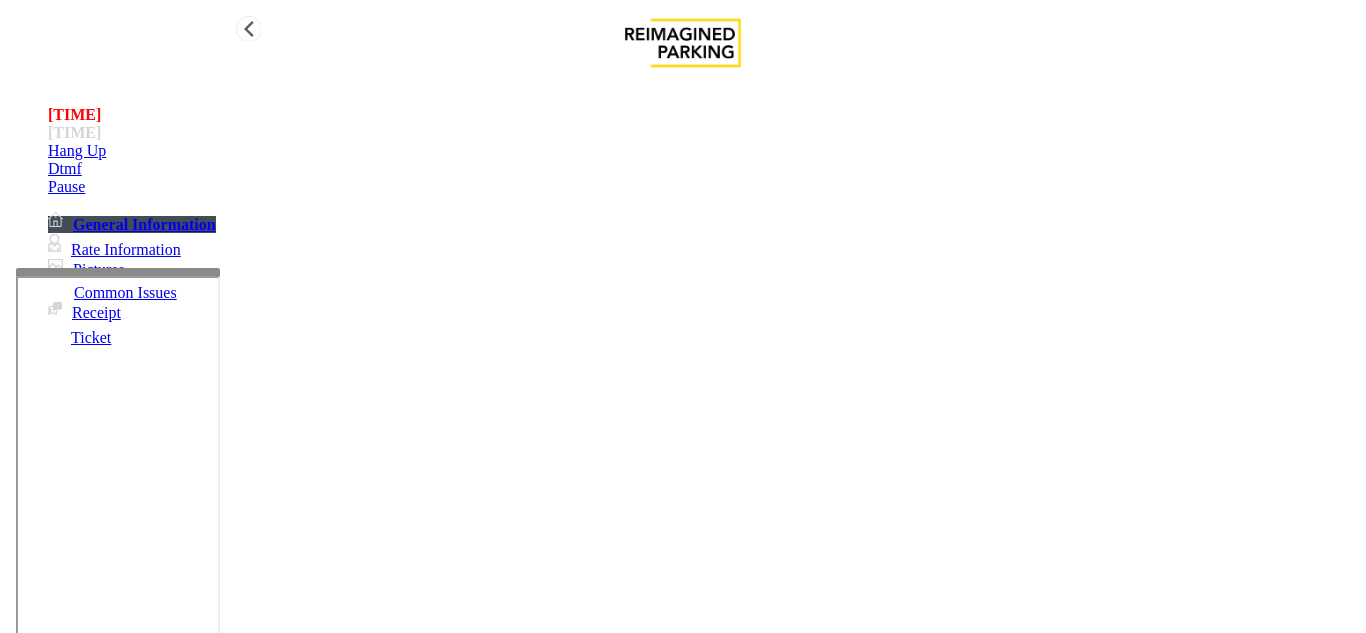 click on "Hang Up" at bounding box center (703, 151) 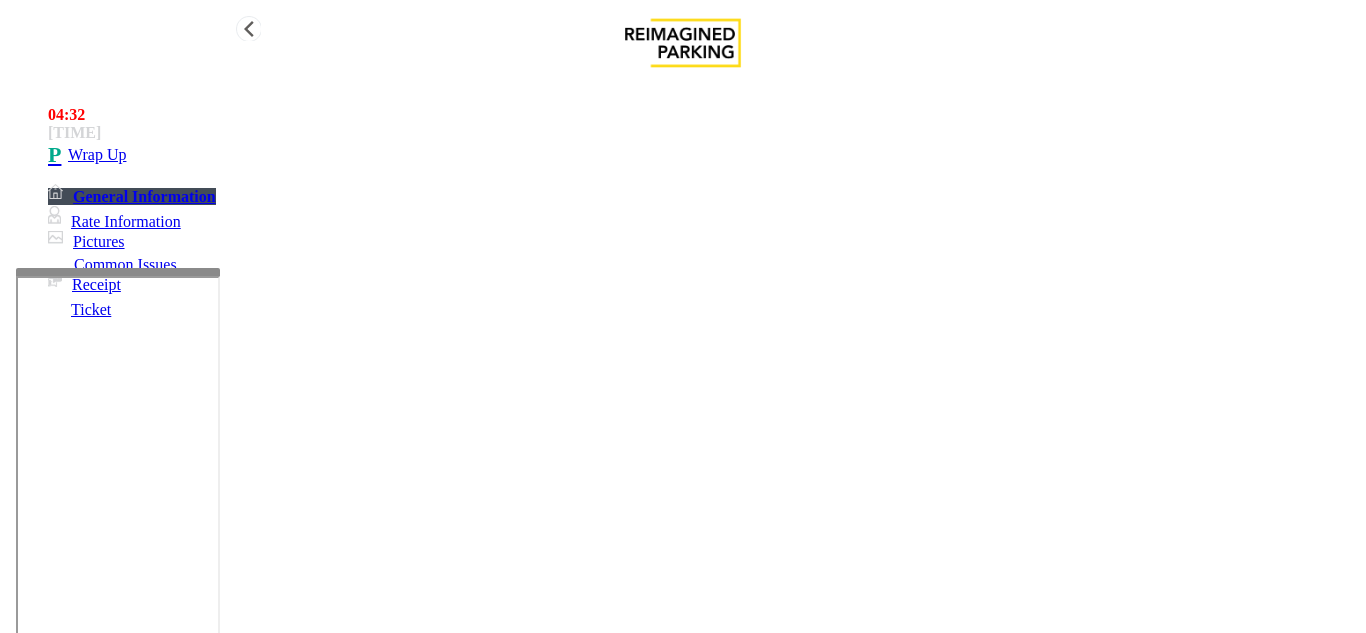 click on "Wrap Up" at bounding box center [703, 155] 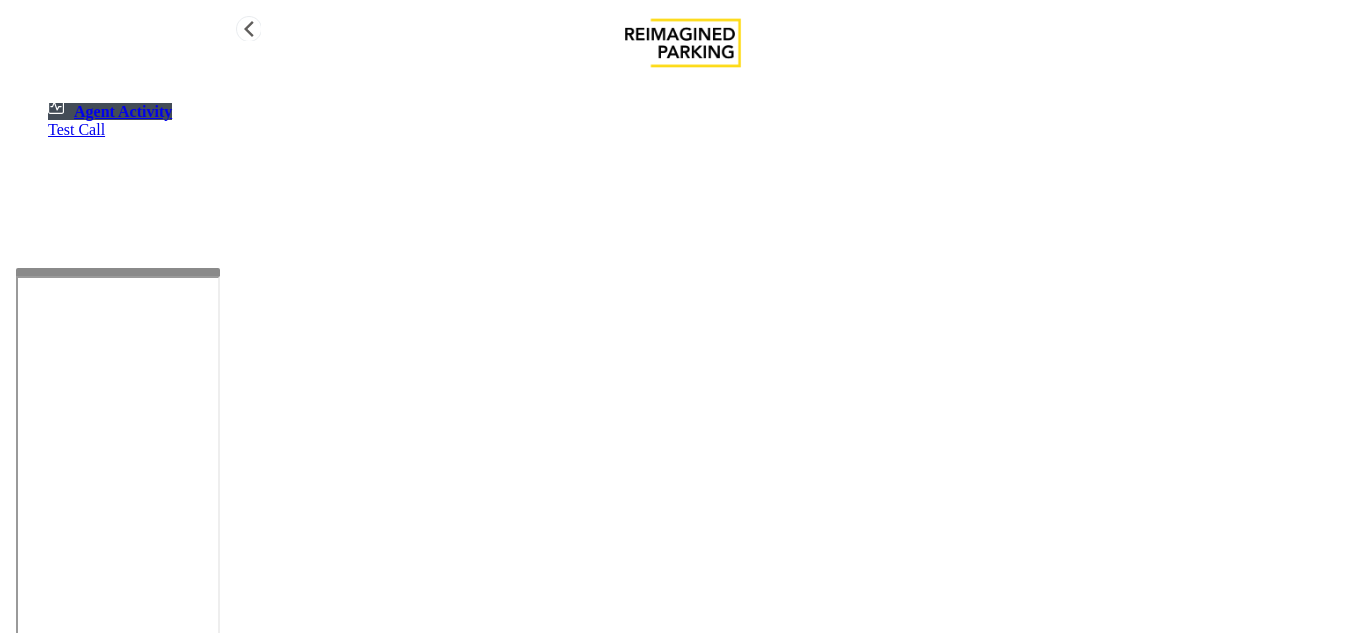 click on "Test Call" at bounding box center [703, 130] 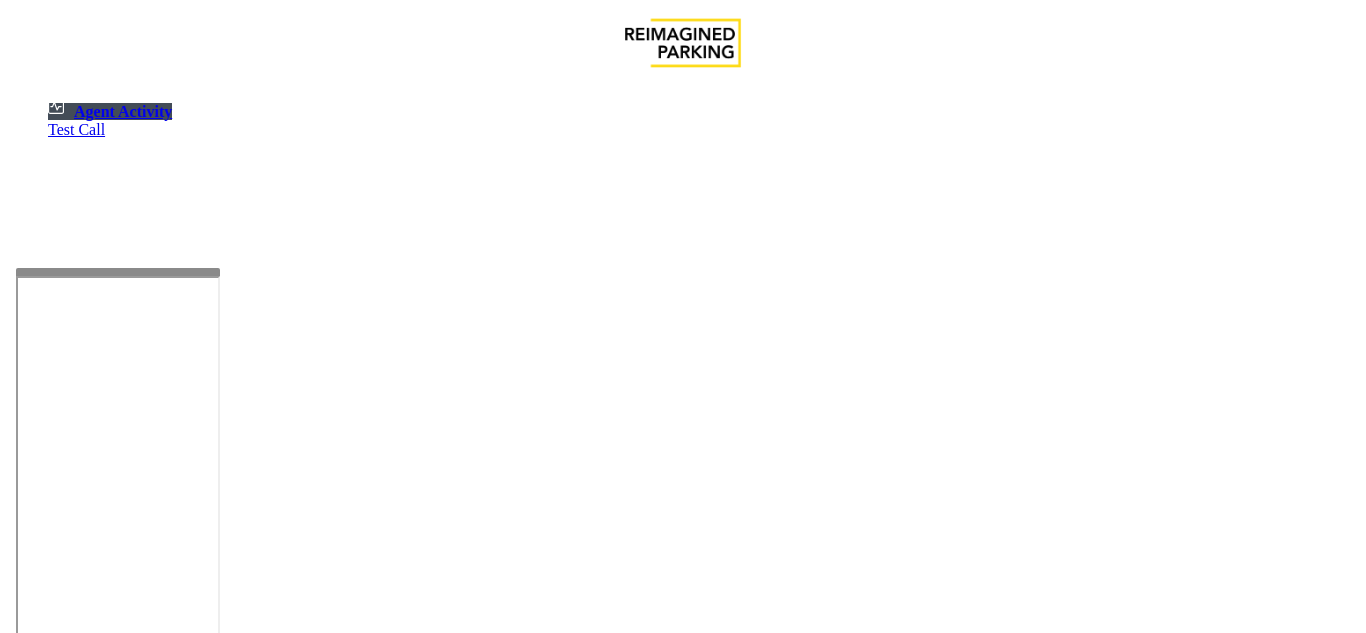 click on "Select location × Select Anonymous Call Clear Select Lot Number Location Name Address R86-52 Filmore Garage (R390) [NUMBER] [STREET], [CITY], [STATE] R86-23 BCC Garage (Also known as ANB Garage) (R390)  [NUMBER] [STREET], [CITY], [STATE] R84-1 University Park Airport (R390) [NUMBER] [STREET], [STATE] [STATE] R73-1 Montrose Regional Airport (390) [NUMBER] [STREET], [CITY], [STATE] R4-1 Lafayette Regional Airport (R390) [NUMBER] [STREET], [CITY], [STATE] R31-35 Sunset Corporate Campus (R390) [NUMBER] [STREET], [CITY], [STATE] R31-3 Bell Street Garage (R390) [NUMBER] [STREET], [CITY], [STATE] R31-3 Bellevue Technology Center (R390) [NUMBER] [STREET], [CITY], [STATE] R31-1 Meydenbauer Center (MBC)(R390) [NUMBER] [STREET], [CITY], [STATE] R30-259 Cherry Hill (R390) [NUMBER] [STREET], [CITY], [STATE] R30-259 First (1st) Hill Medical Pavilion (R390) [NUMBER] [STREET], [CITY], [STATE] R30-216 G2 Garage (R390) [NUMBER] [STREET], [CITY], [STATE] R30-204 Pacific Tower West Garage (R390) R30-20 R26-529 R26-509 [NUMBER]" at bounding box center (683, 2820) 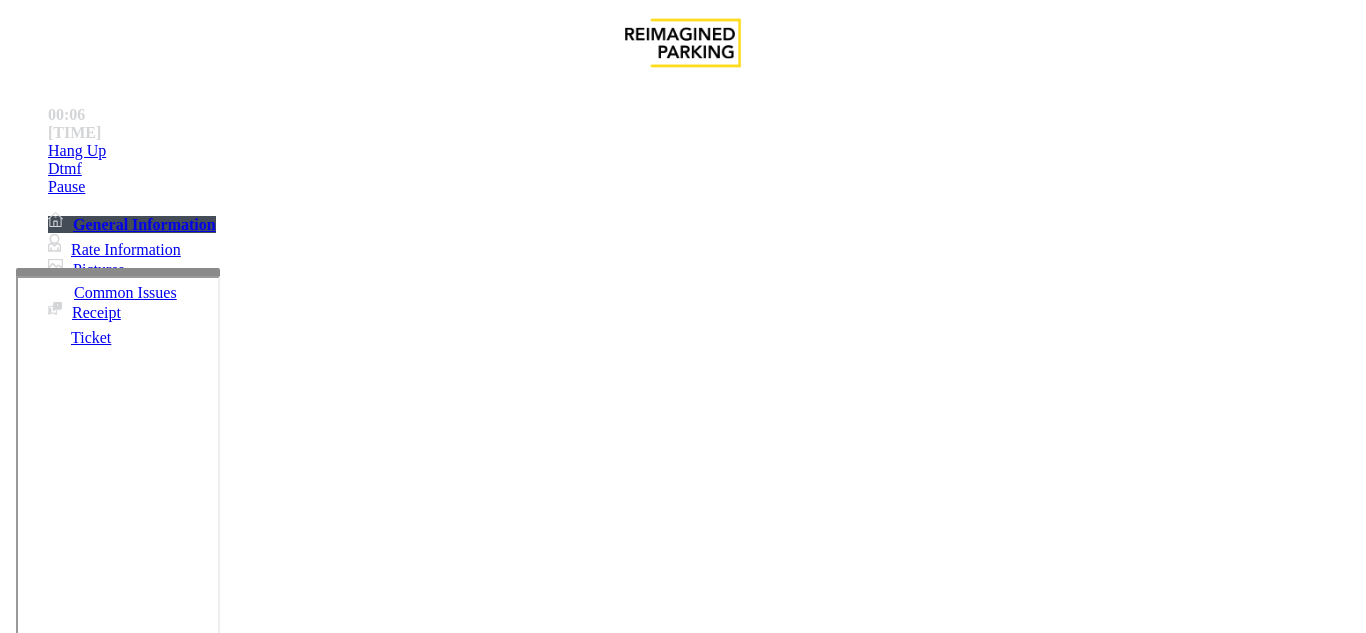 scroll, scrollTop: 500, scrollLeft: 0, axis: vertical 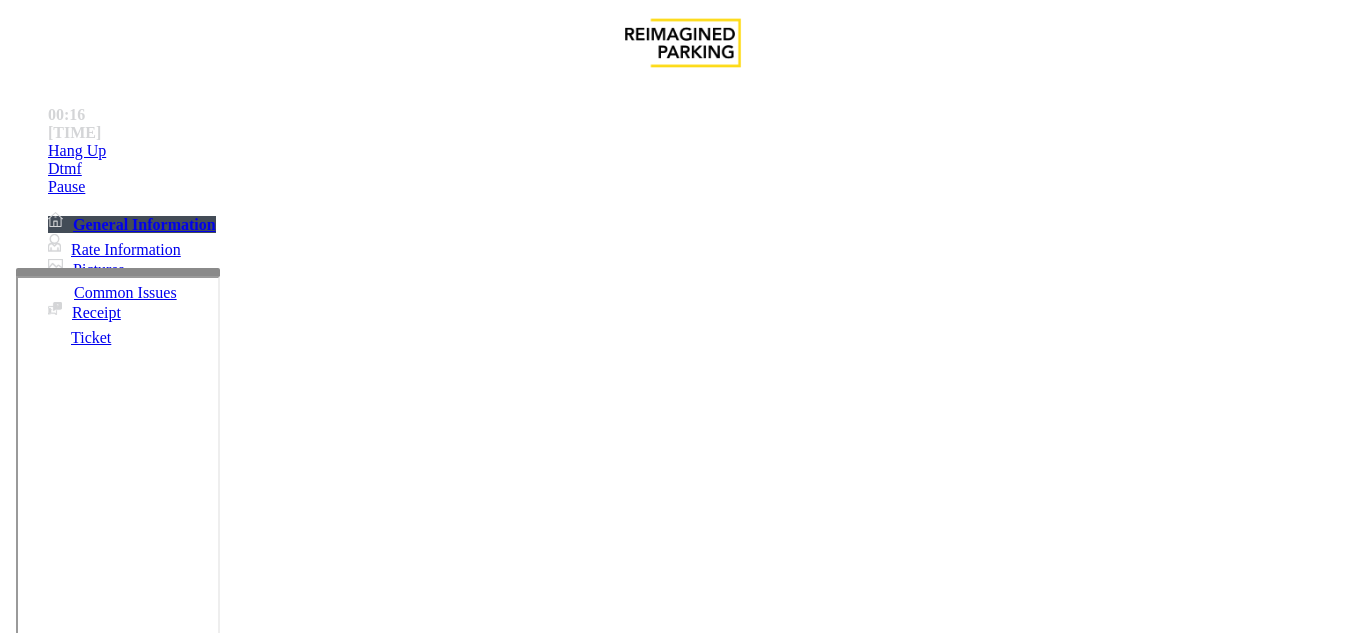 click on "Ticket Issue" at bounding box center [71, 1286] 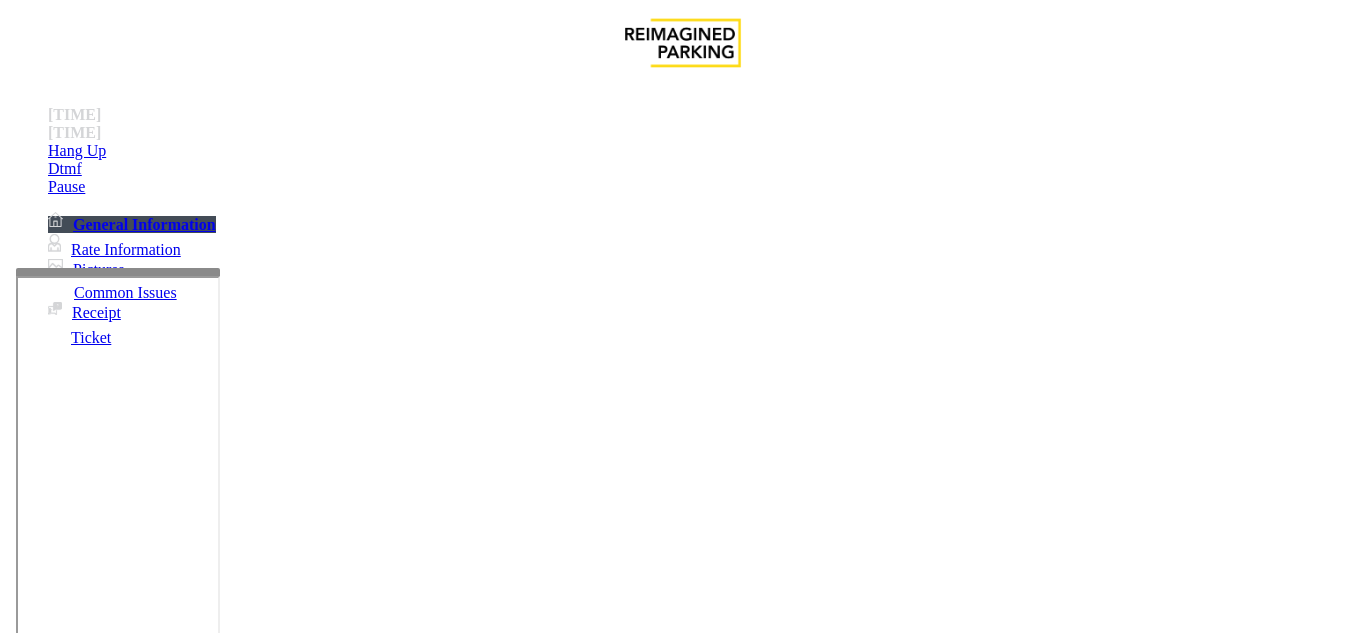 click on "Ticket Unreadable" at bounding box center [300, 1286] 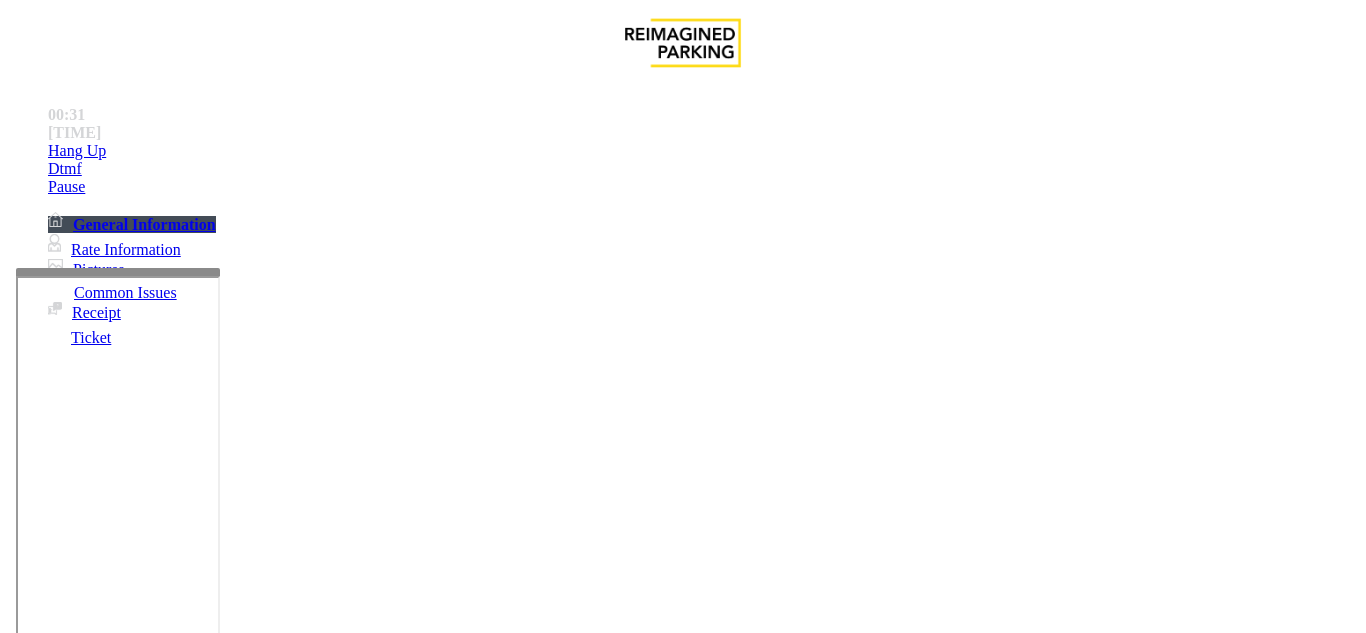 scroll, scrollTop: 900, scrollLeft: 0, axis: vertical 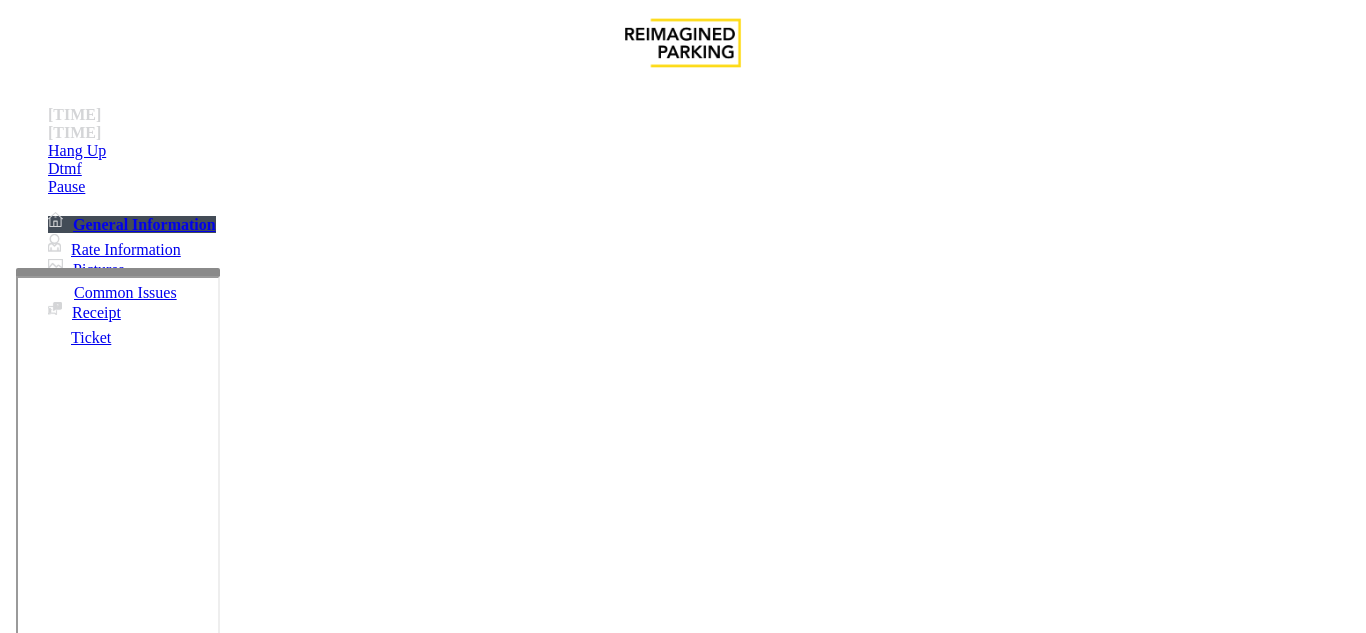 click at bounding box center (221, 1626) 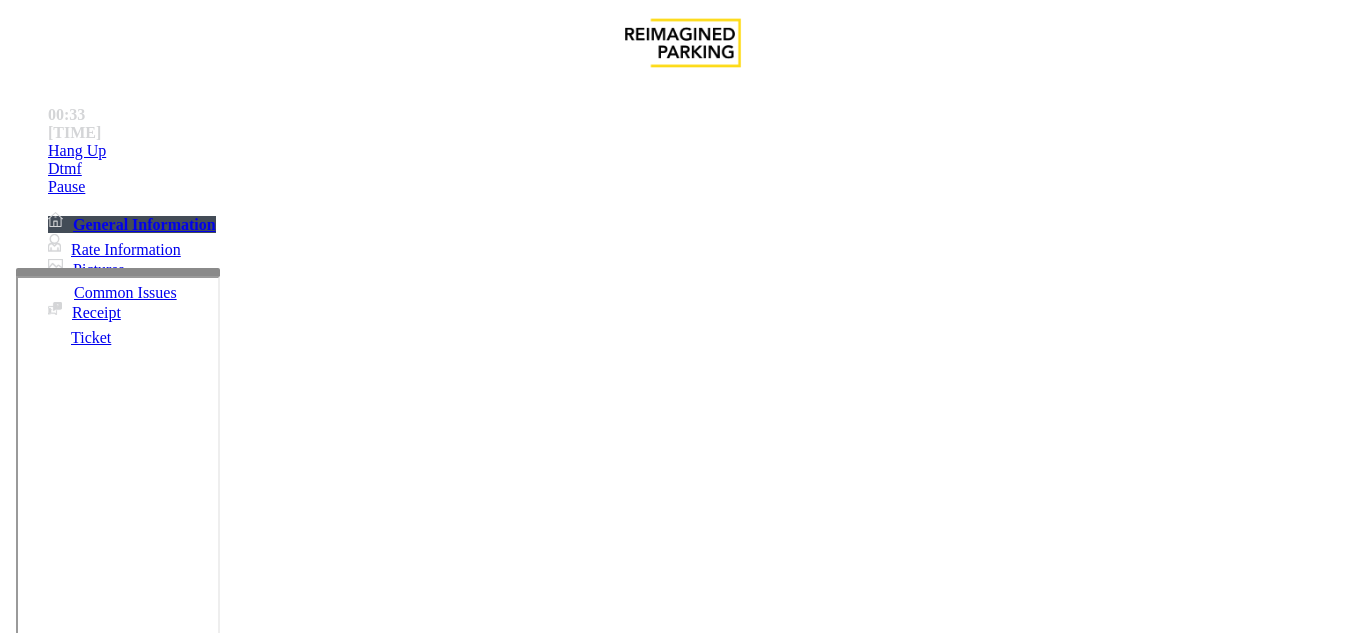 scroll, scrollTop: 0, scrollLeft: 0, axis: both 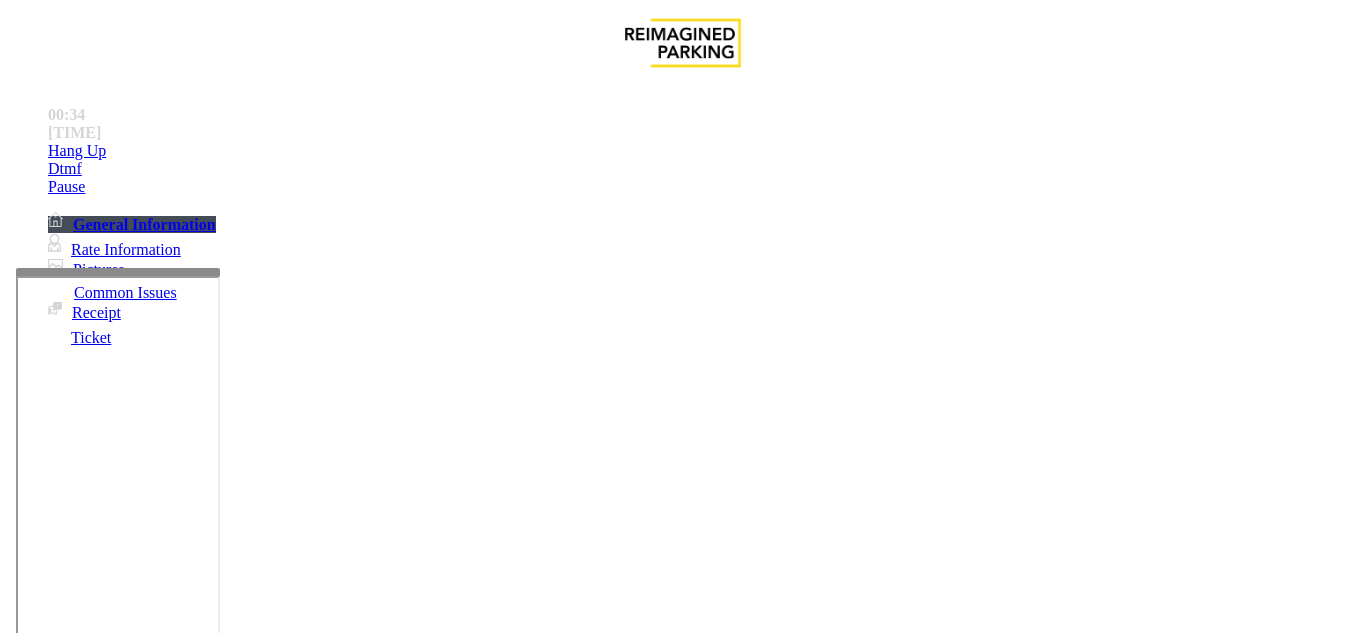 click on "Ticket Unreadable" at bounding box center (682, 1271) 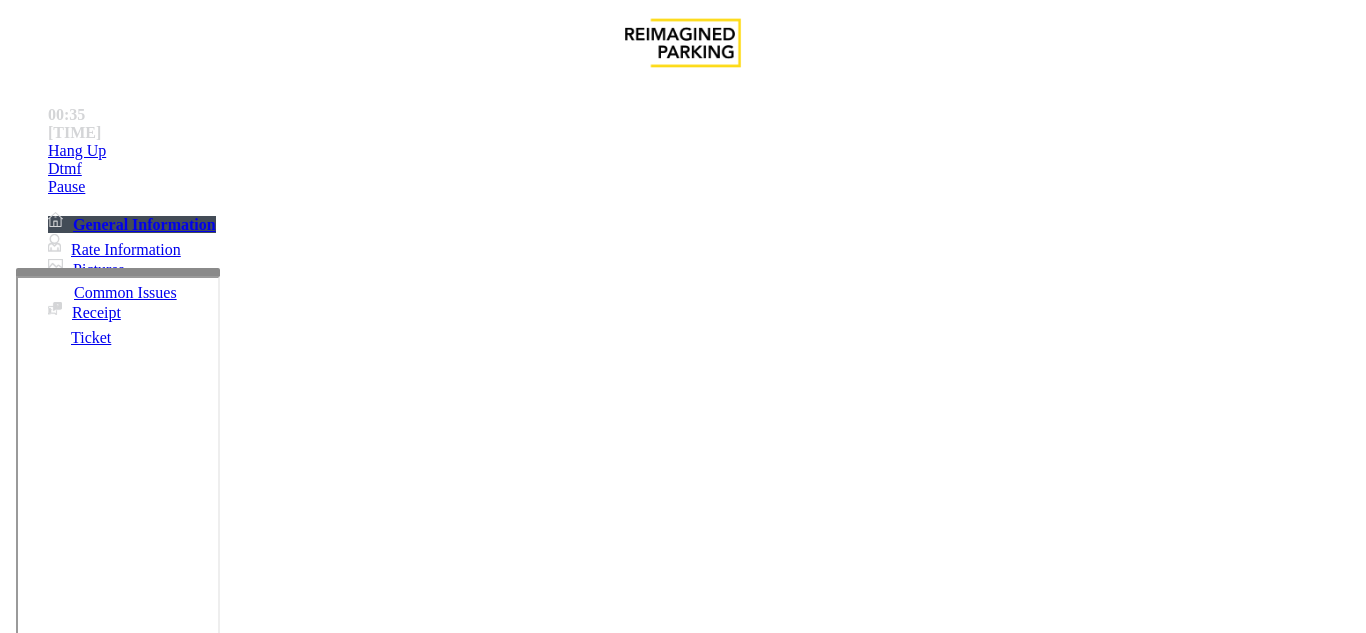 copy on "Ticket Unreadable" 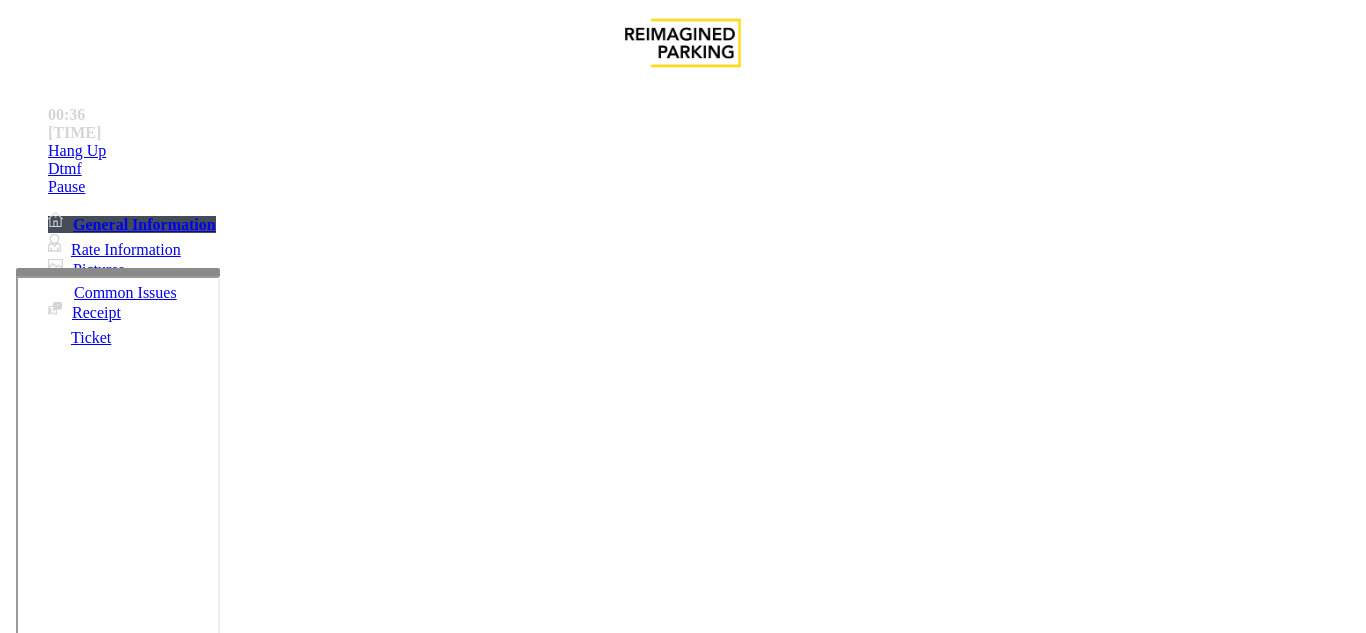 click at bounding box center (221, 1626) 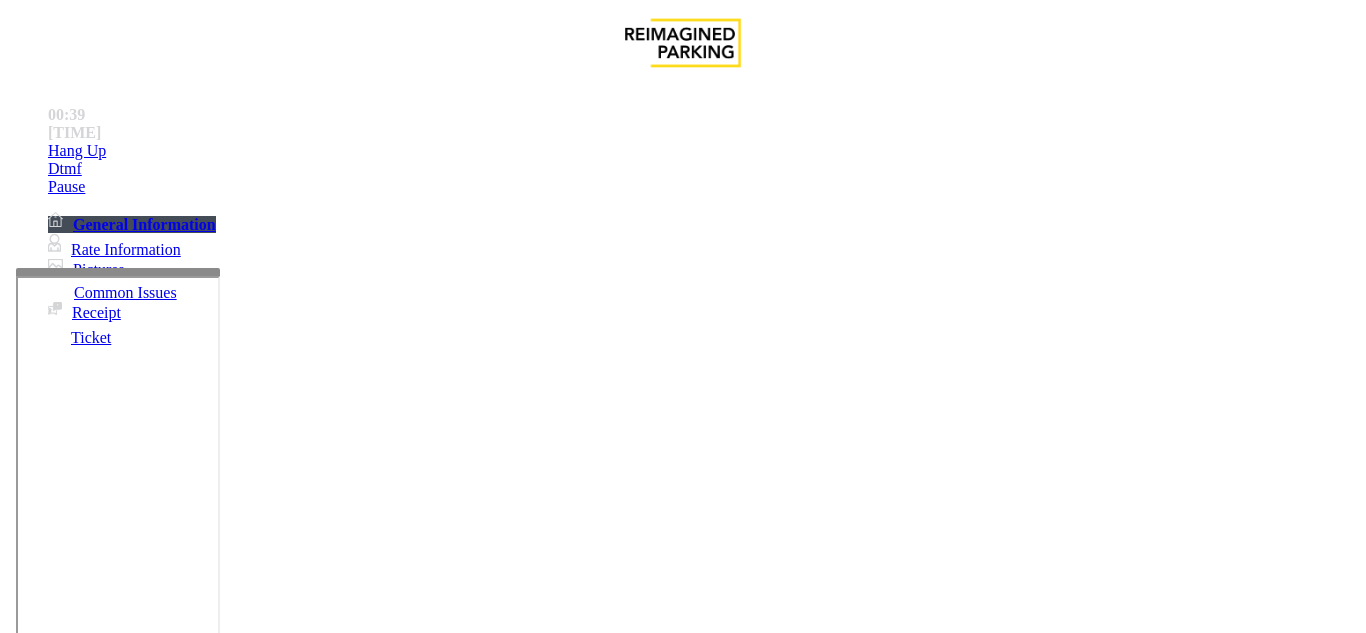 type on "**********" 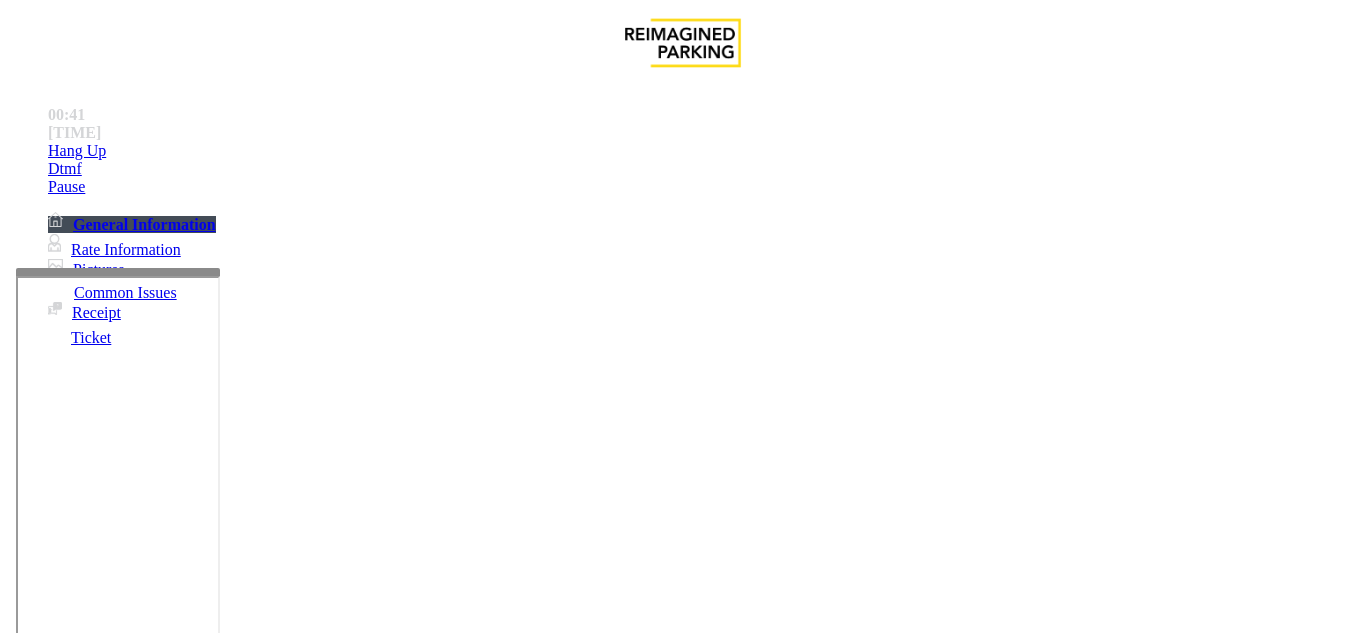 click at bounding box center [96, 1362] 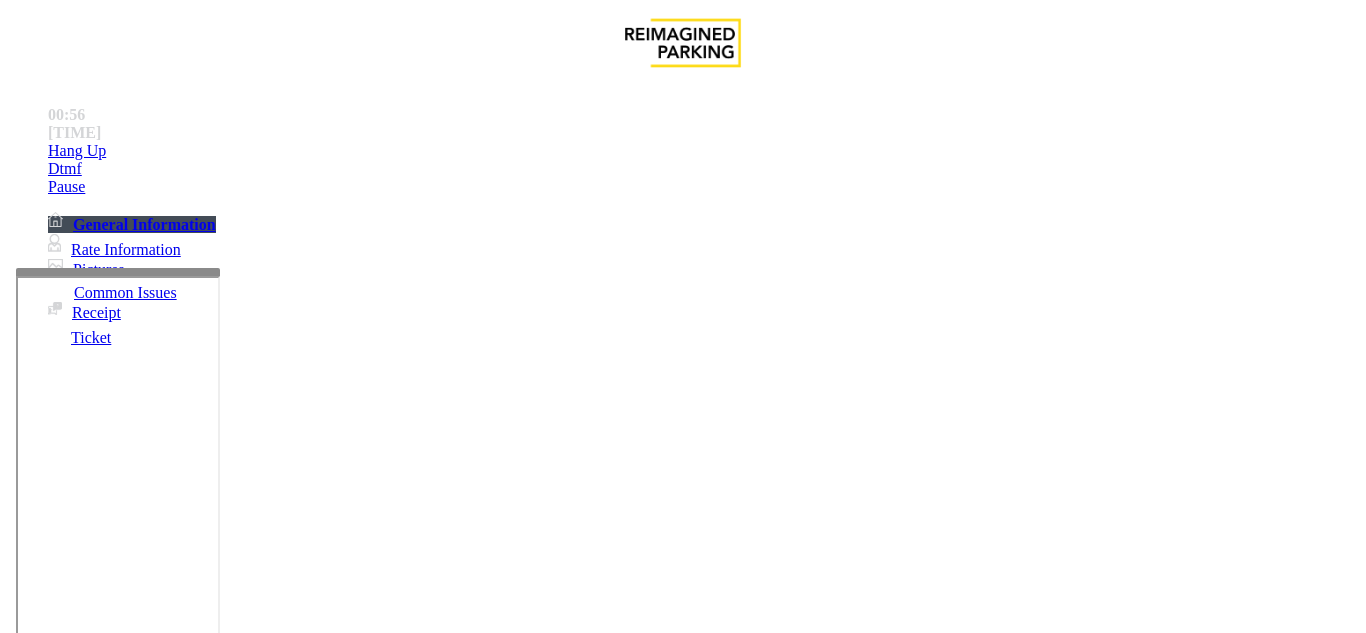 scroll, scrollTop: 100, scrollLeft: 0, axis: vertical 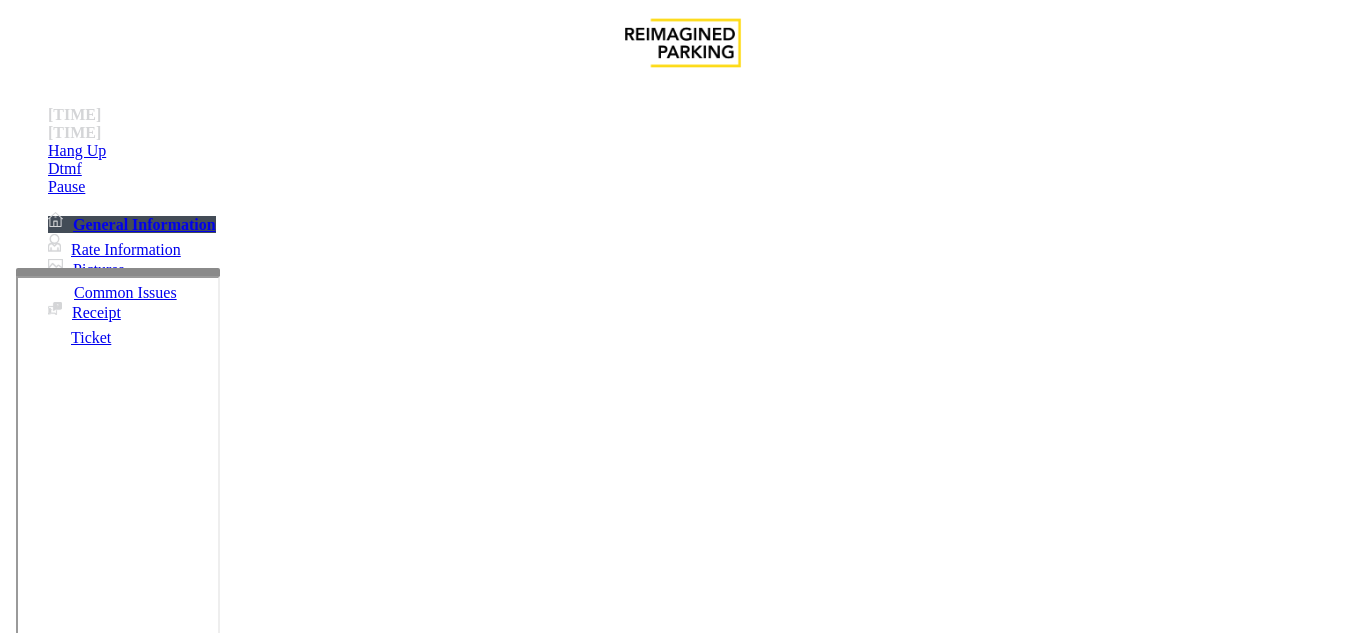type on "*******" 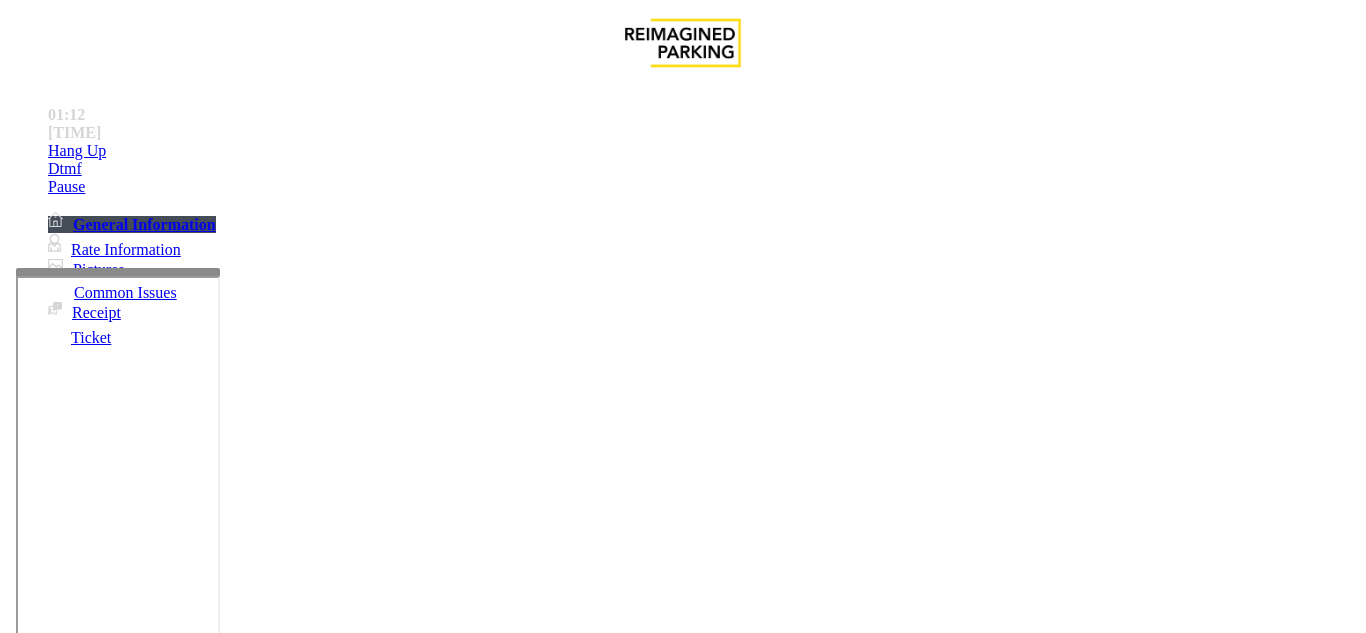 scroll, scrollTop: 800, scrollLeft: 0, axis: vertical 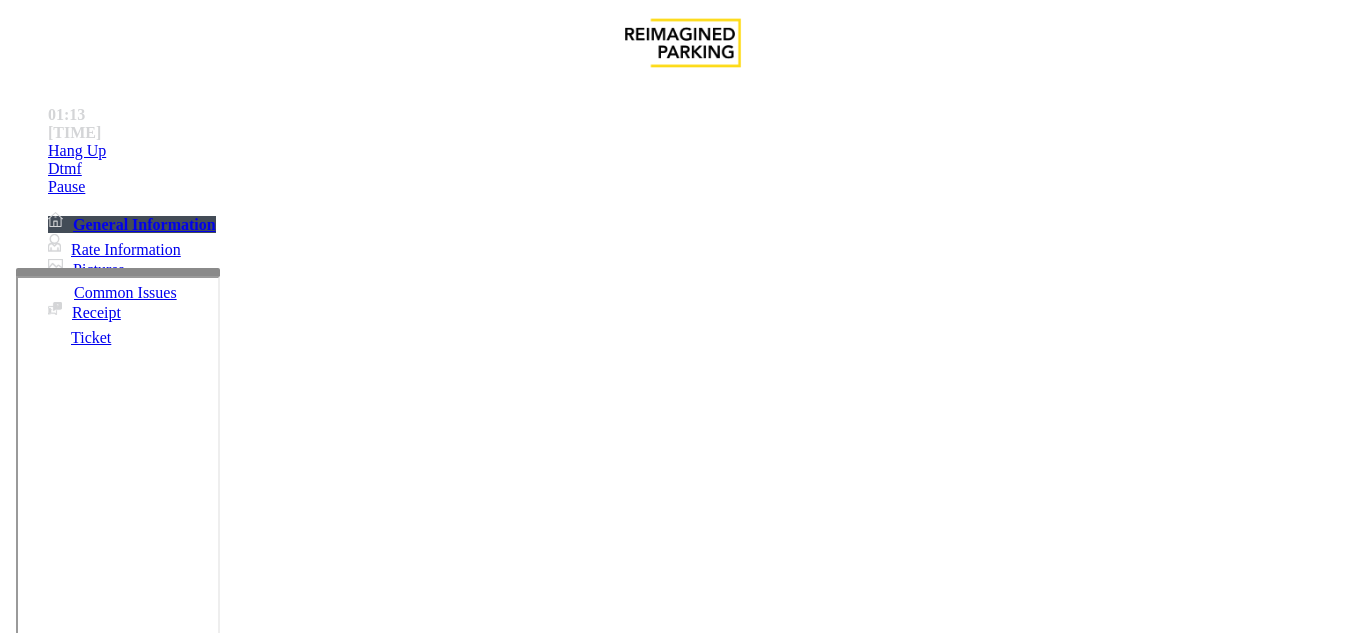 click at bounding box center (96, 1308) 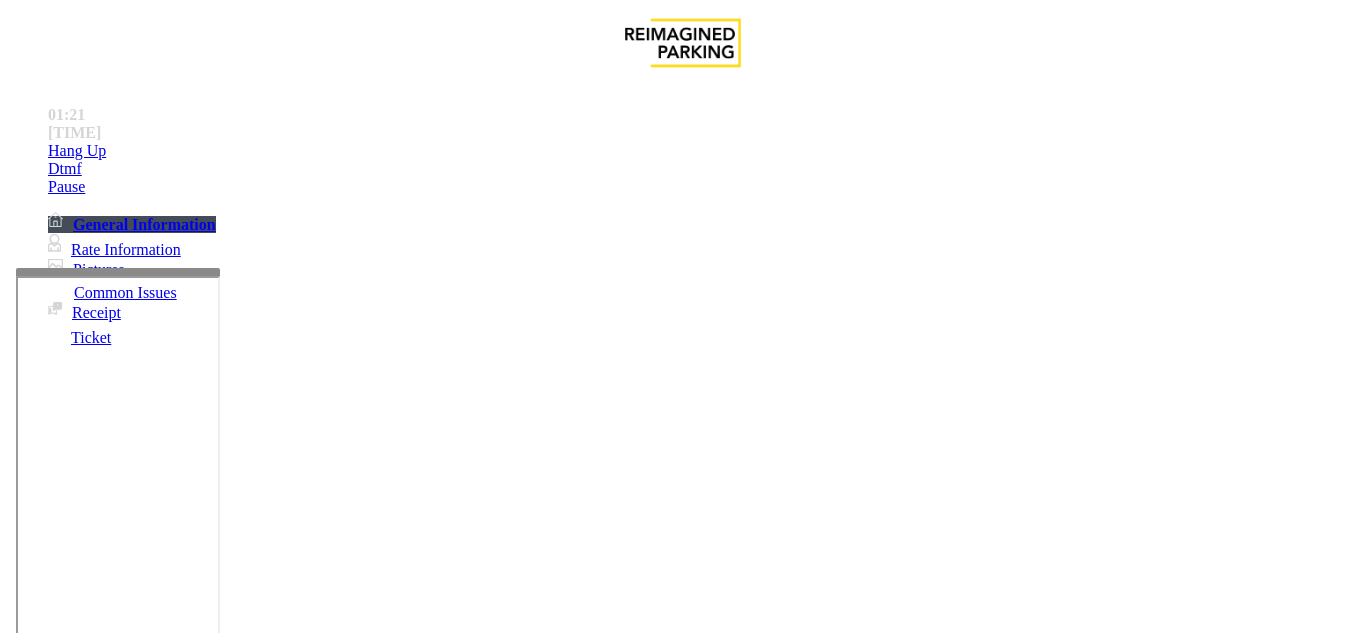 drag, startPoint x: 296, startPoint y: 225, endPoint x: 274, endPoint y: 236, distance: 24.596748 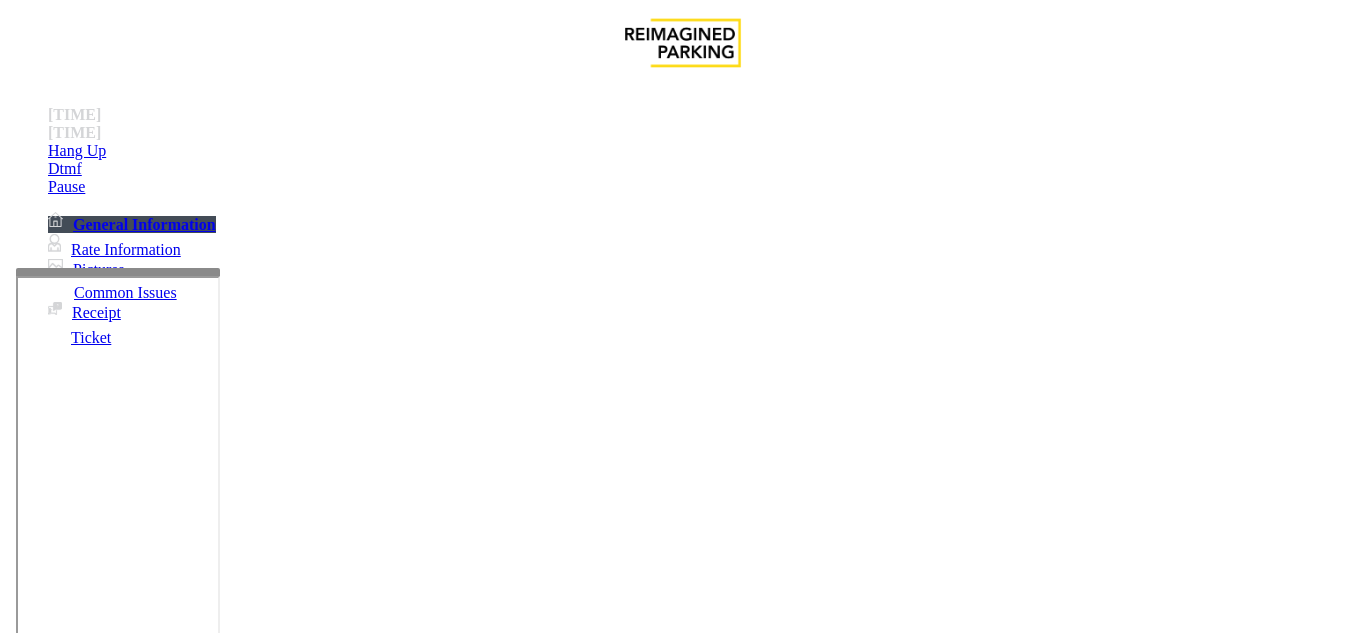 click on "*****" at bounding box center [96, 1308] 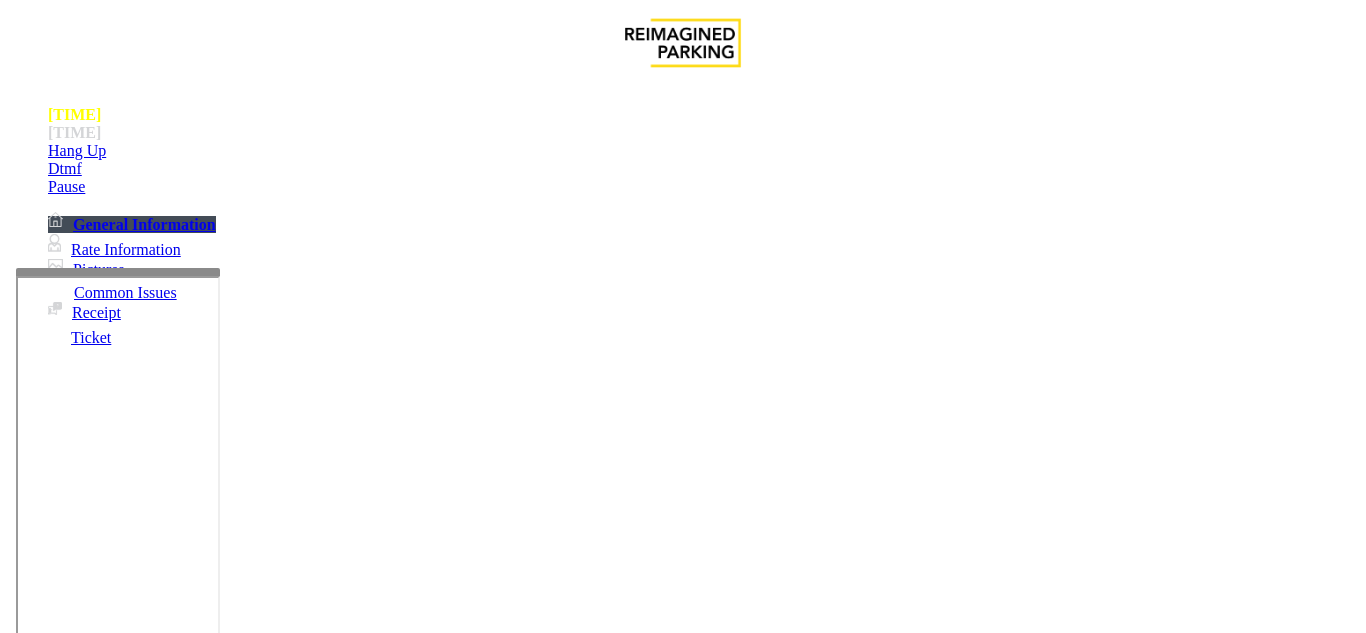 type on "*****" 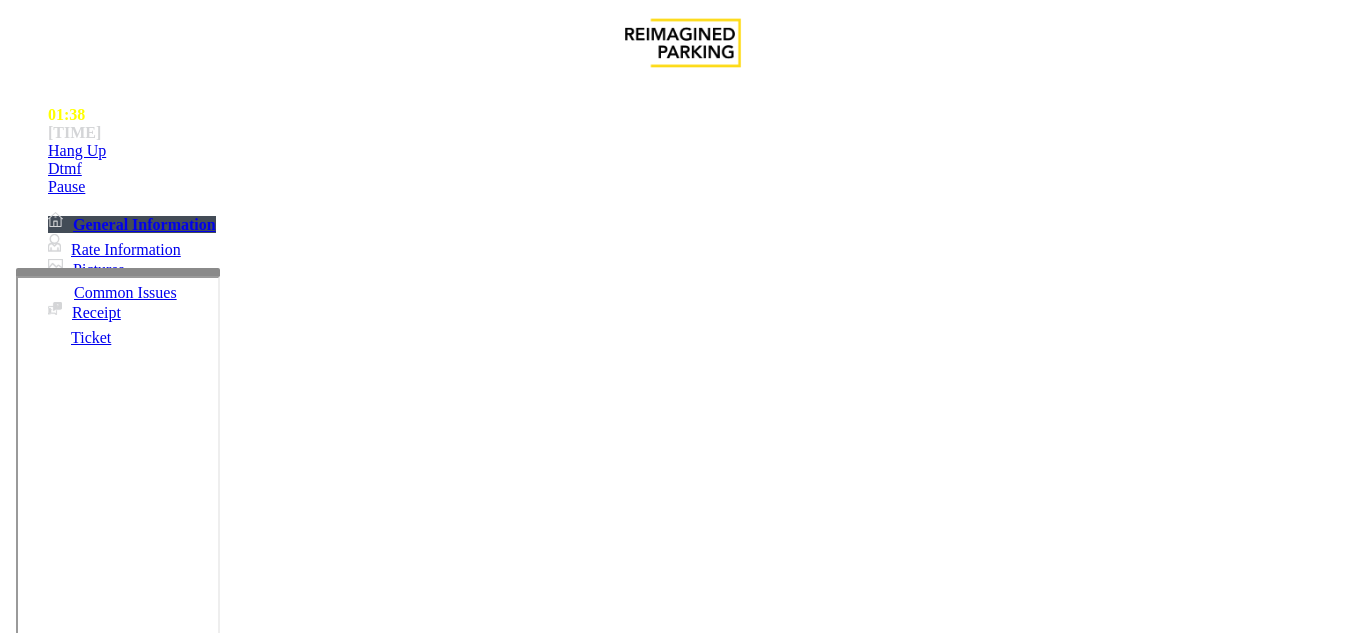 click at bounding box center (221, 1626) 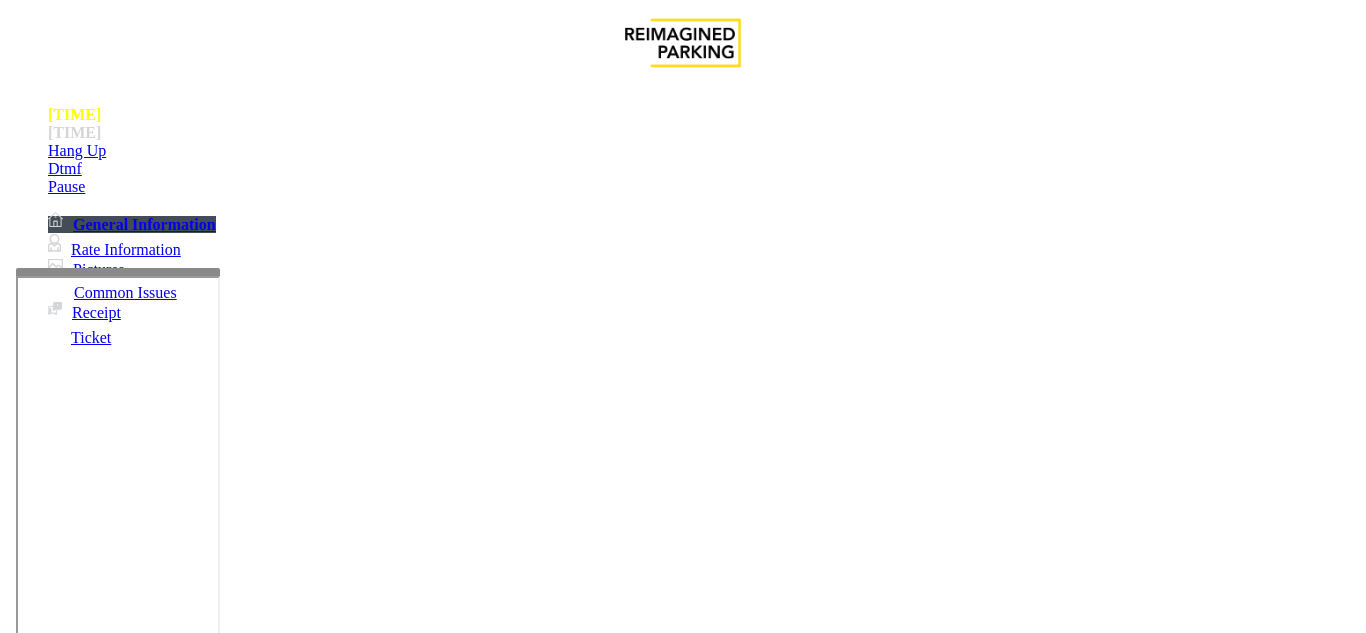 paste on "**********" 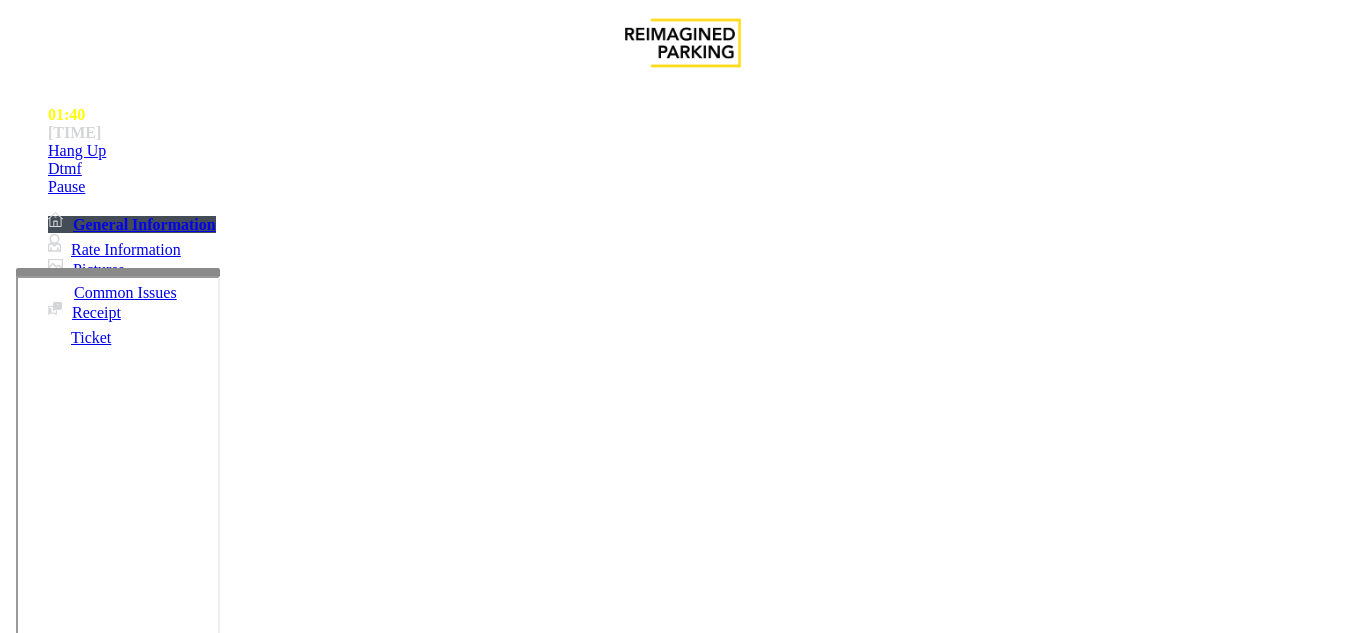 scroll, scrollTop: 0, scrollLeft: 0, axis: both 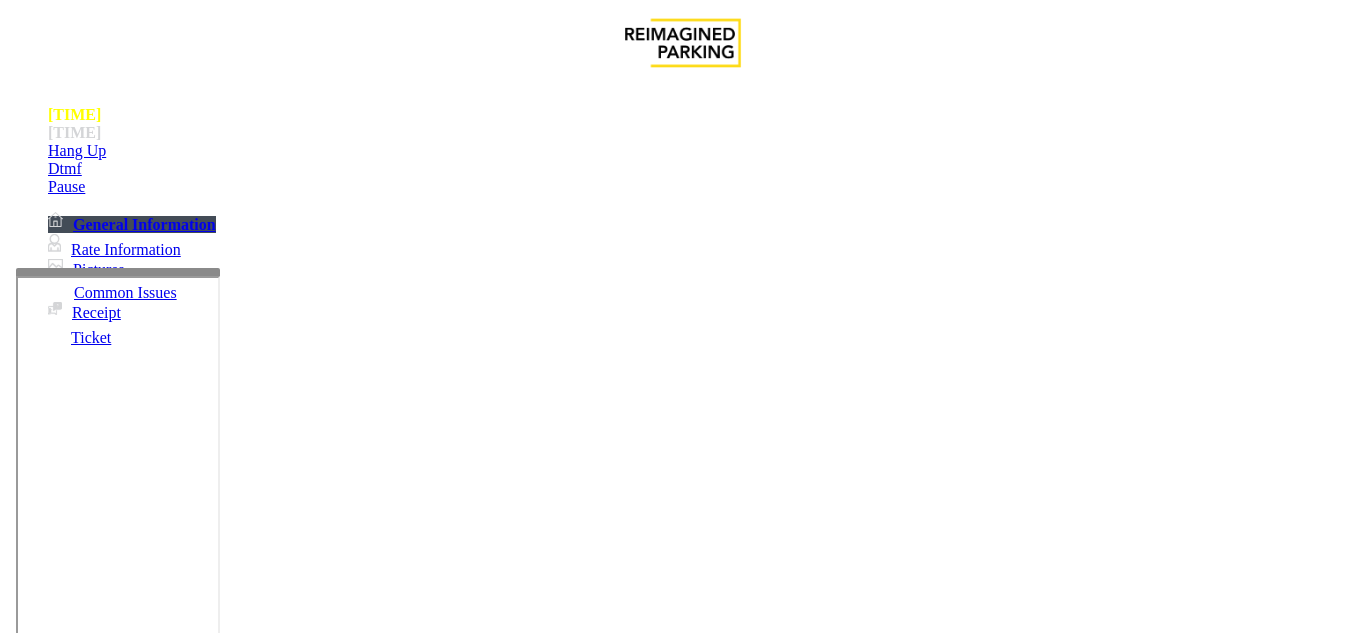 click at bounding box center [221, 1626] 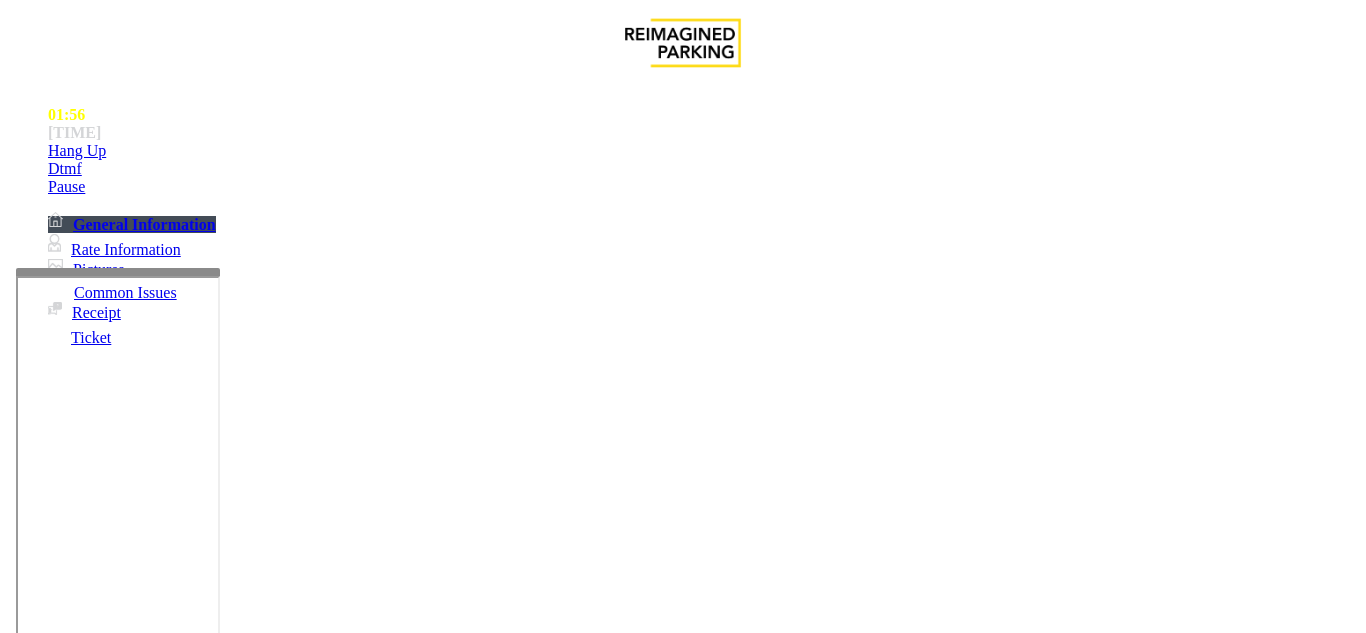 scroll, scrollTop: 0, scrollLeft: 0, axis: both 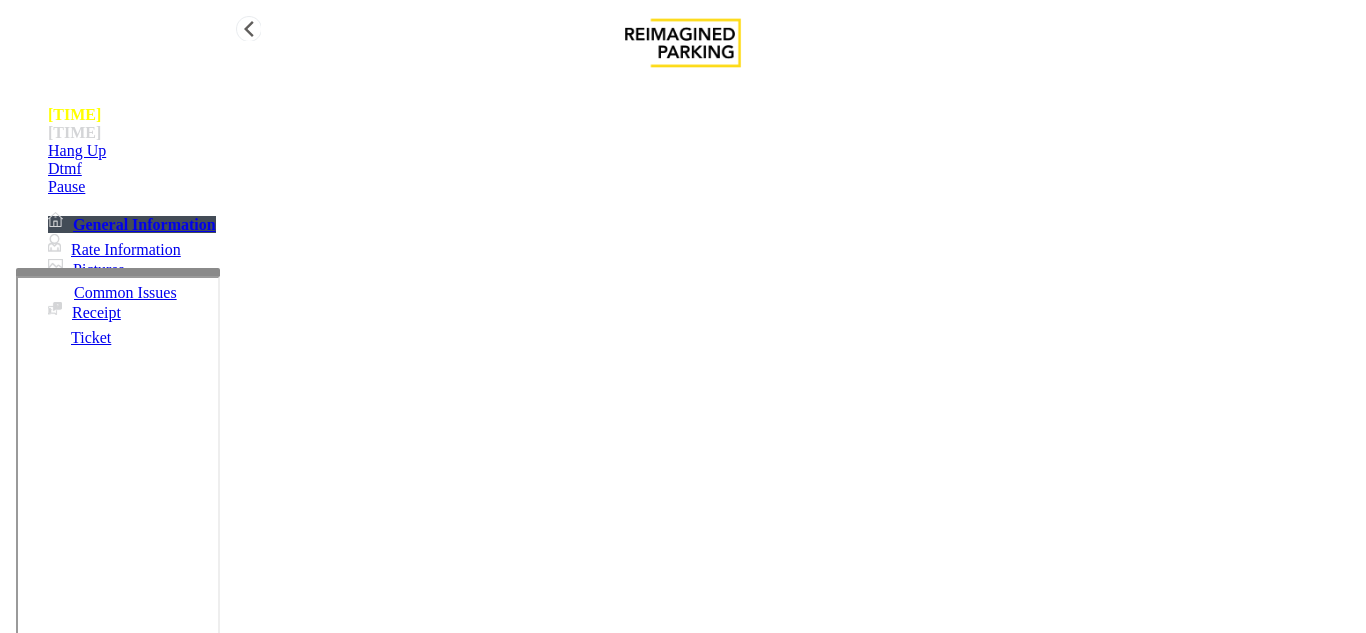 type on "**********" 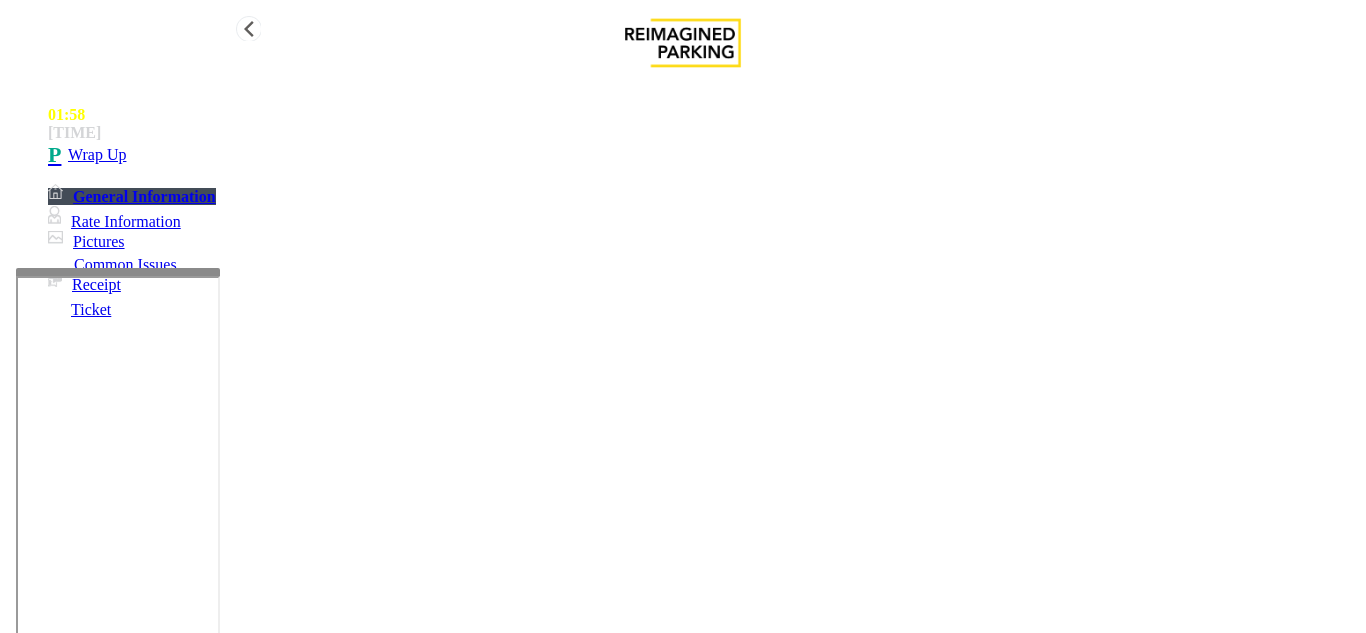 click on "Wrap Up" at bounding box center [703, 155] 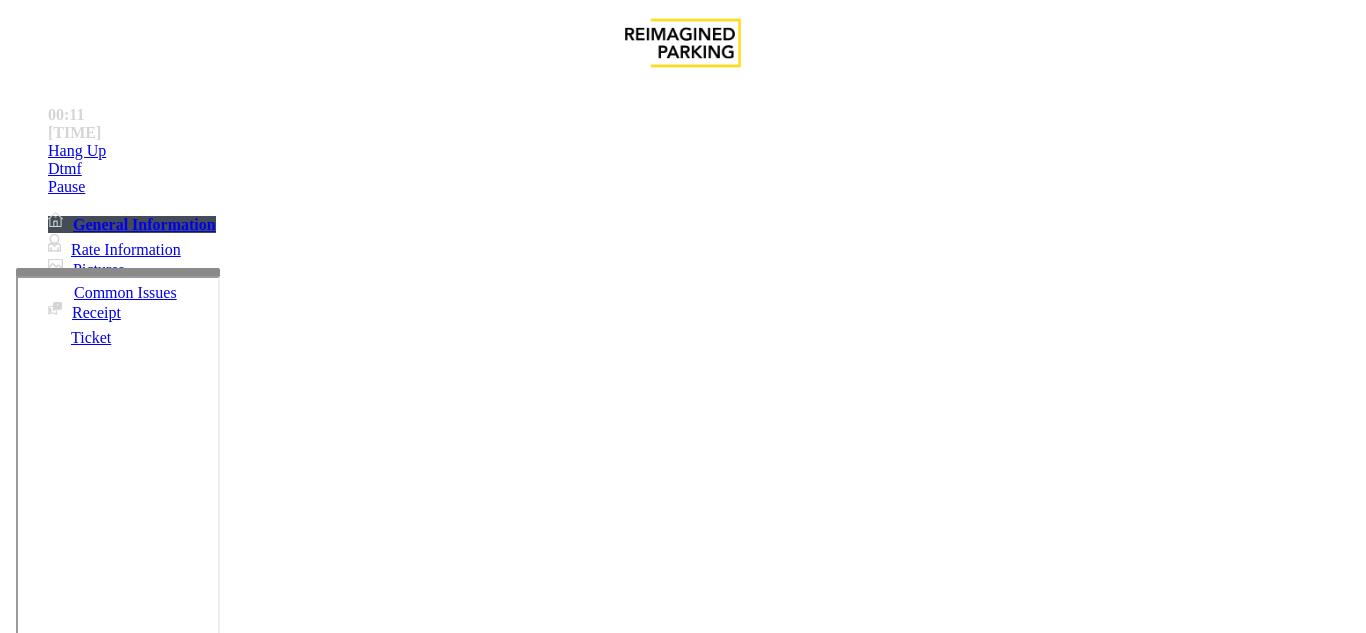 scroll, scrollTop: 800, scrollLeft: 0, axis: vertical 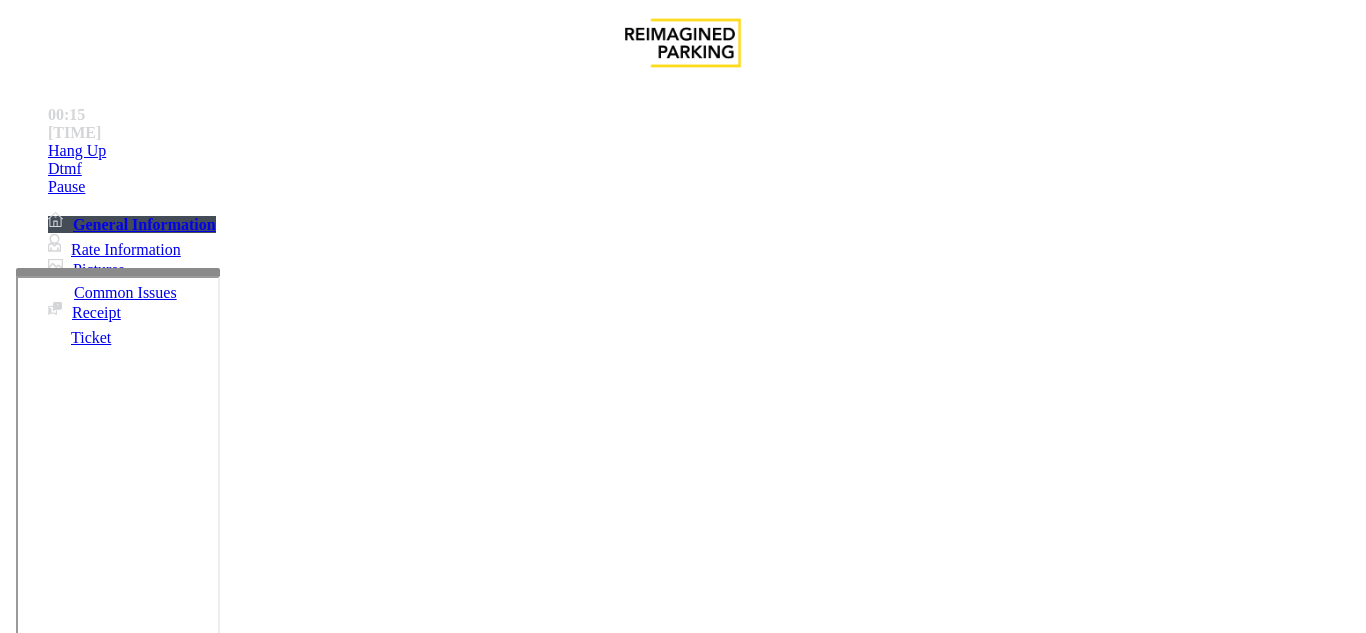 click on "Validation Issue" at bounding box center [371, 1286] 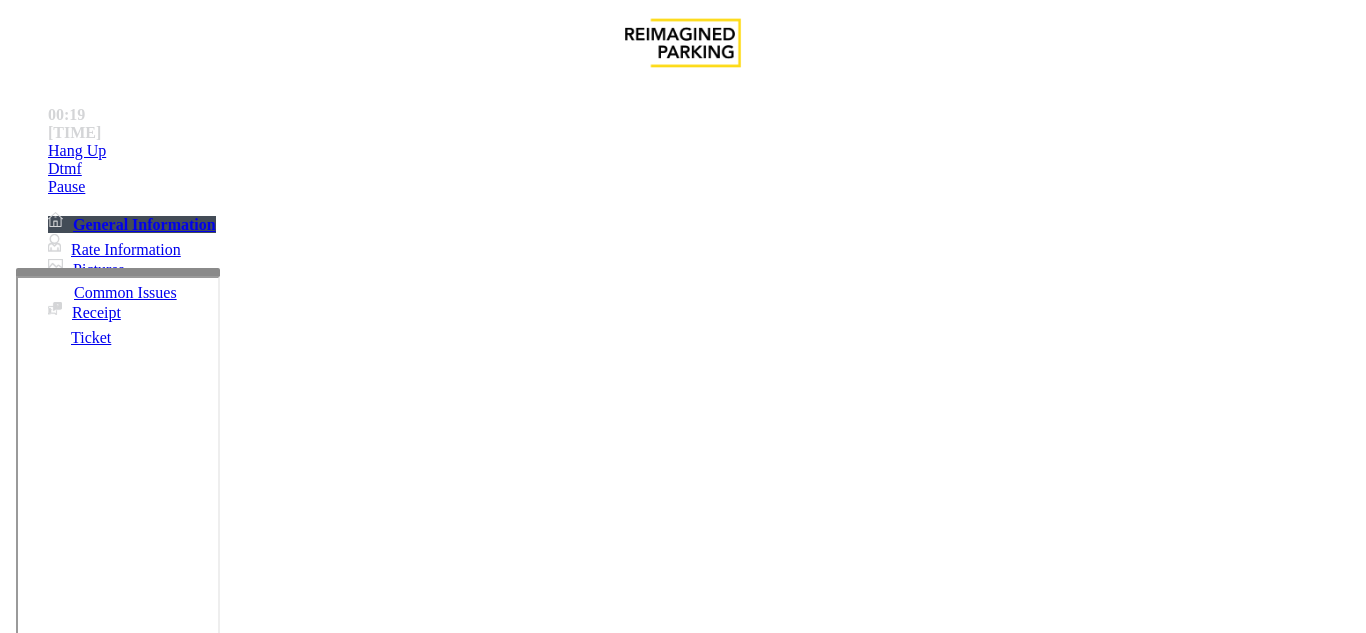 scroll, scrollTop: 1200, scrollLeft: 0, axis: vertical 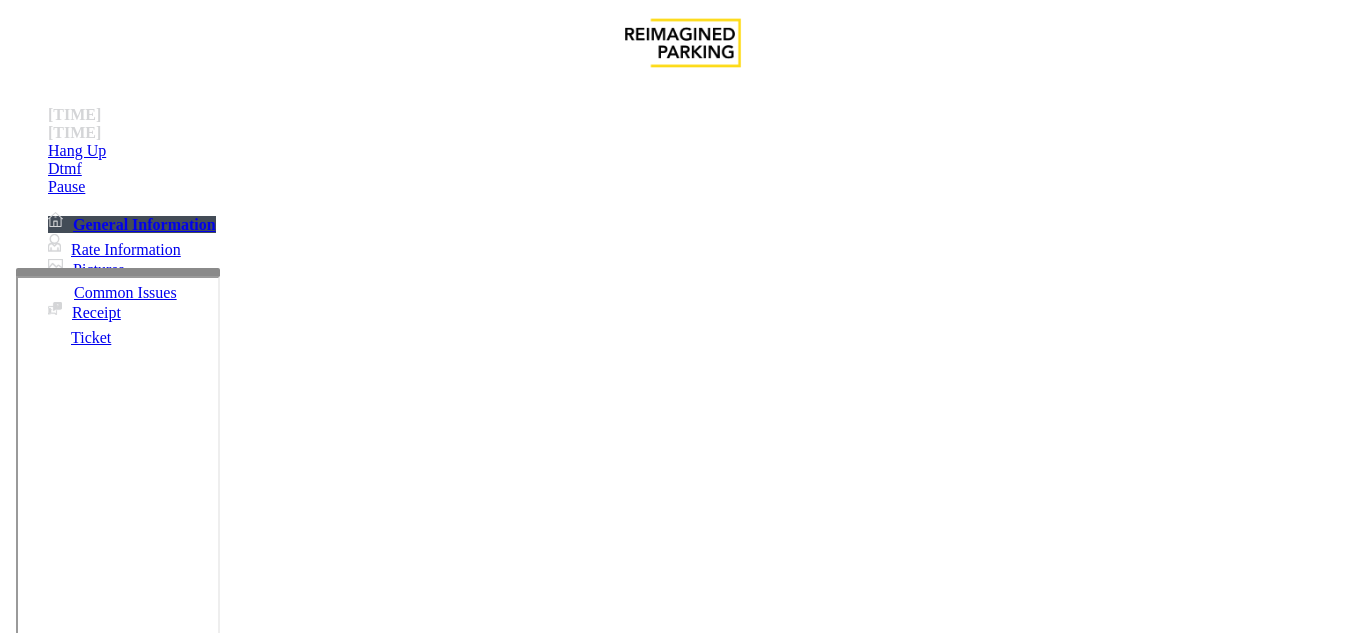 click at bounding box center (221, 1634) 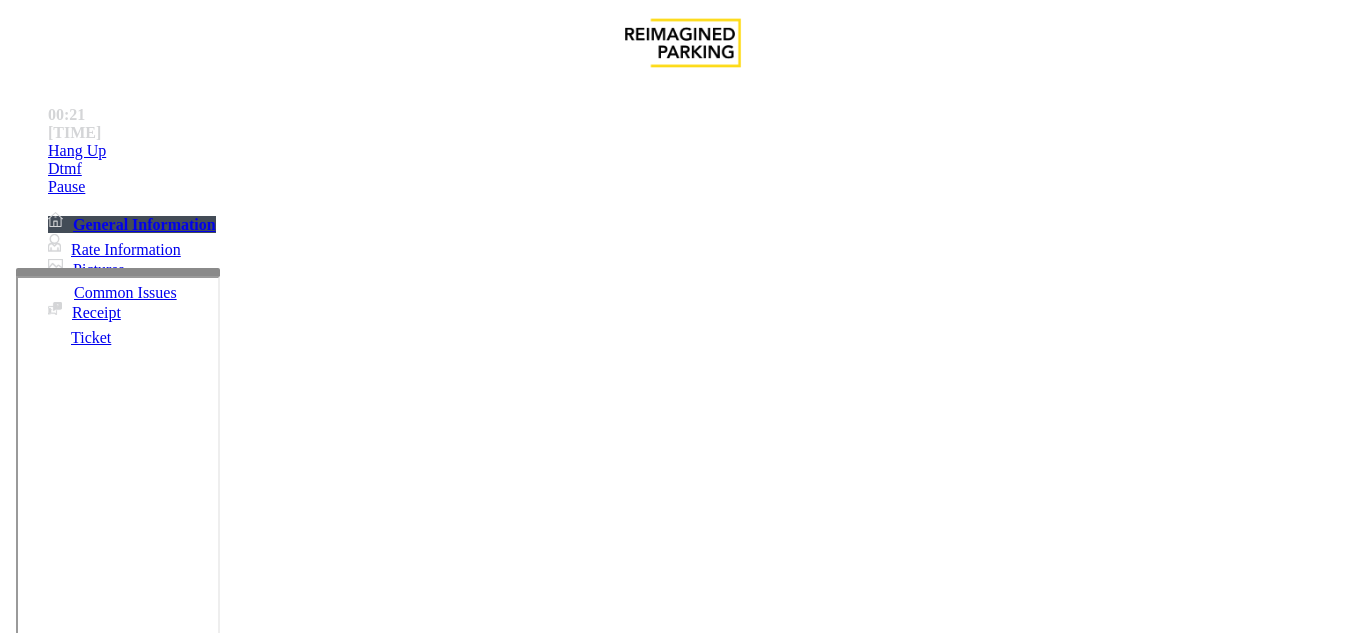 scroll, scrollTop: 0, scrollLeft: 0, axis: both 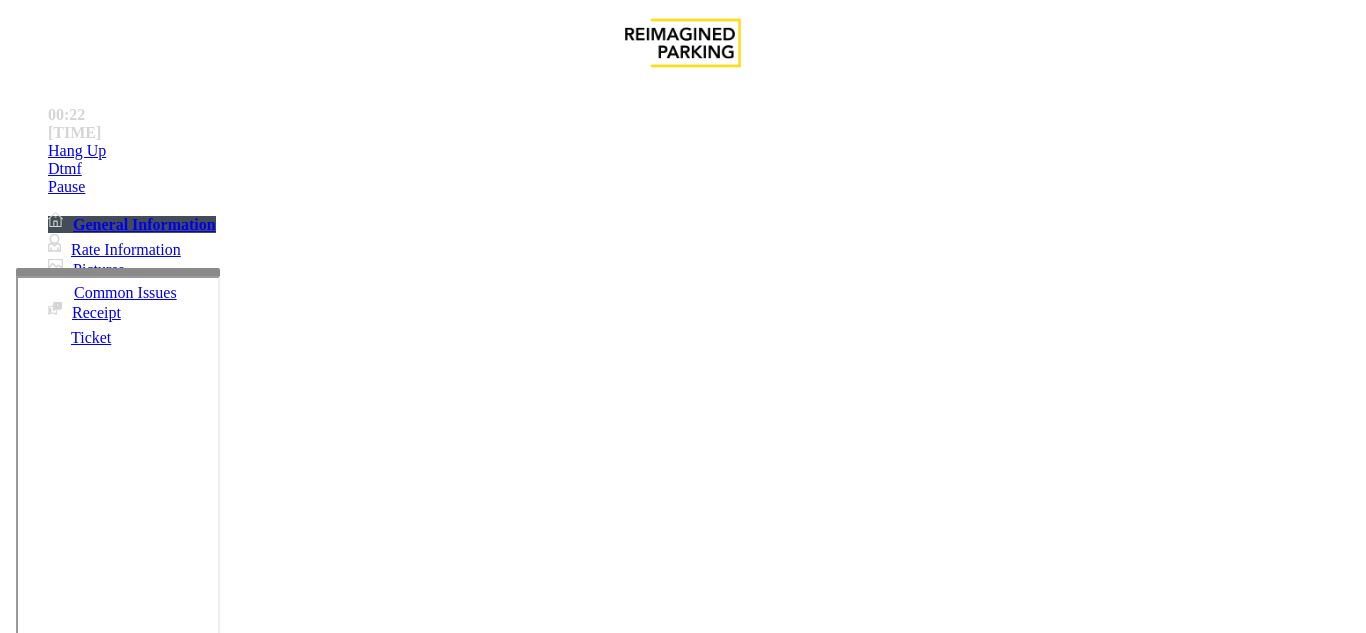 click on "Validation Error" at bounding box center (682, 1271) 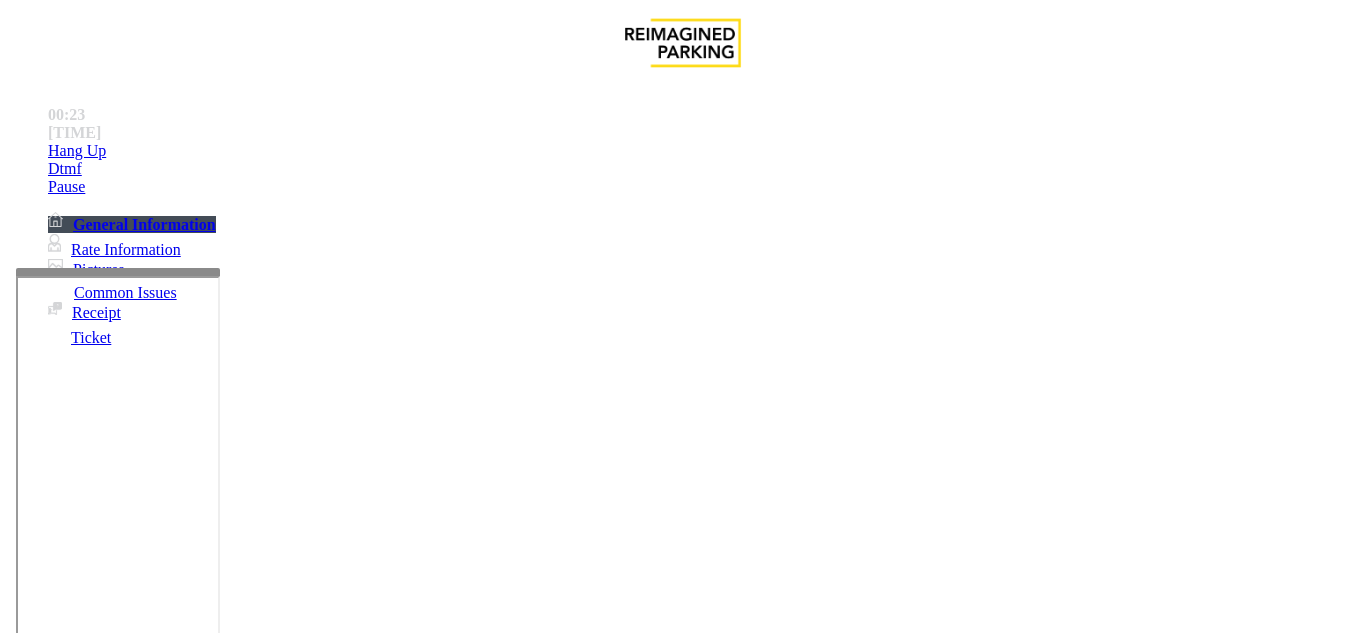 copy on "Validation Error" 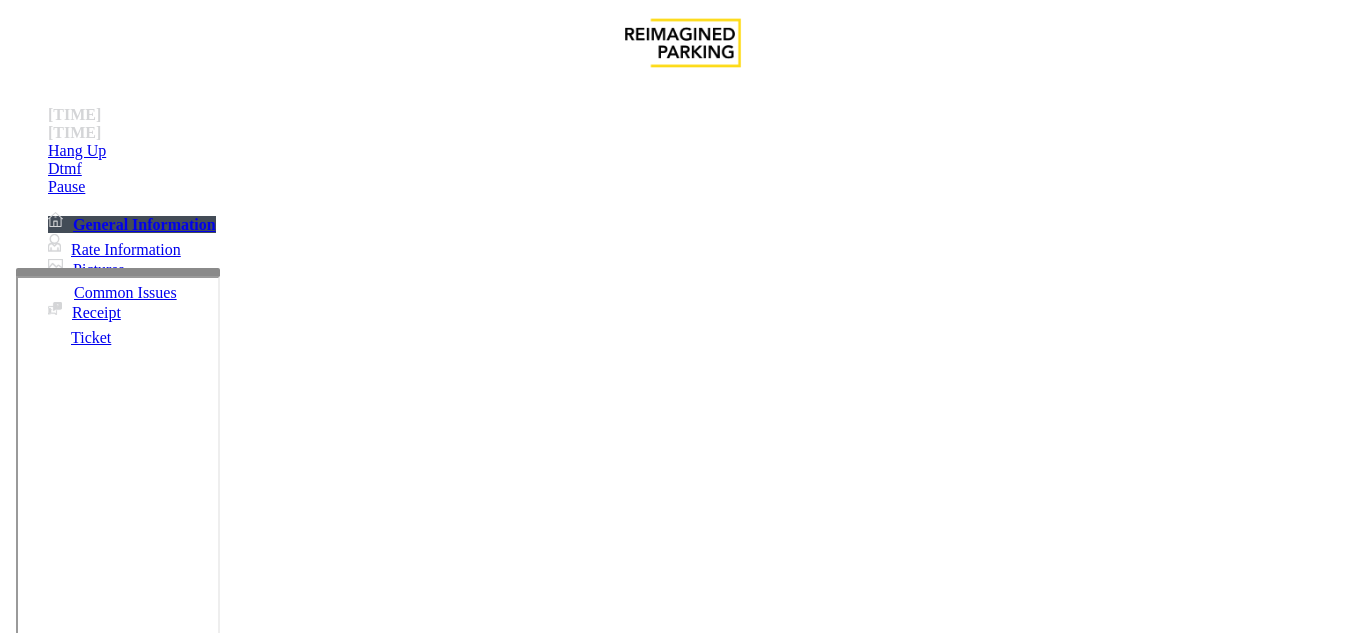 click at bounding box center (221, 1634) 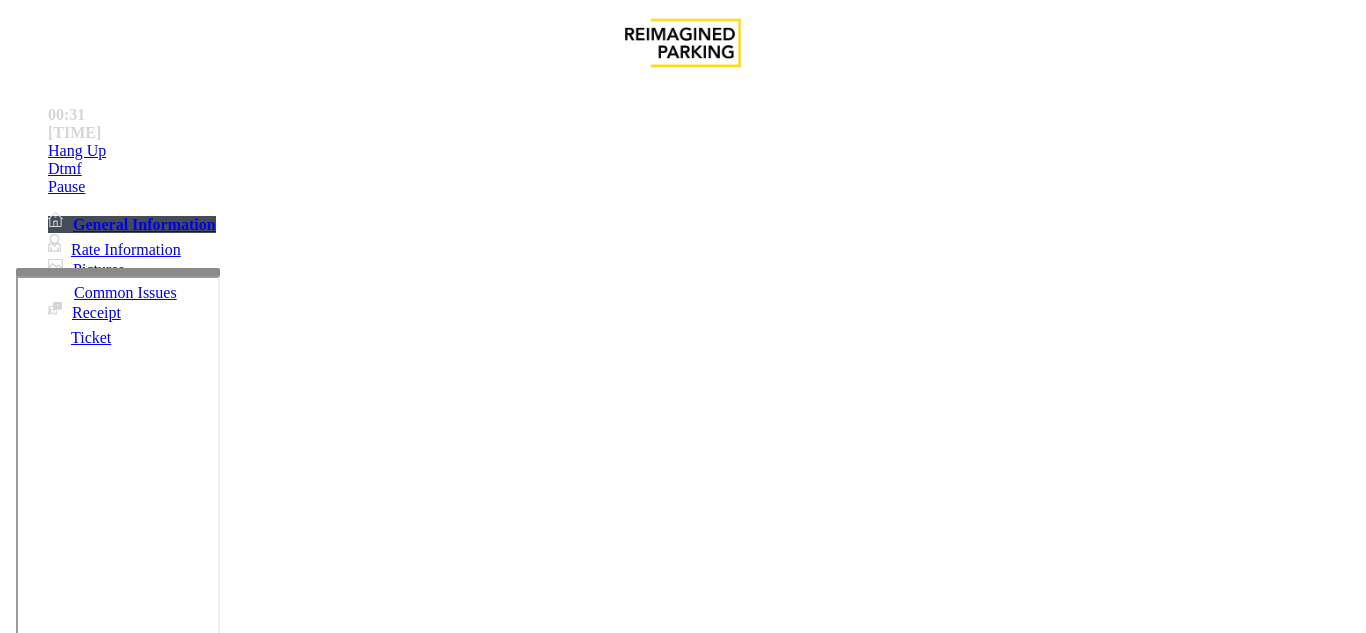 scroll, scrollTop: 500, scrollLeft: 0, axis: vertical 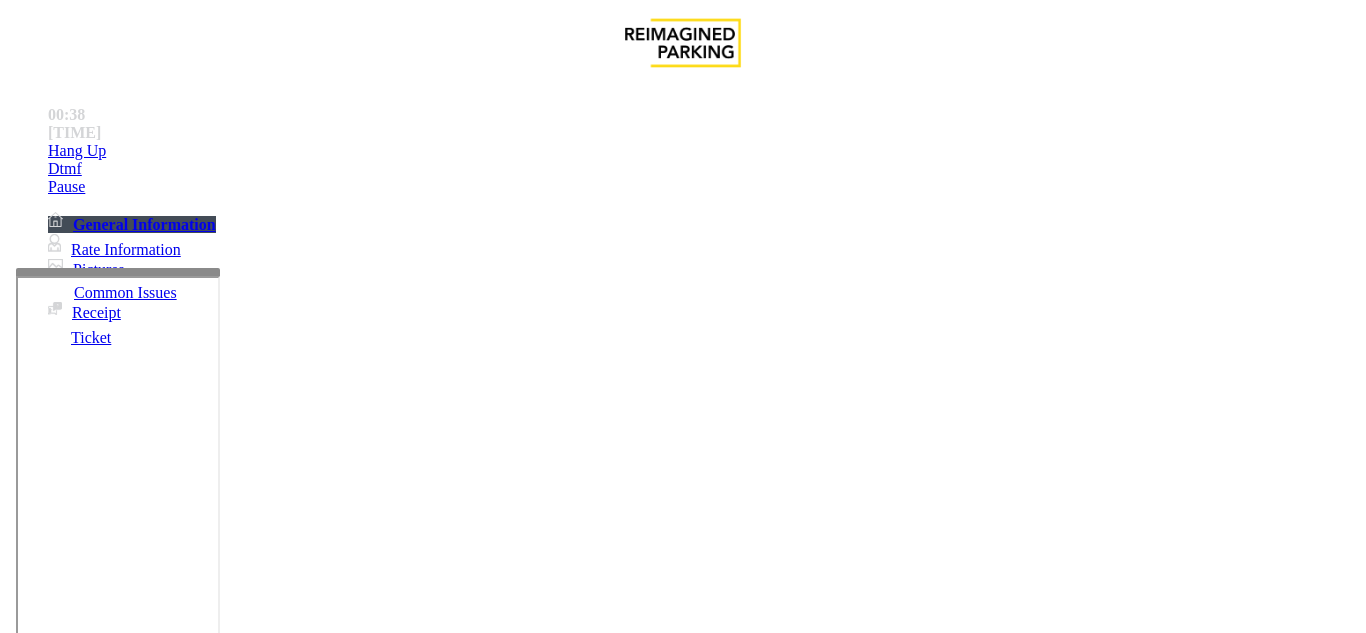 type on "**********" 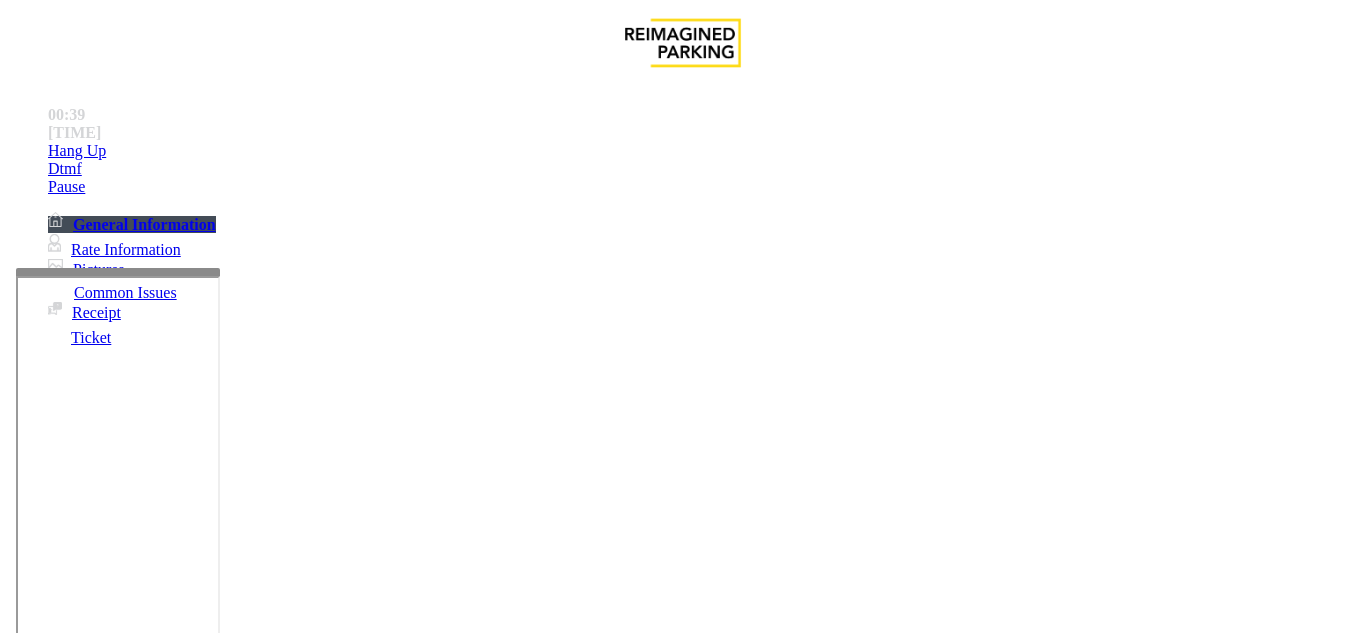 click on "Issue" at bounding box center (42, 1253) 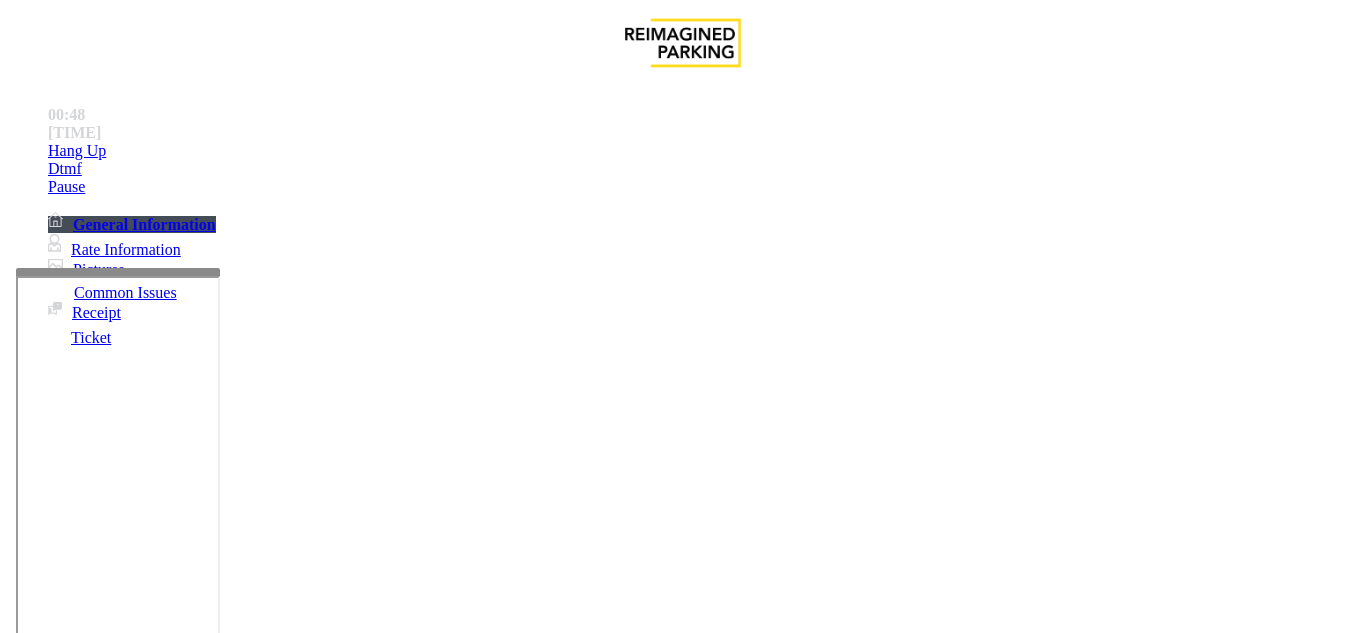 click on "Services" at bounding box center [687, 1286] 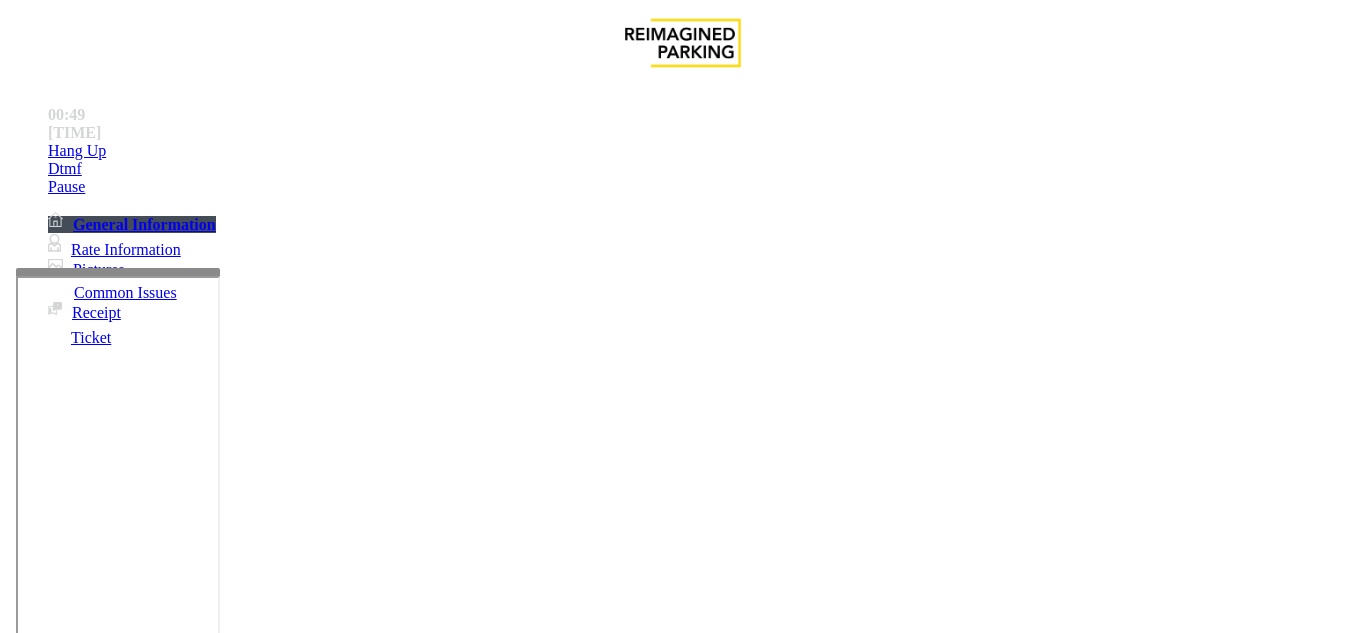 click on "Hotel Customer" at bounding box center (485, 1286) 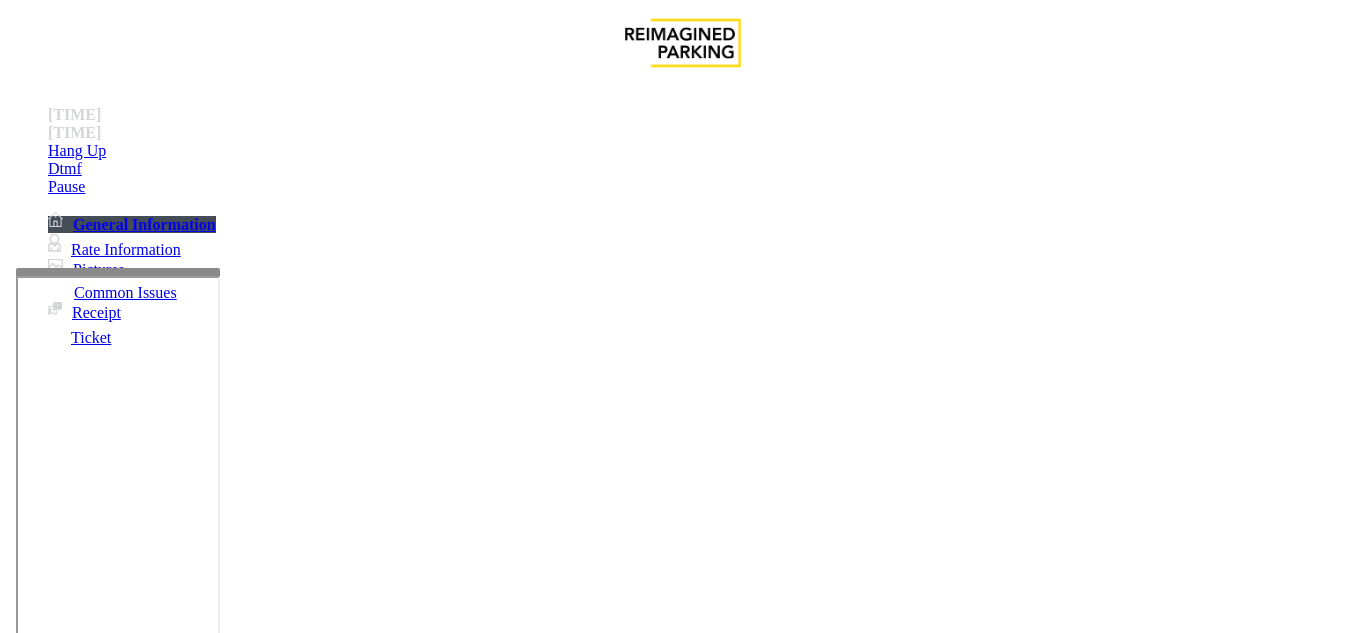 scroll, scrollTop: 188, scrollLeft: 0, axis: vertical 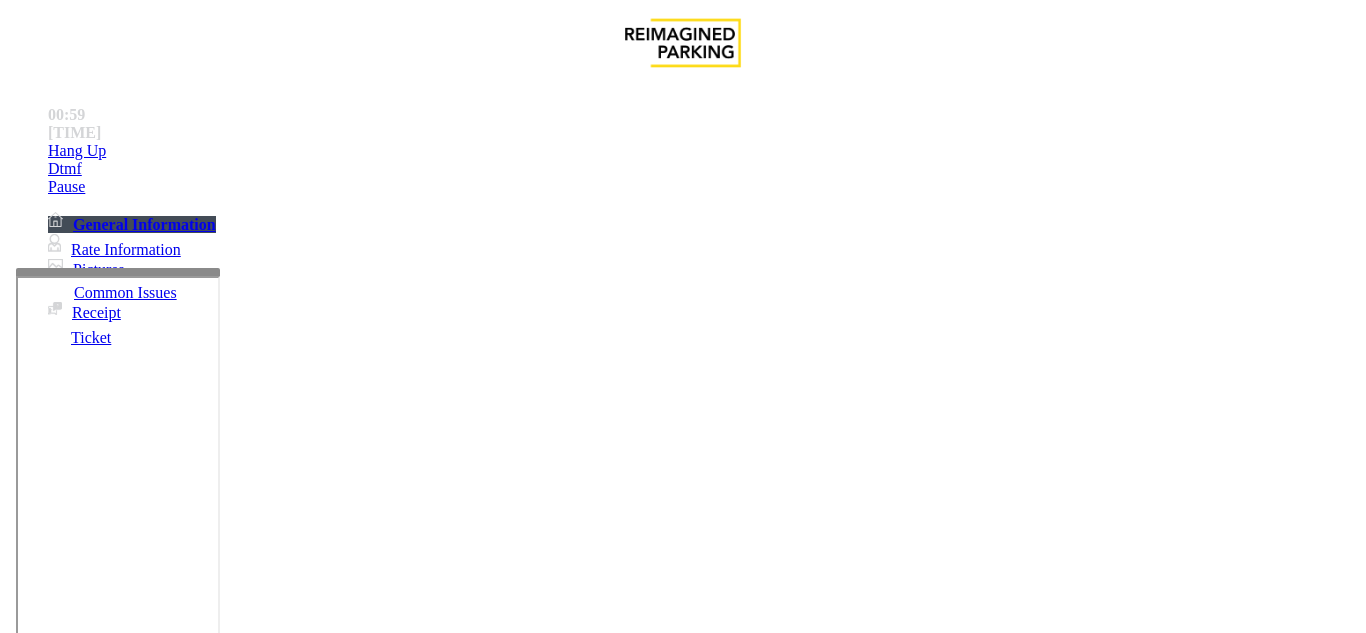 drag, startPoint x: 1020, startPoint y: 364, endPoint x: 1087, endPoint y: 356, distance: 67.47592 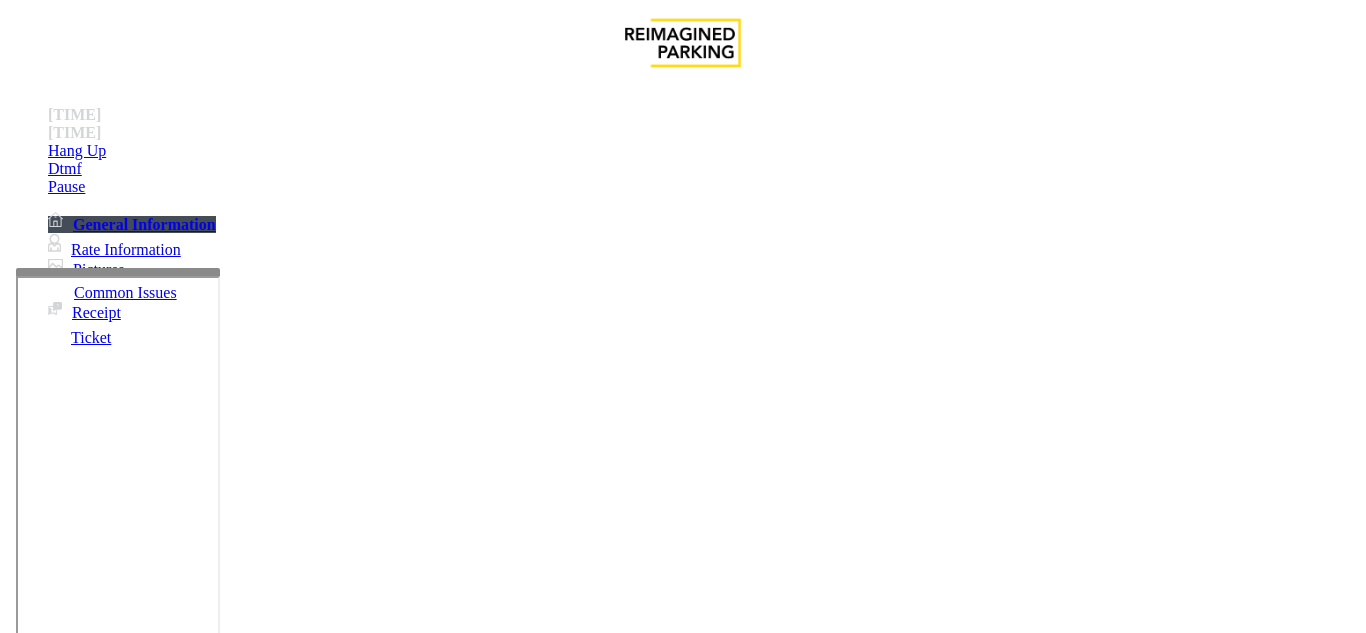 scroll, scrollTop: 88, scrollLeft: 0, axis: vertical 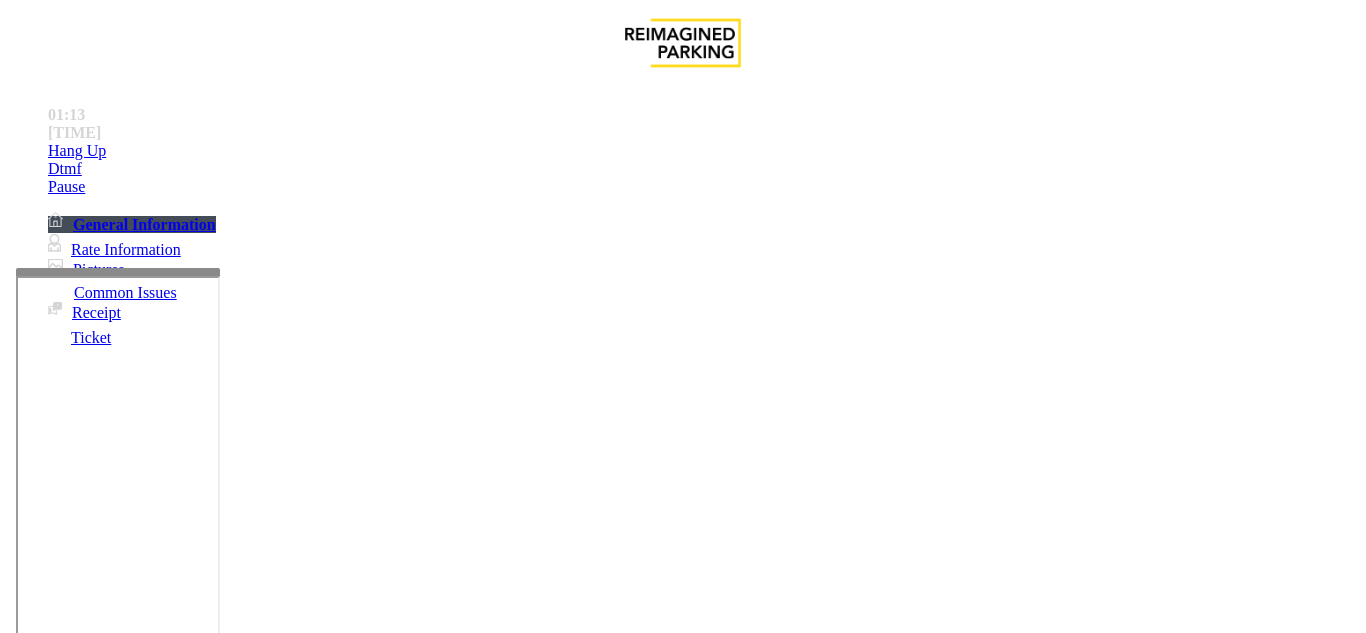 click at bounding box center (221, 1588) 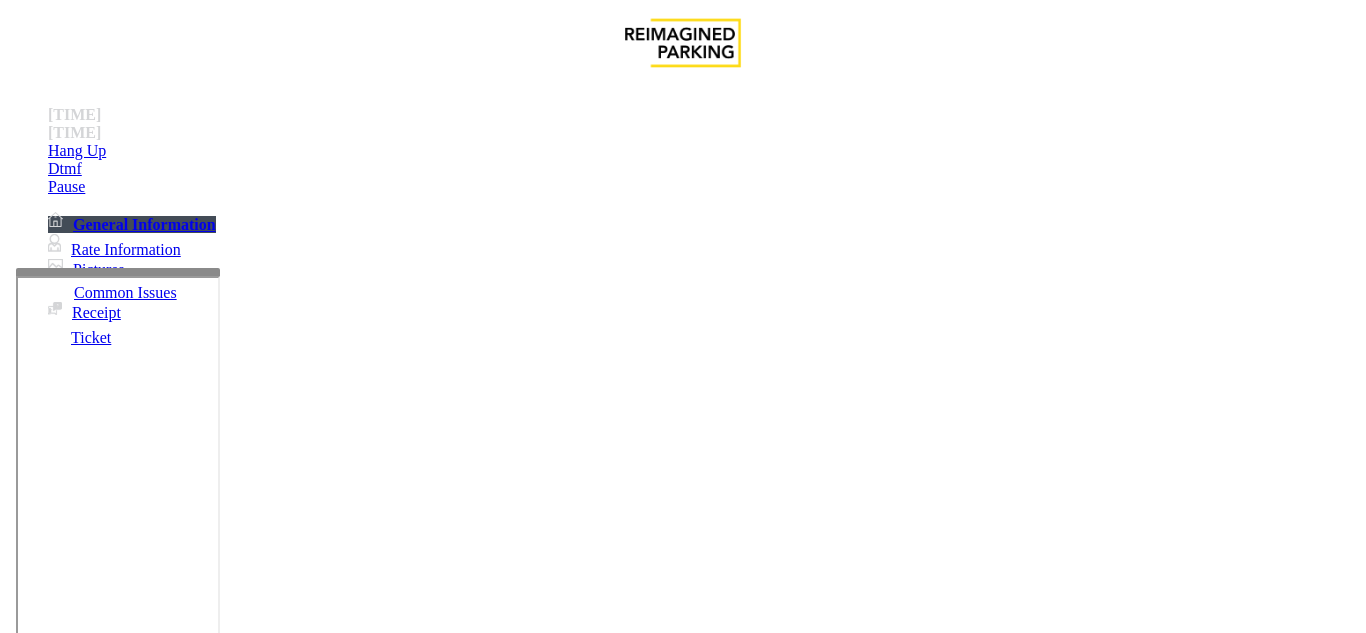scroll, scrollTop: 0, scrollLeft: 0, axis: both 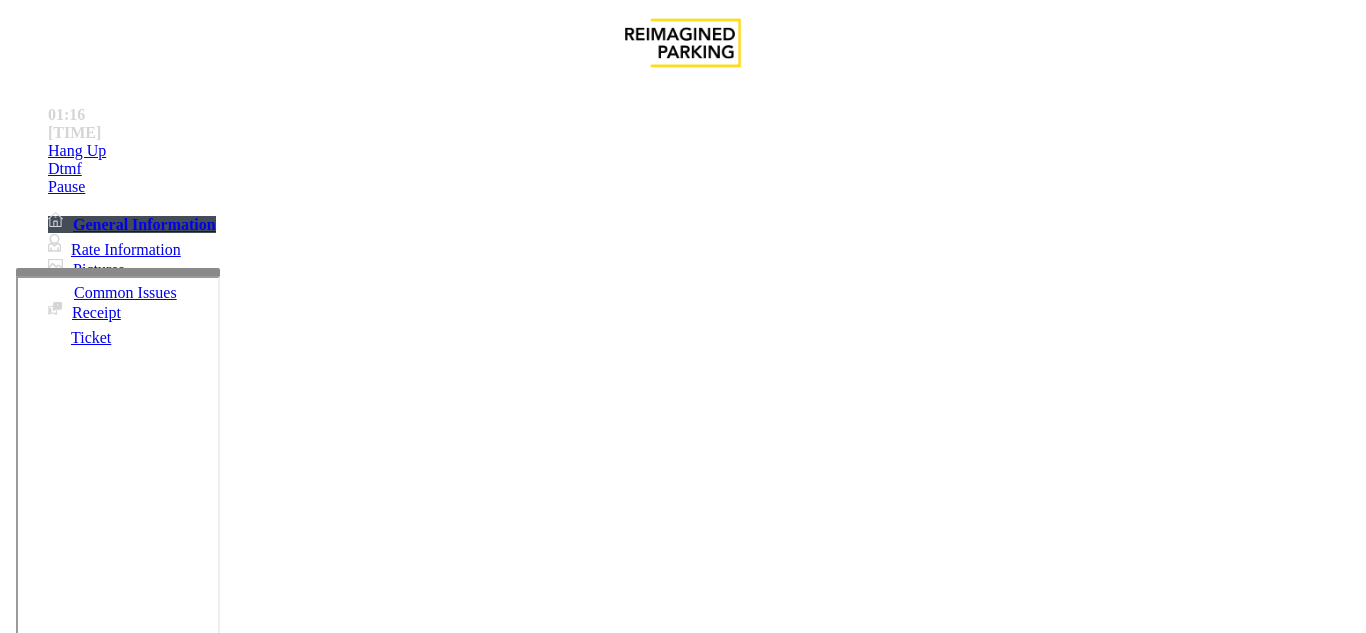 click on "Vend Gate" at bounding box center [69, 1681] 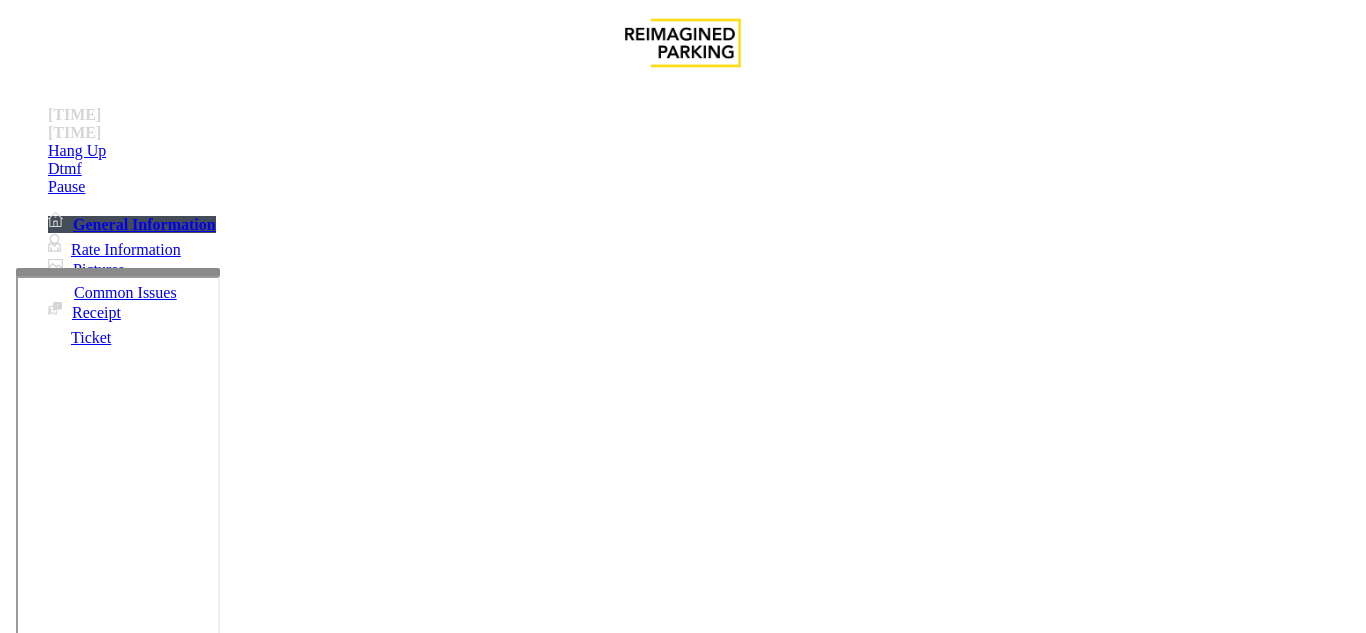 scroll, scrollTop: 100, scrollLeft: 0, axis: vertical 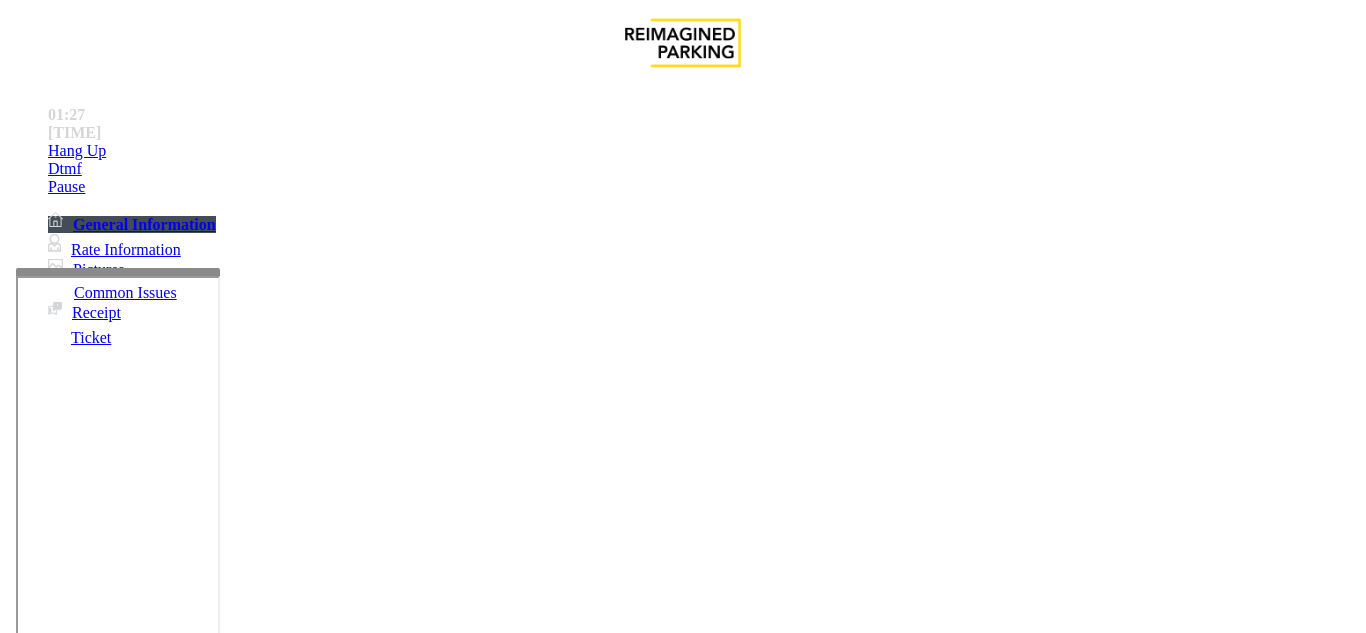 paste on "**********" 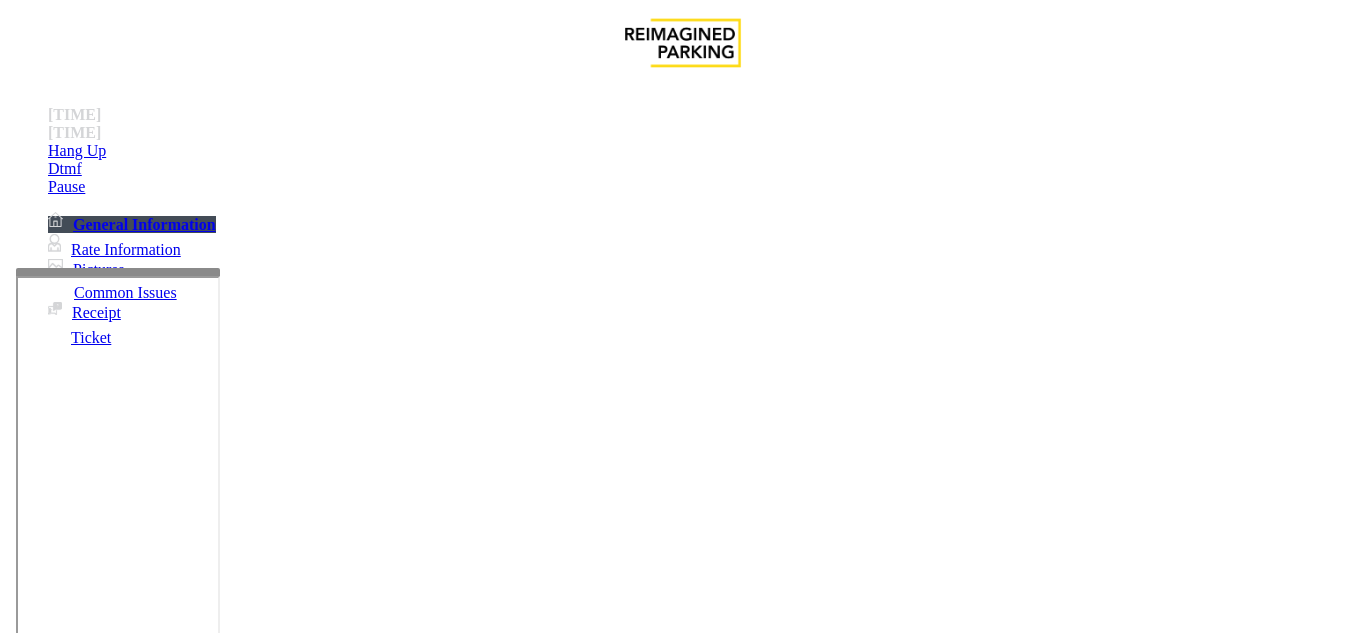 scroll, scrollTop: 42, scrollLeft: 0, axis: vertical 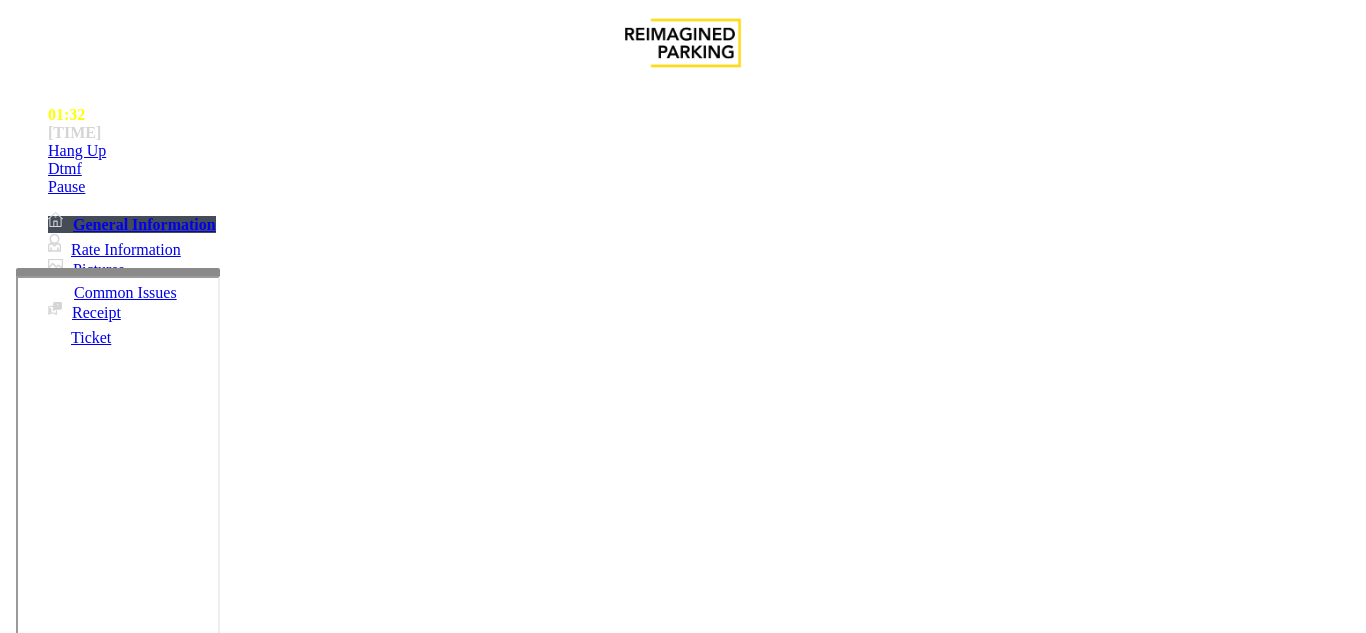 drag, startPoint x: 373, startPoint y: 575, endPoint x: 341, endPoint y: 333, distance: 244.10654 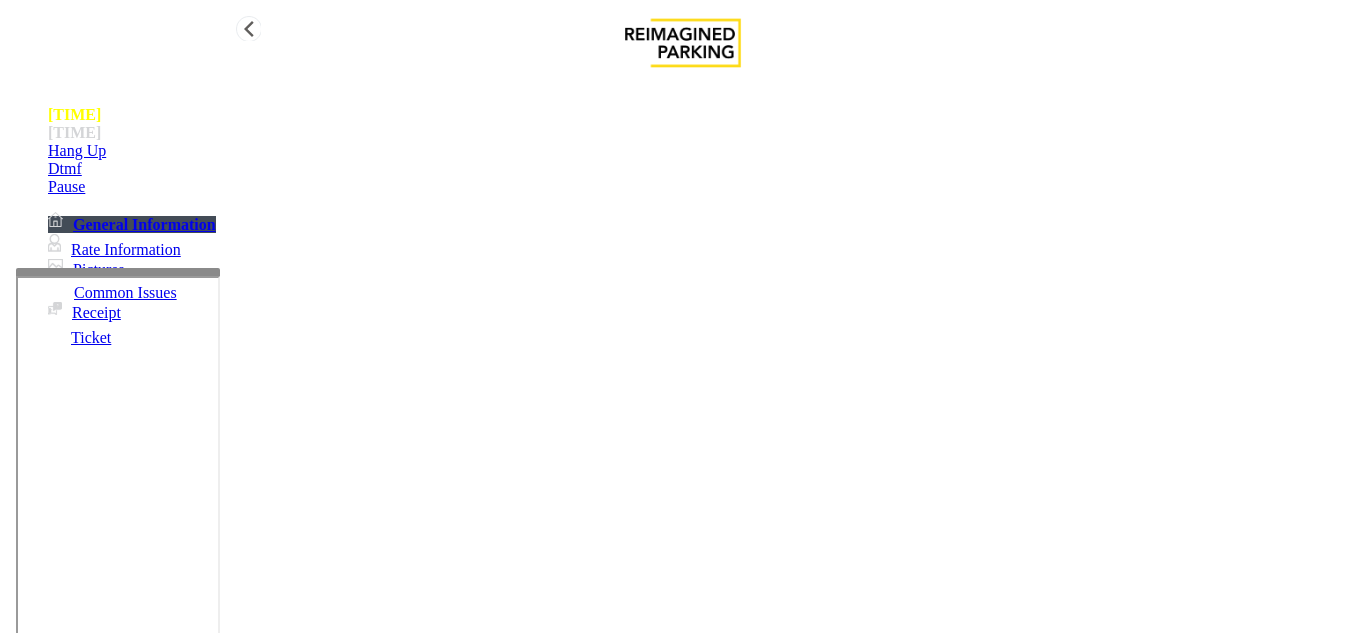 click on "Dtmf" at bounding box center [703, 151] 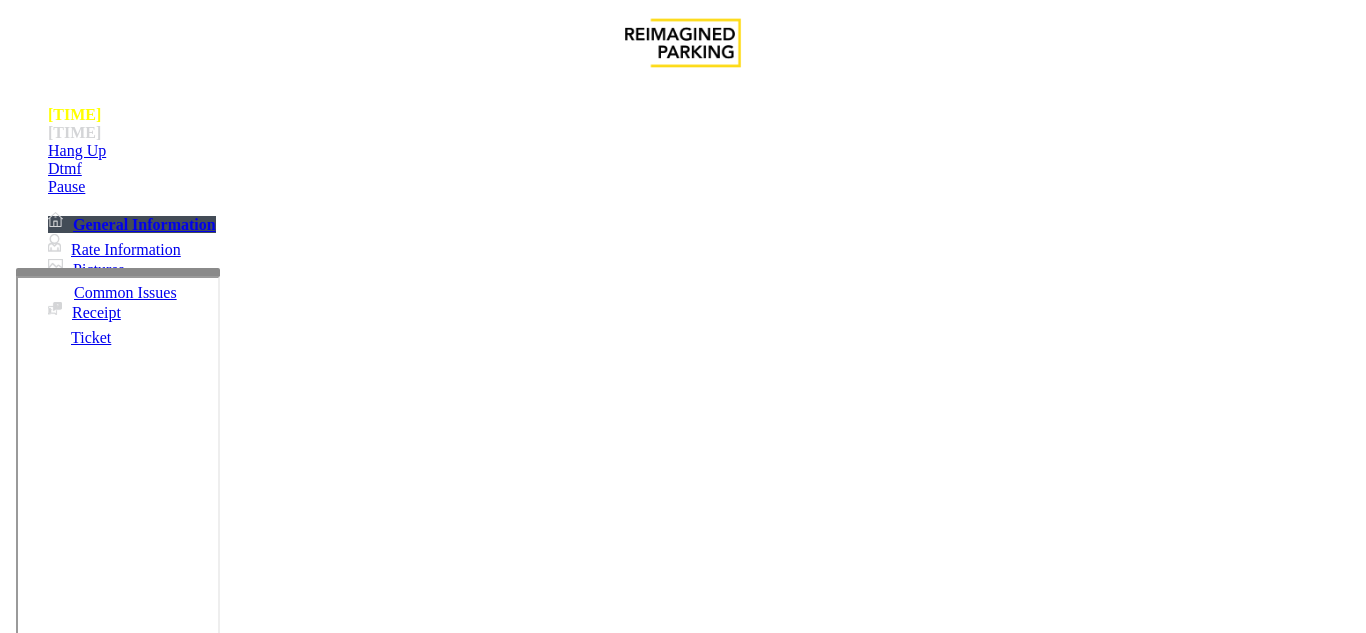 click on "[NUMBER]" at bounding box center (58, 5021) 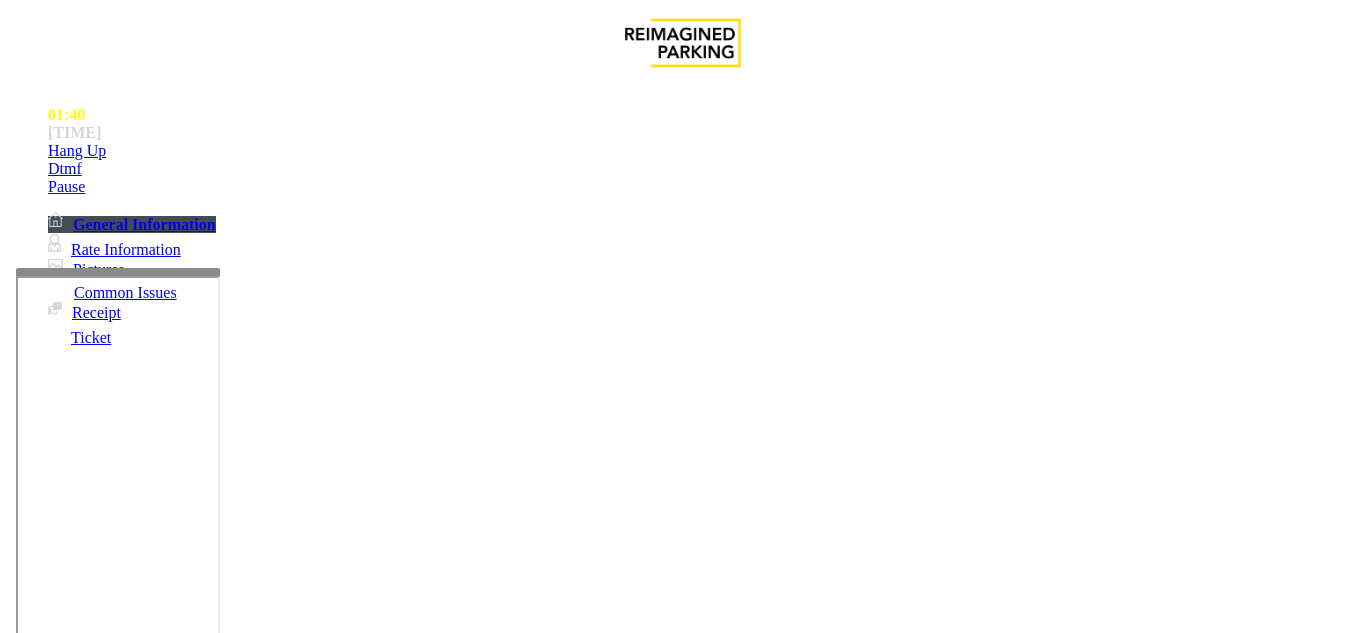 click on "× ** [NUMBER] [LETTERS] [NUMBER] [LETTERS] [NUMBER] [LETTERS] [NUMBER] [LETTERS] [NUMBER] [LETTERS] [NUMBER] [LETTERS] [NUMBER] [LETTERS] [NUMBER] [LETTERS] [NUMBER] [NUMBER] [NUMBER]" at bounding box center [683, 5263] 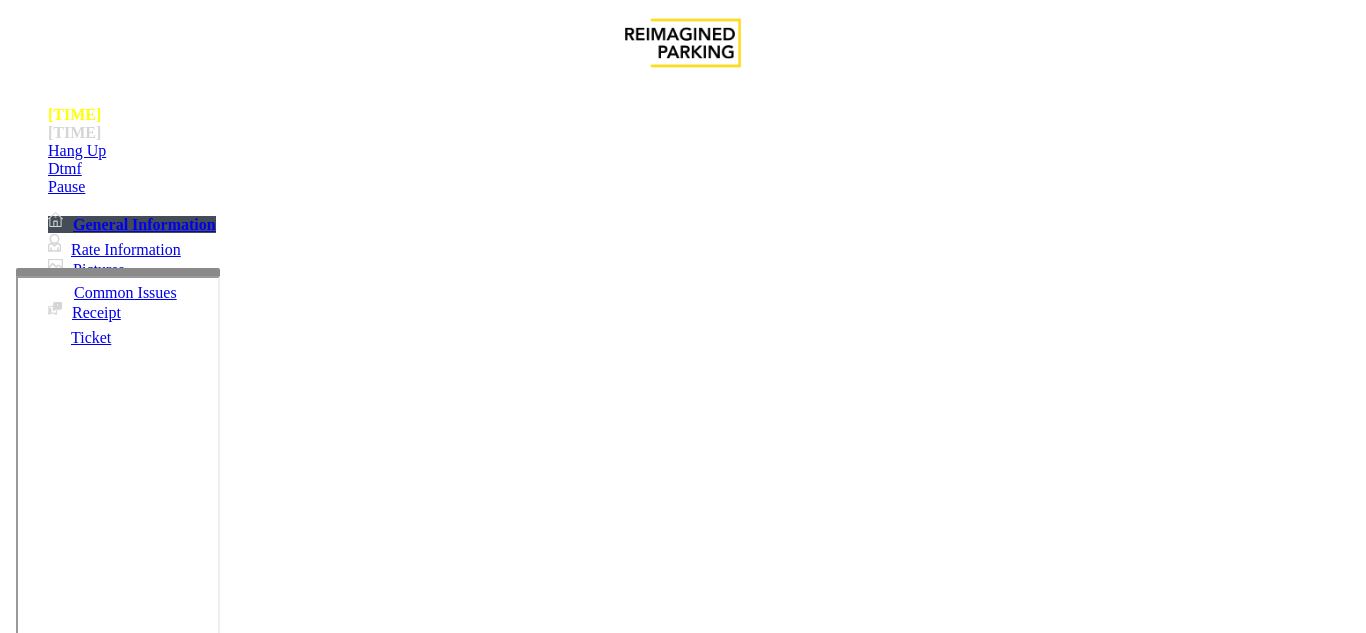 scroll, scrollTop: 100, scrollLeft: 0, axis: vertical 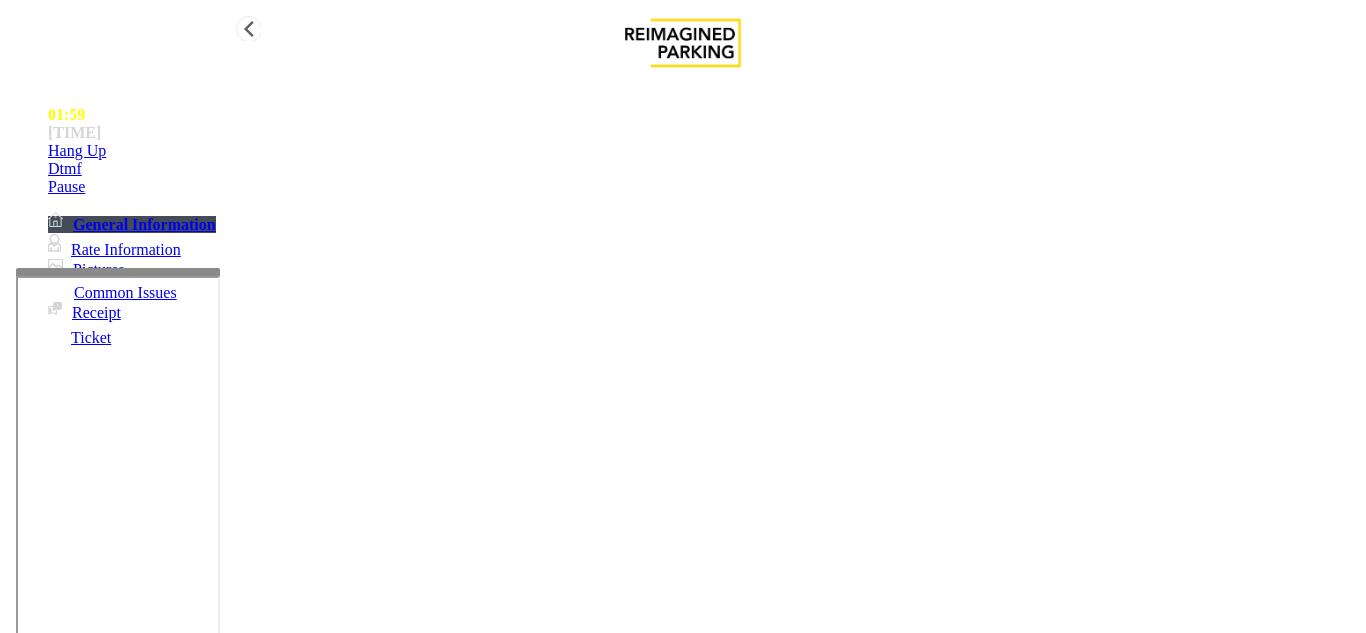 click on "Hang Up" at bounding box center [703, 151] 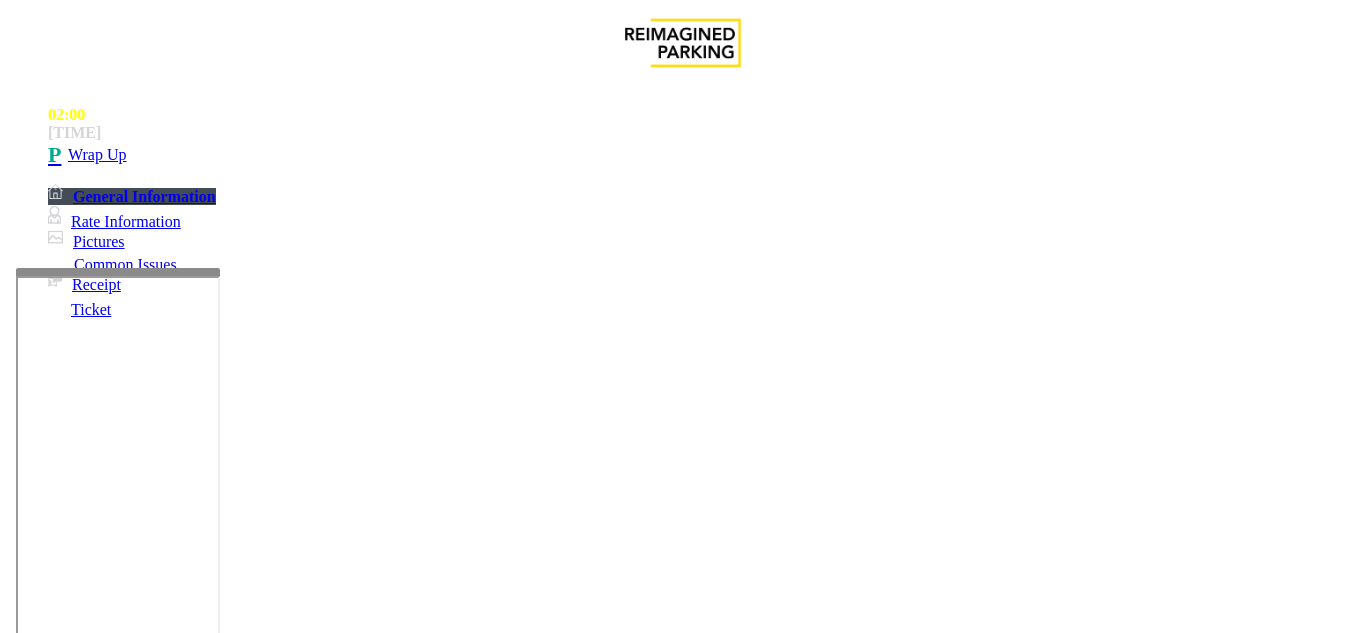 click at bounding box center [221, 1588] 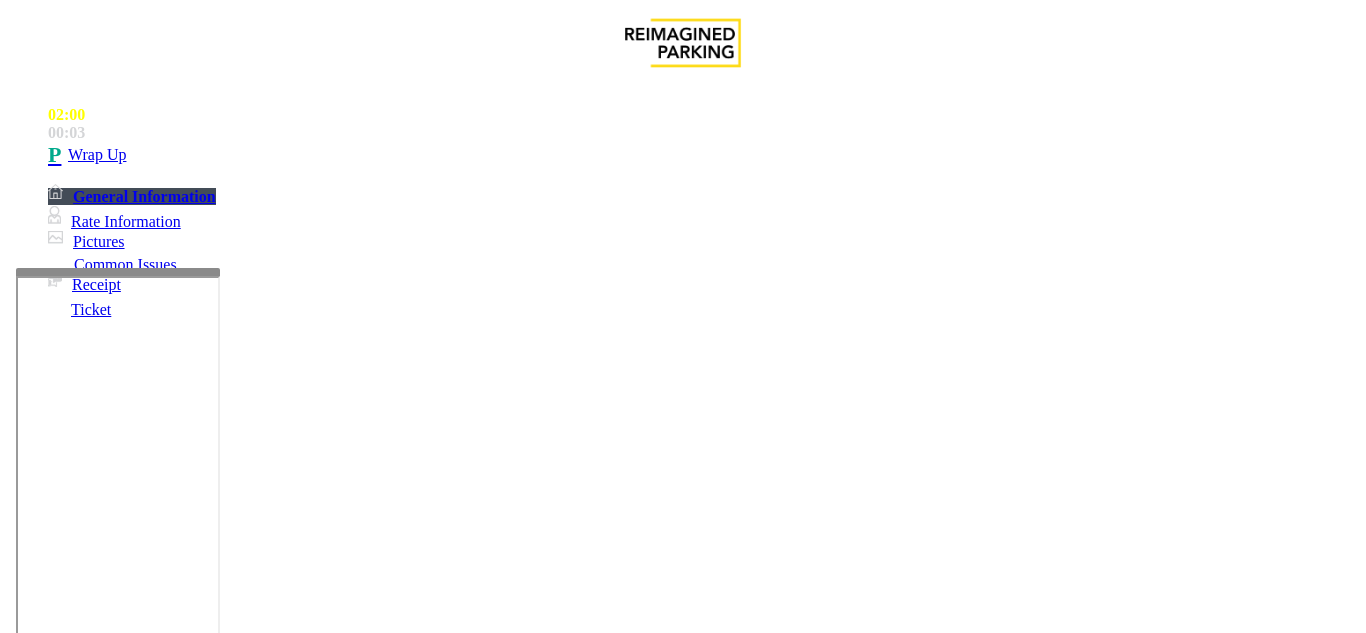 scroll, scrollTop: 0, scrollLeft: 0, axis: both 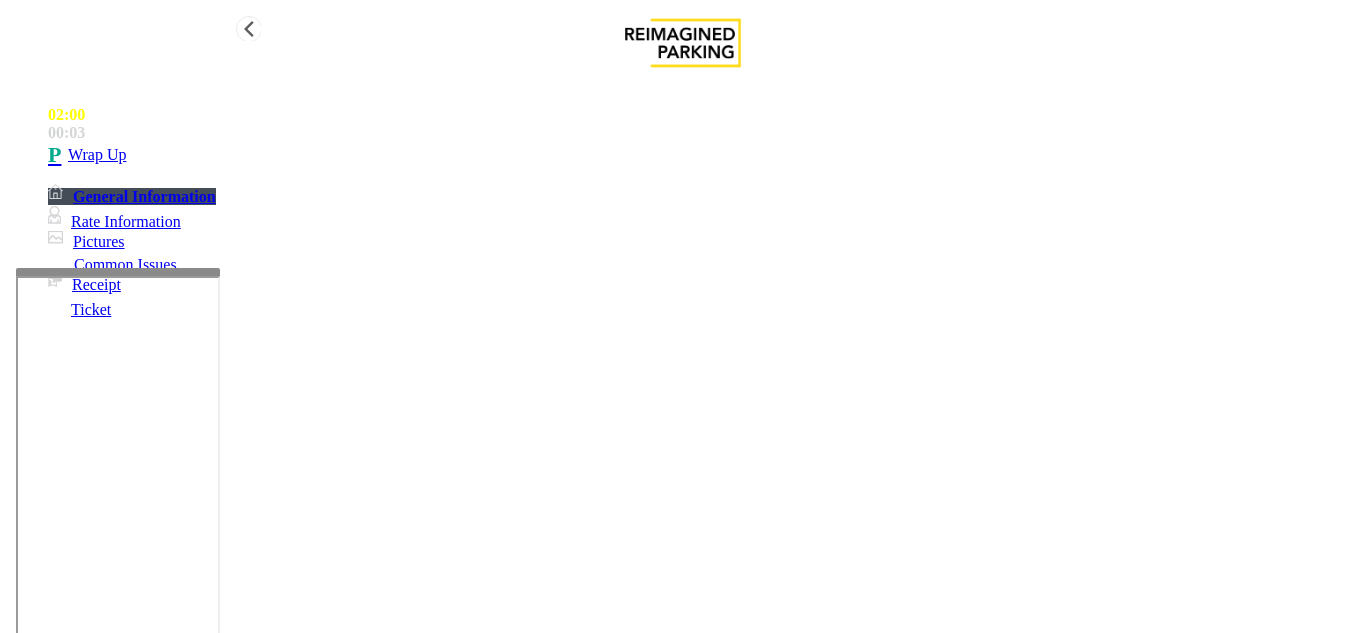 type on "**********" 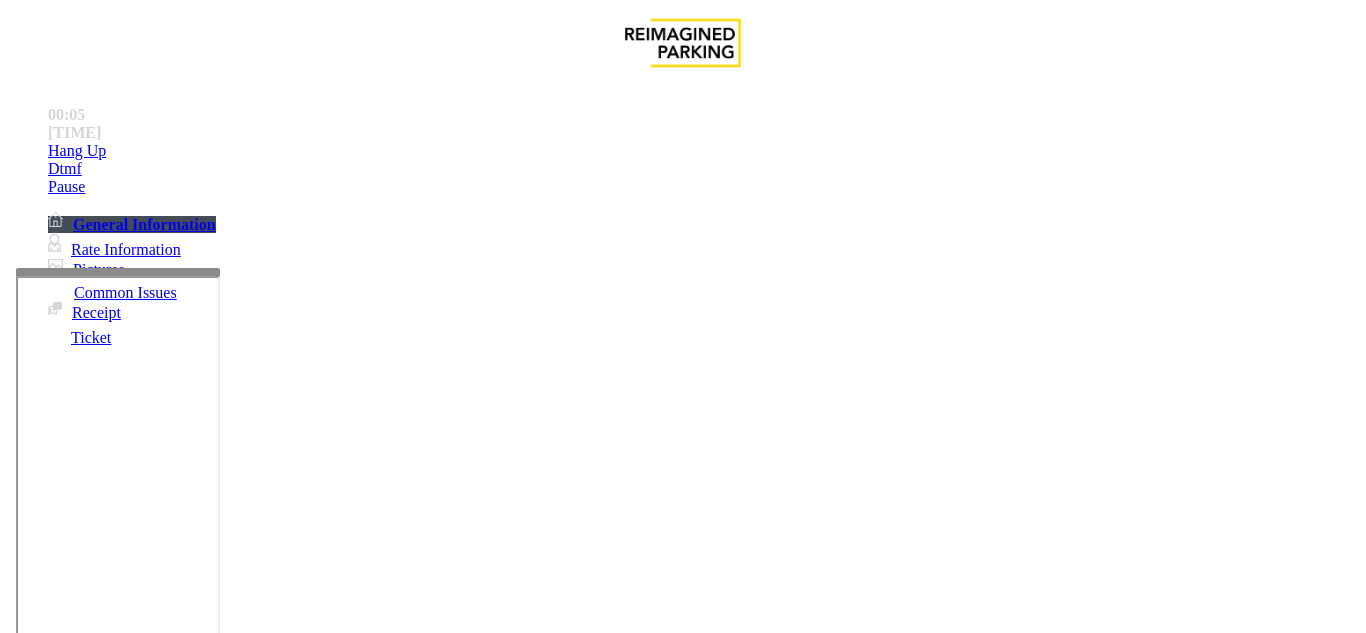 scroll, scrollTop: 600, scrollLeft: 0, axis: vertical 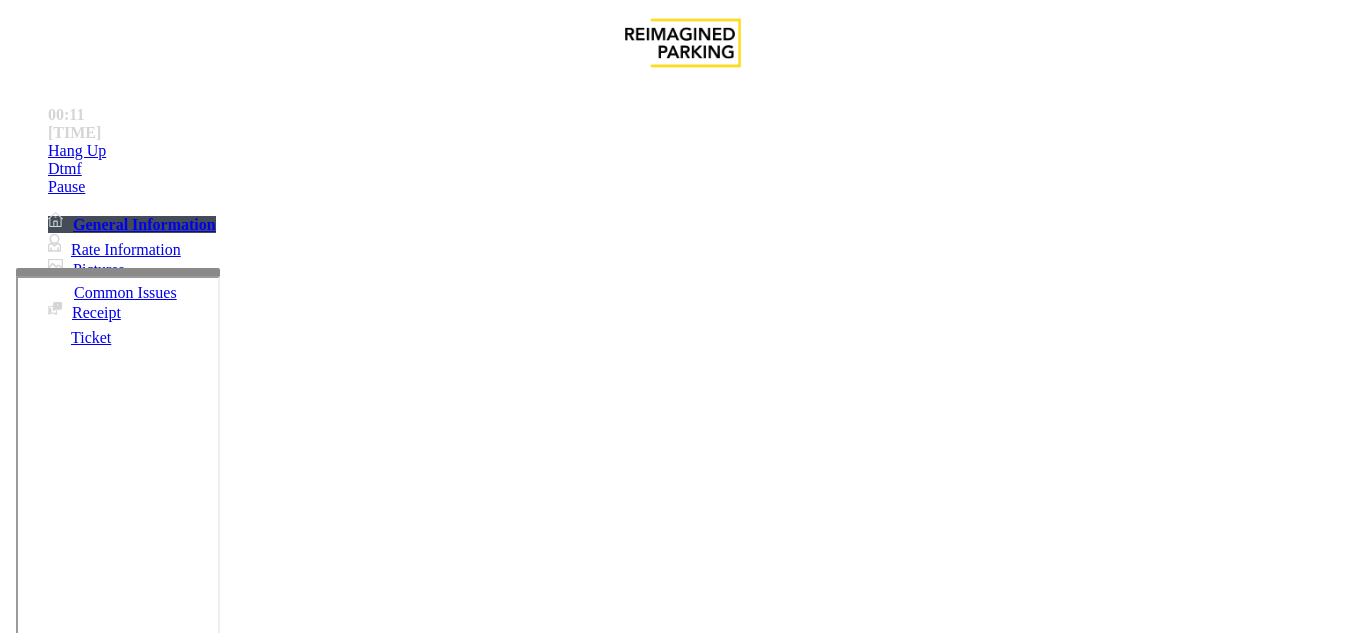 click on "Equipment Issue" at bounding box center (483, 1286) 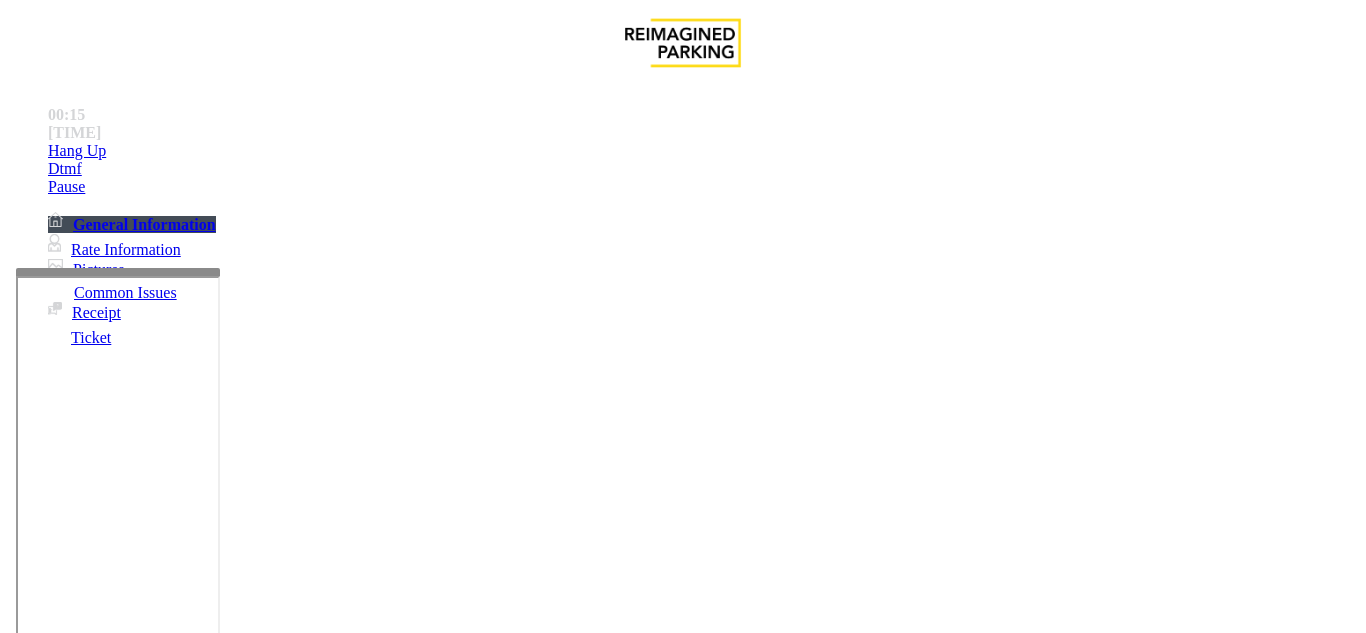 click on "Issue" at bounding box center (42, 1253) 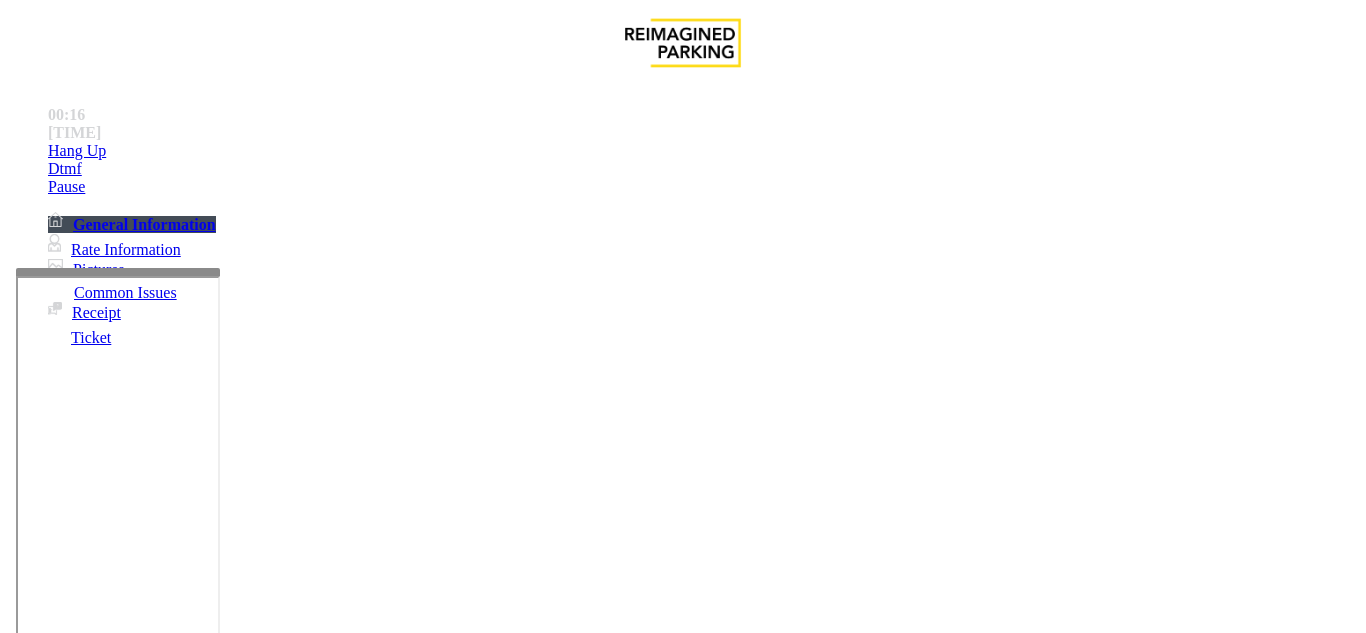 click on "Intercom Issue/No Response" at bounding box center (752, 1286) 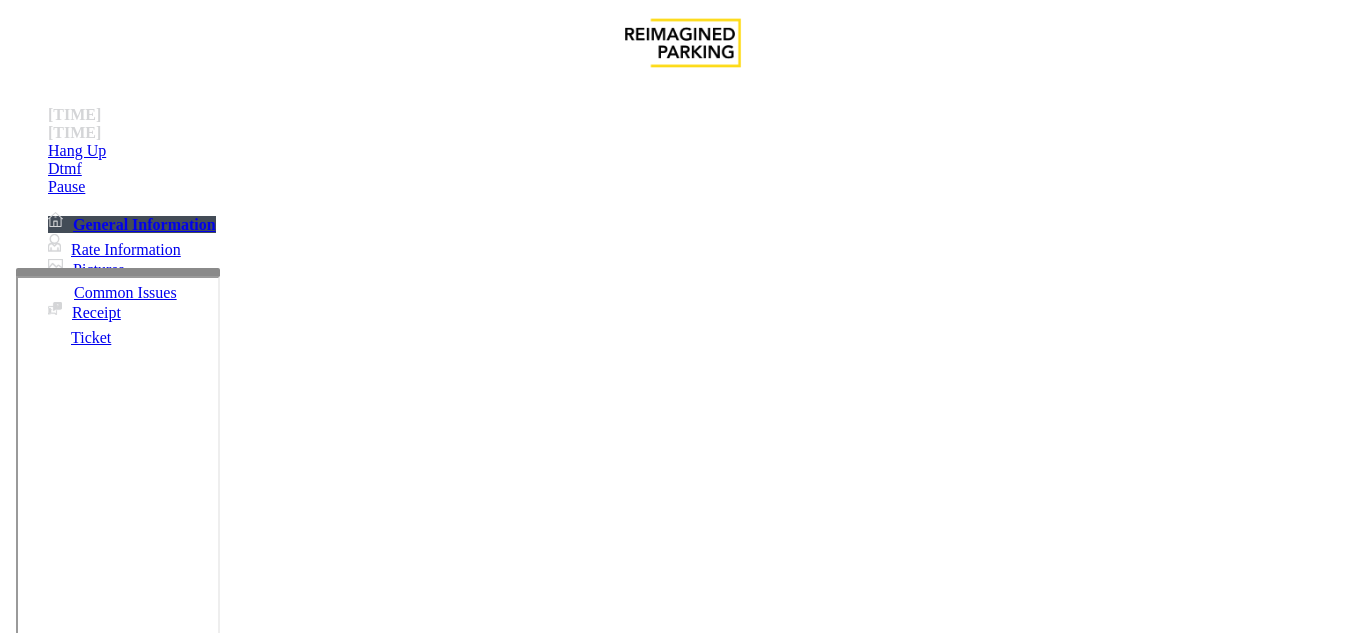 click on "No Response/Unable to hear parker" at bounding box center (142, 1286) 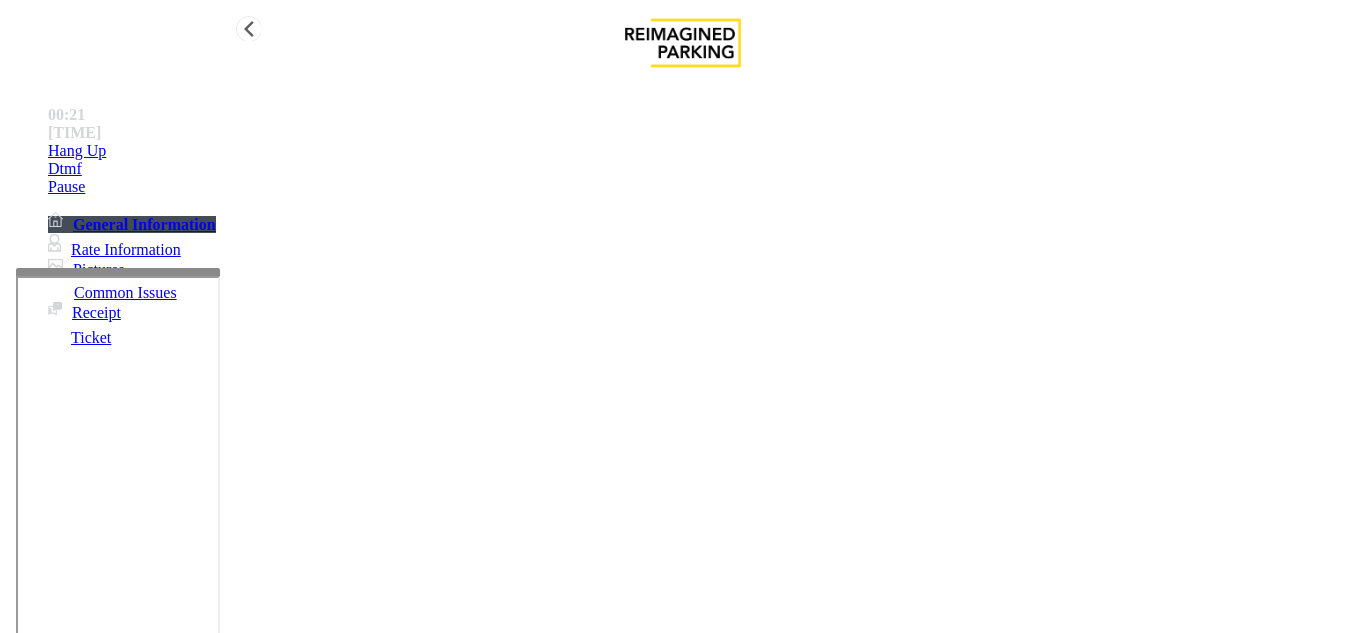 type on "**********" 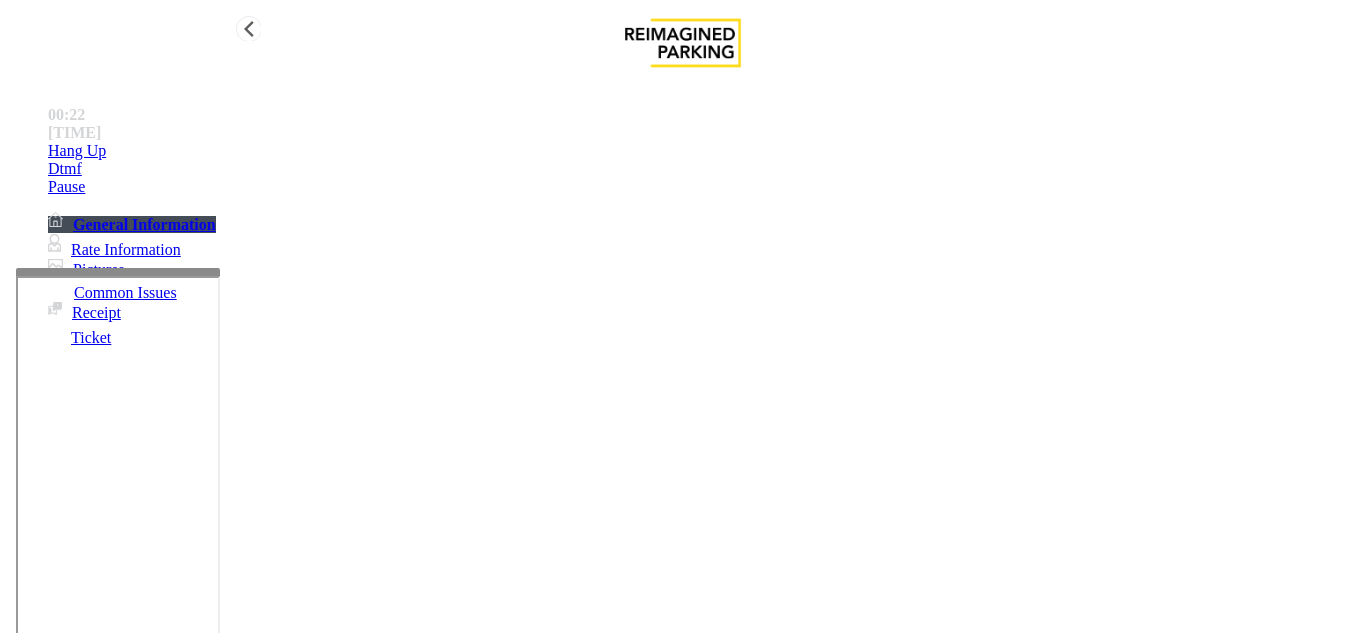 click on "Hang Up" at bounding box center (703, 151) 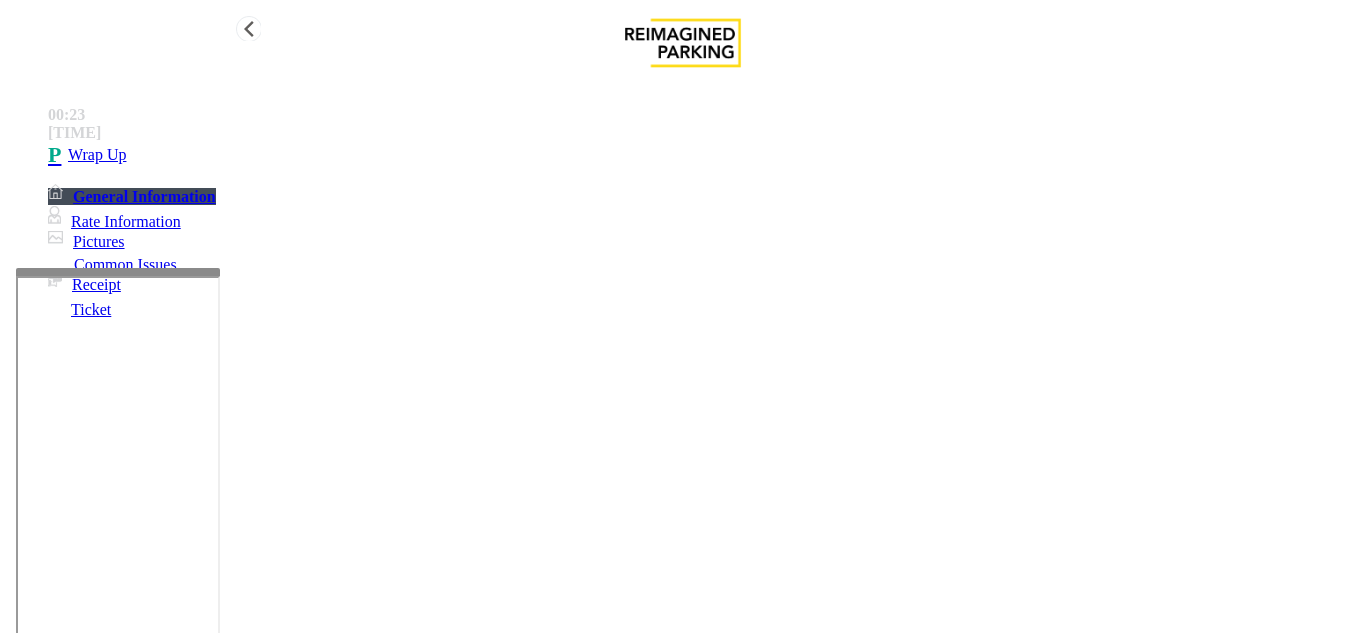 click on "Wrap Up" at bounding box center (703, 155) 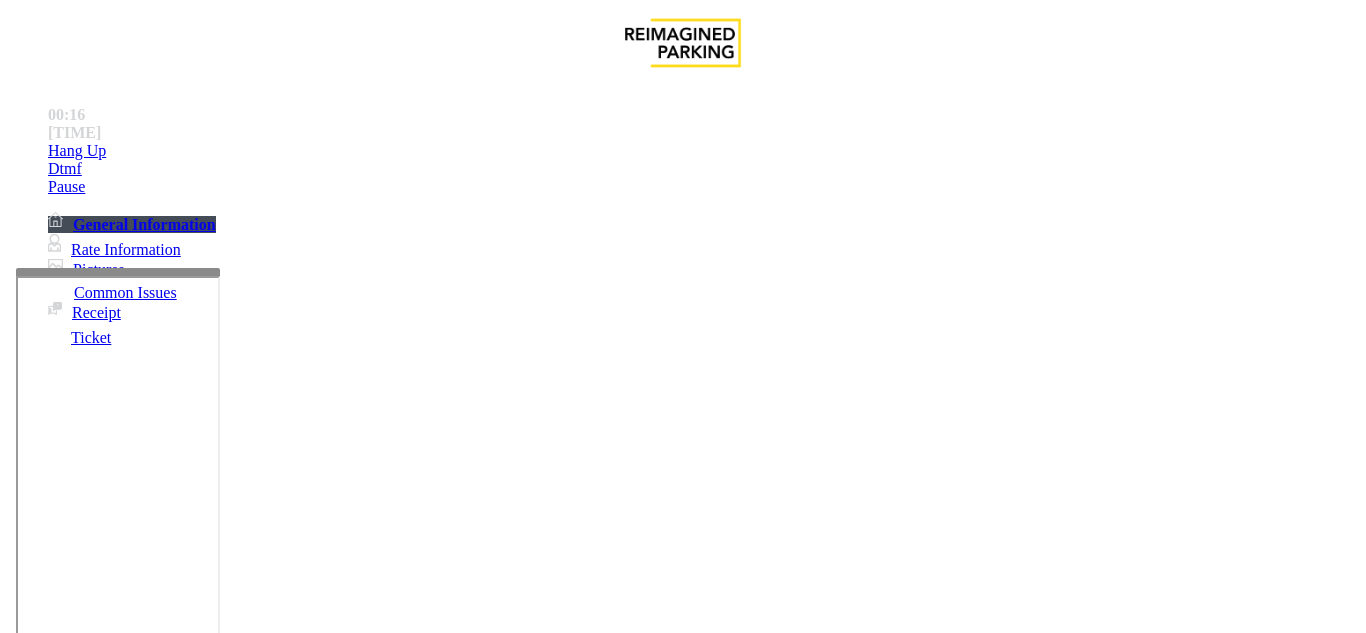 scroll, scrollTop: 1500, scrollLeft: 0, axis: vertical 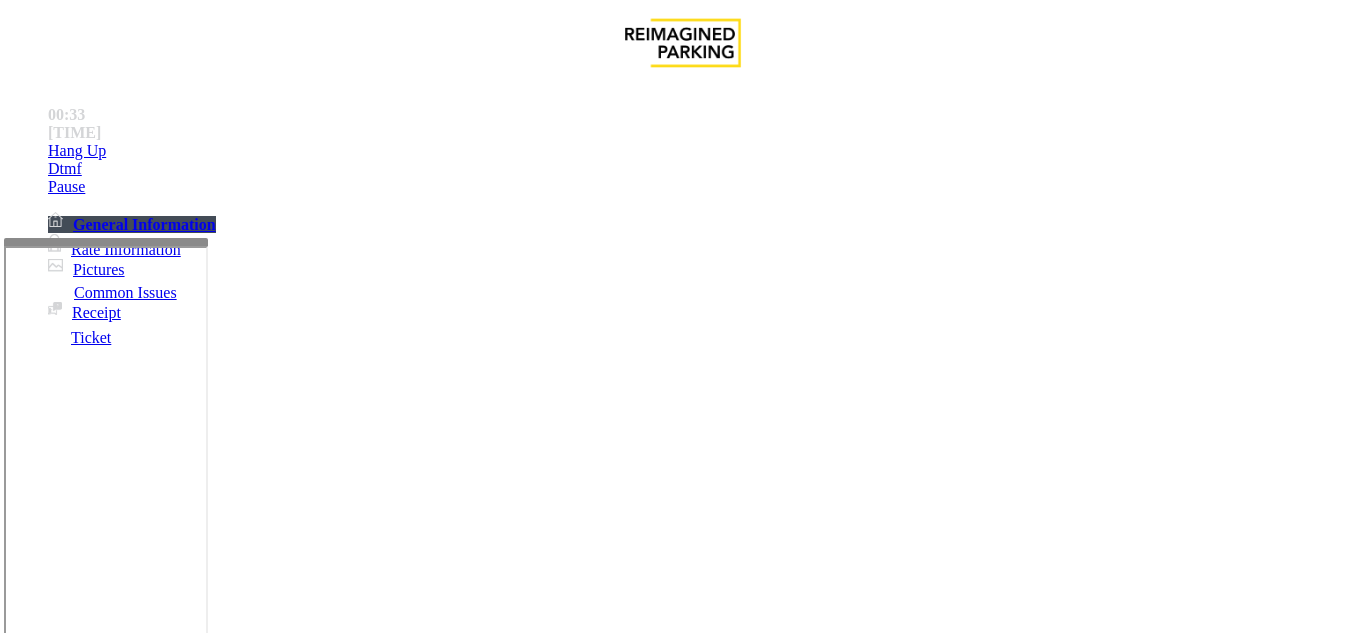 click at bounding box center (106, 242) 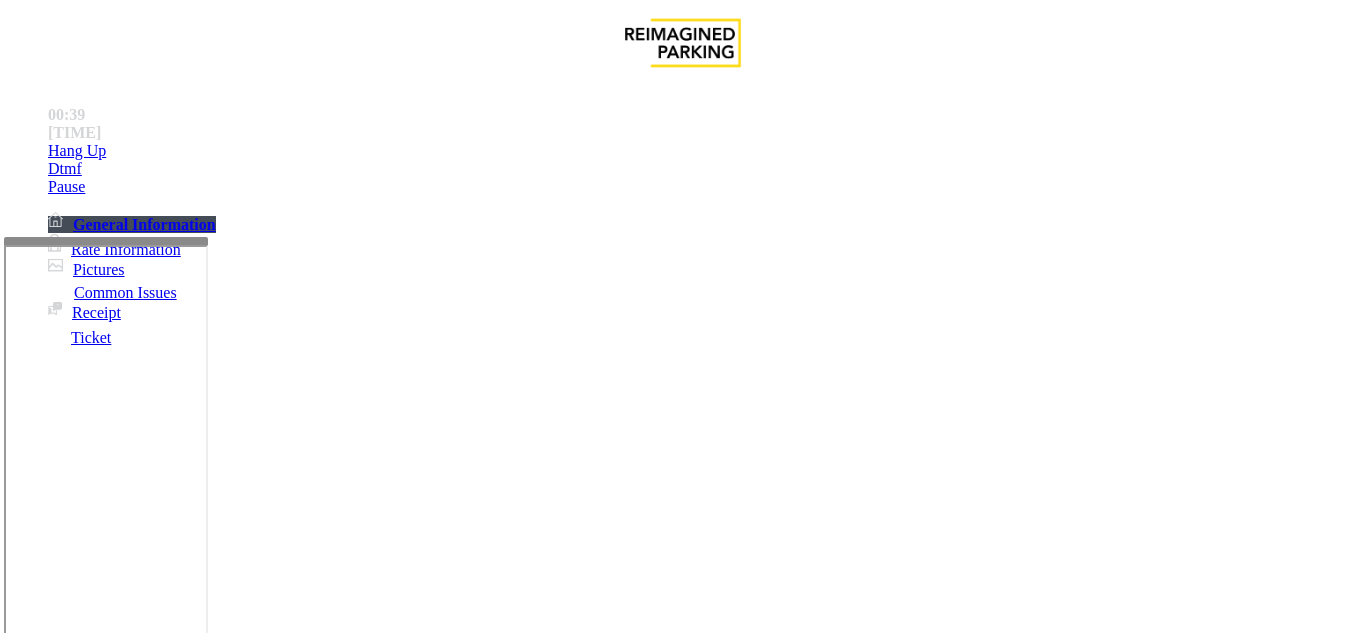 click on "Ticket Issue" at bounding box center [71, 1286] 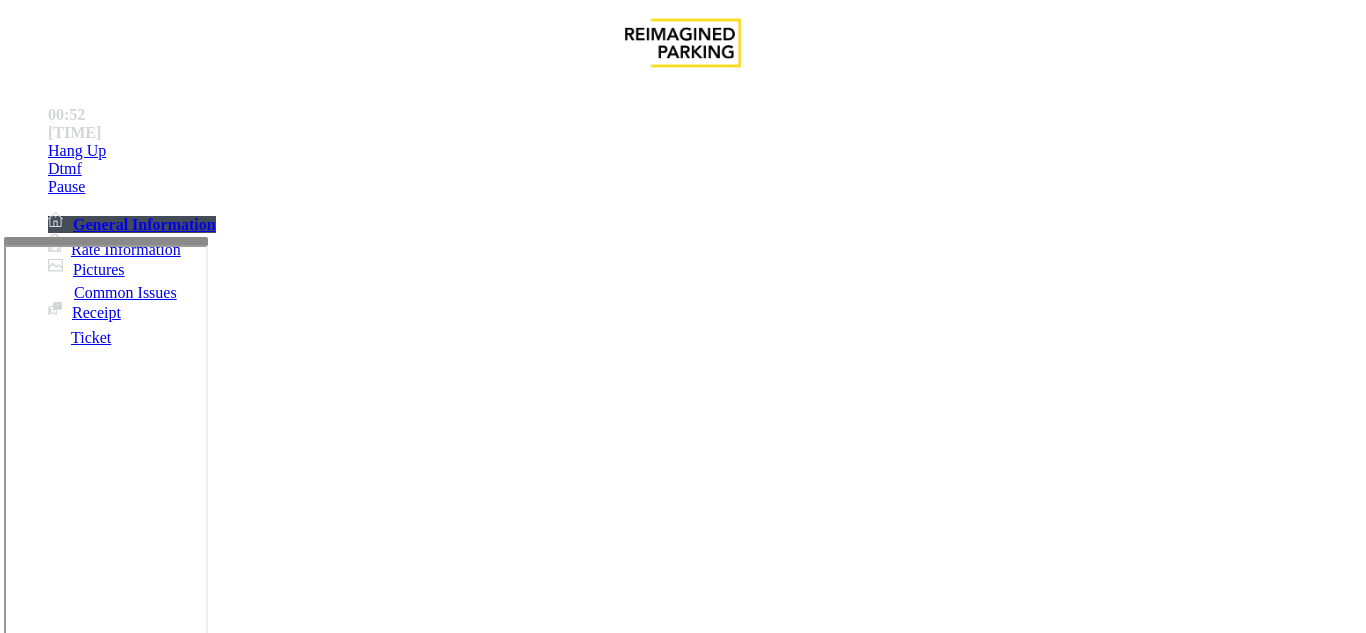 scroll, scrollTop: 400, scrollLeft: 0, axis: vertical 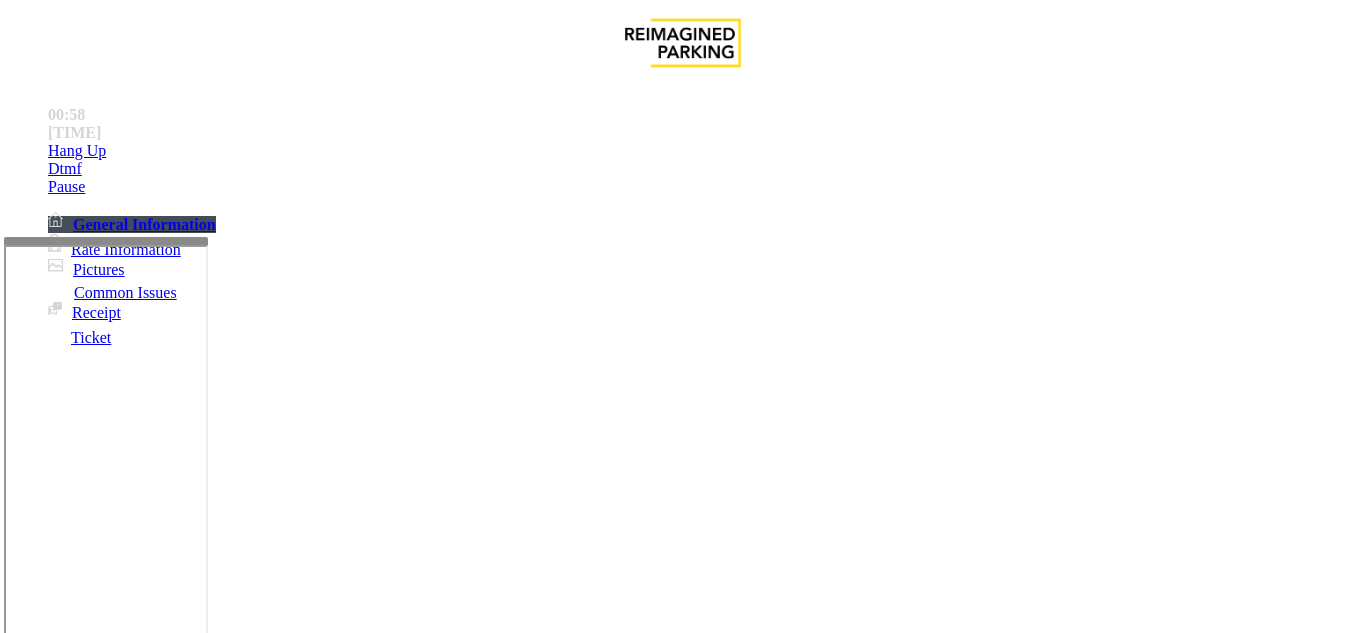 click on "Ticket Unreadable" at bounding box center [300, 1286] 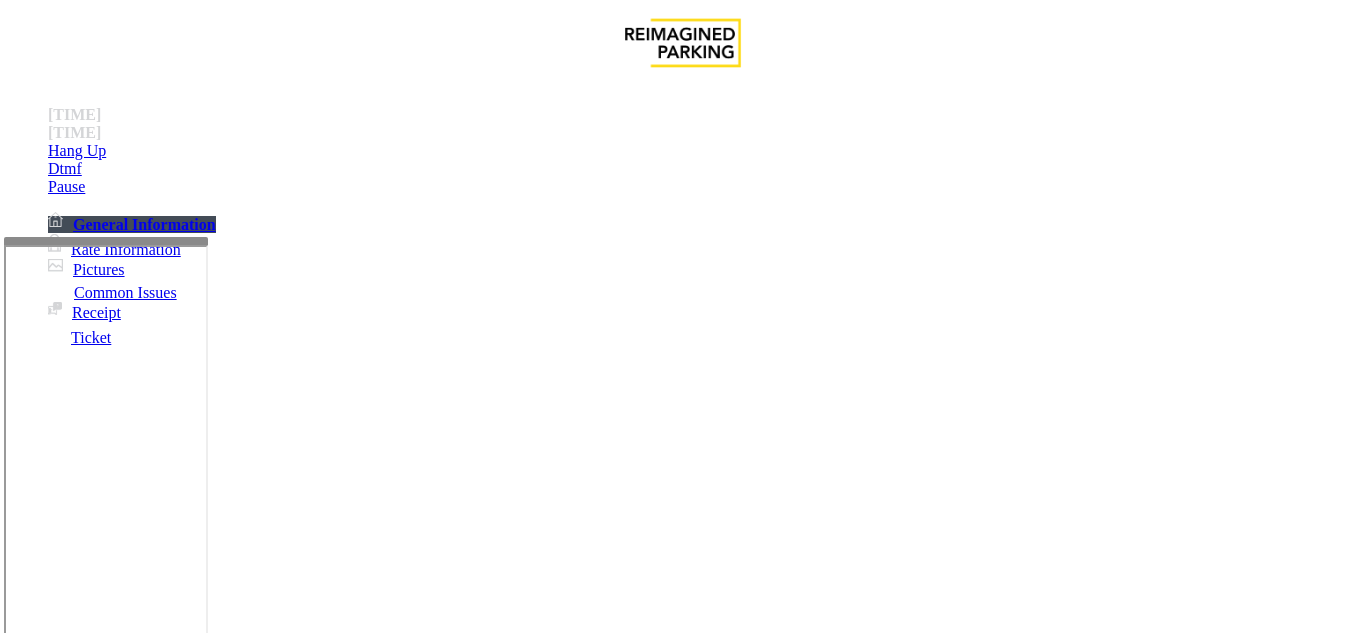 scroll, scrollTop: 600, scrollLeft: 0, axis: vertical 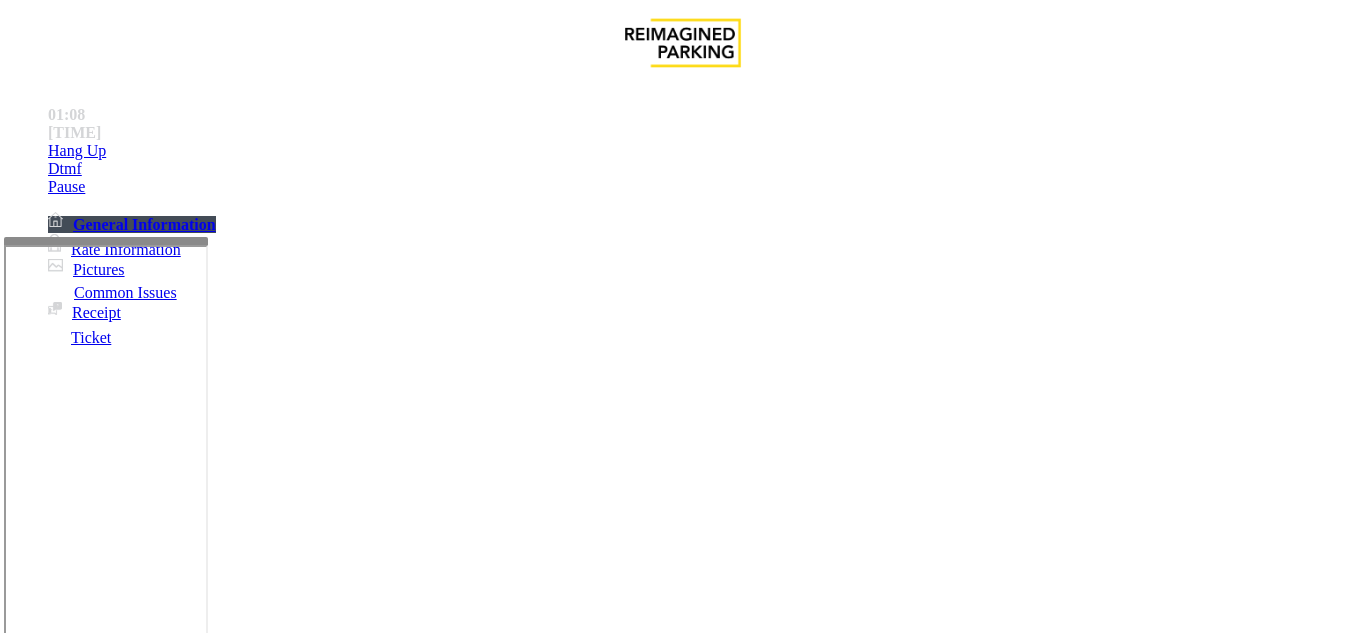 click on "Ticket Unreadable" at bounding box center (682, 1271) 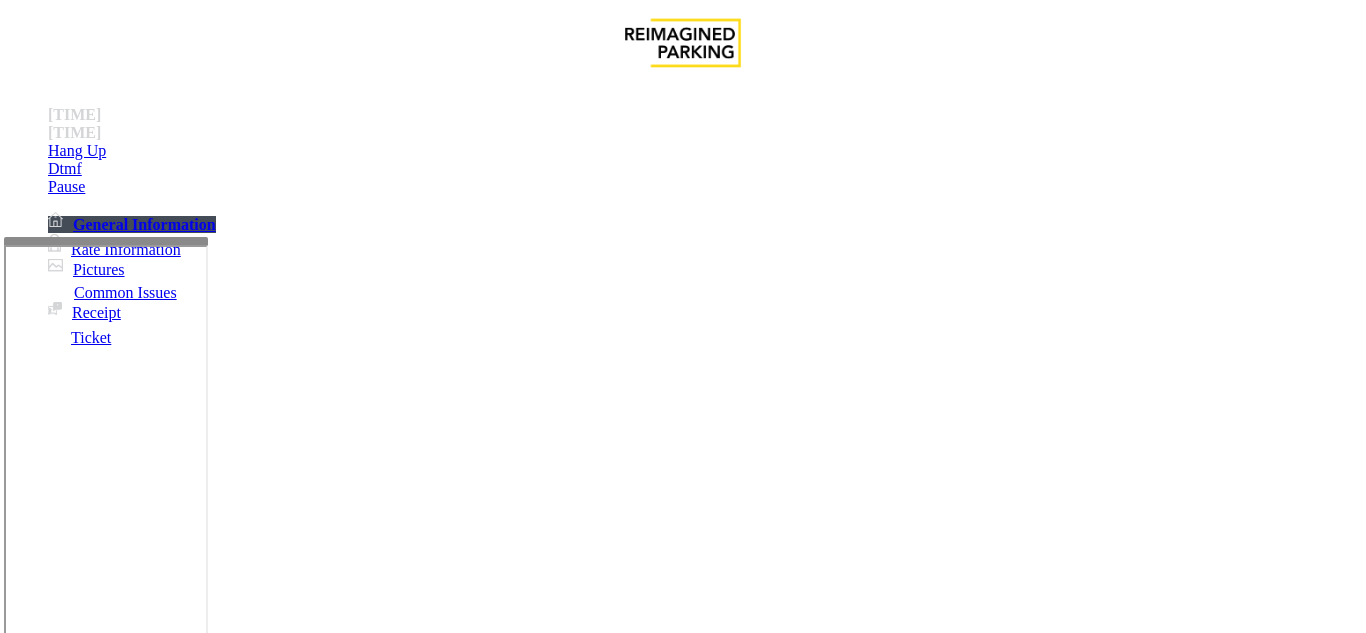 click on "Ticket Unreadable" at bounding box center (682, 1271) 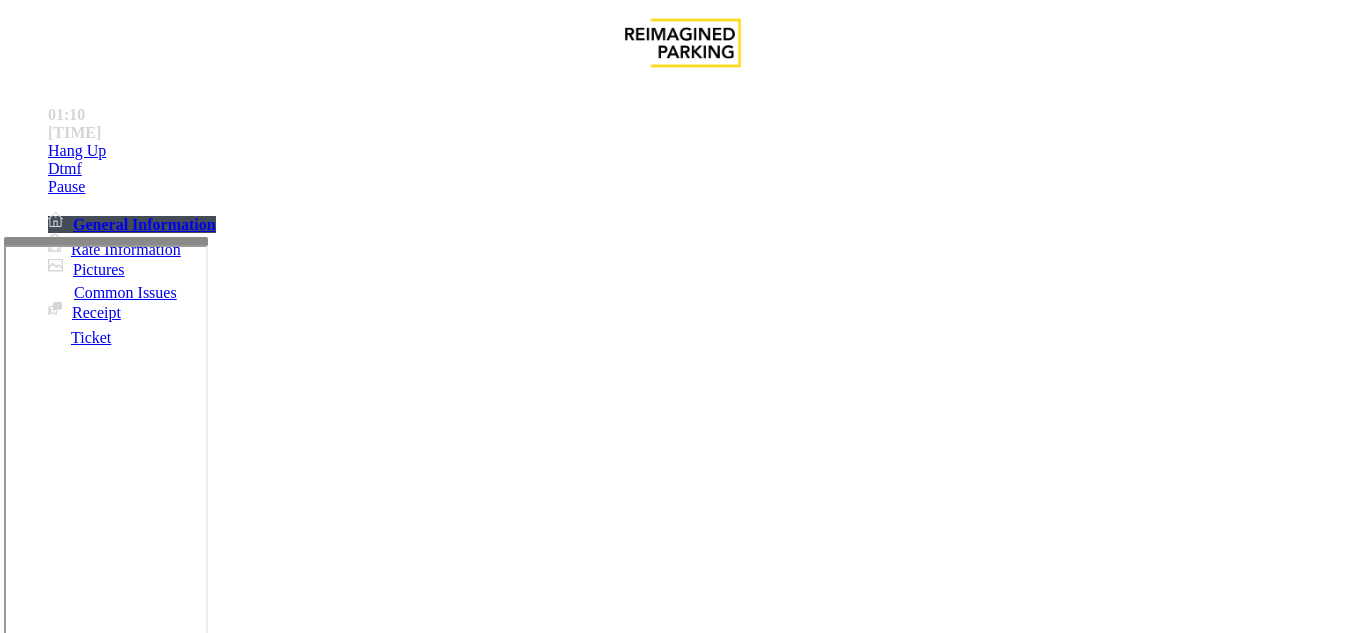 scroll, scrollTop: 100, scrollLeft: 0, axis: vertical 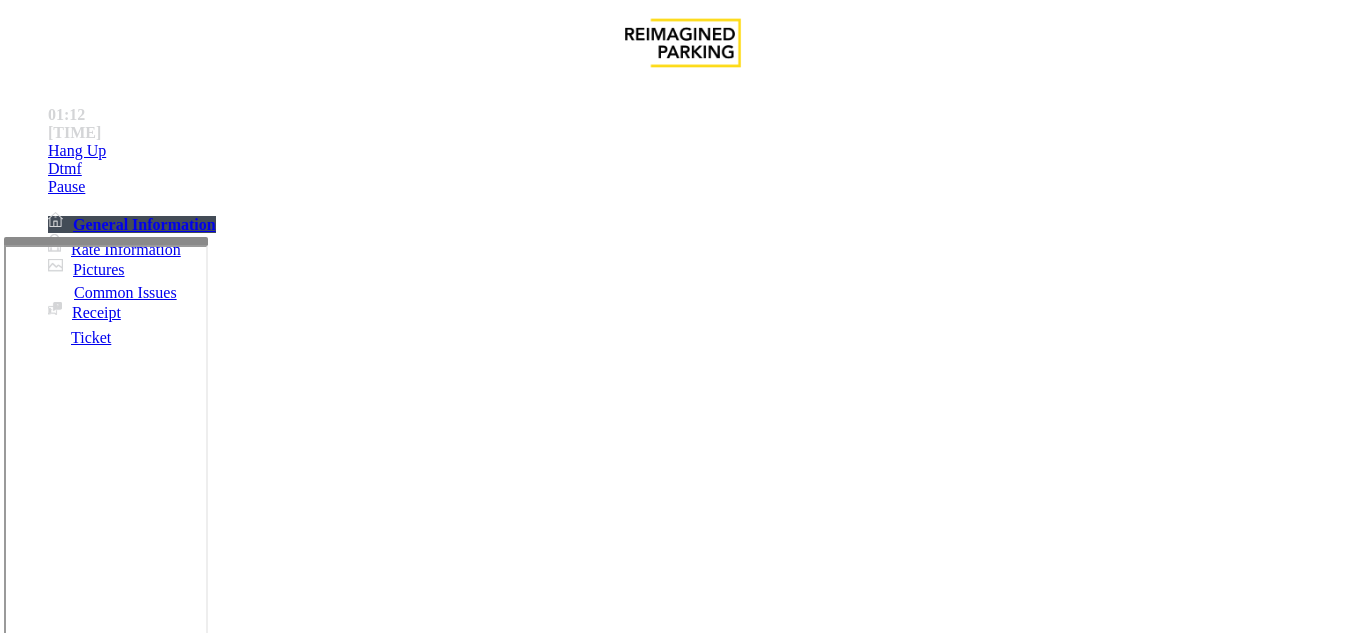 paste on "**********" 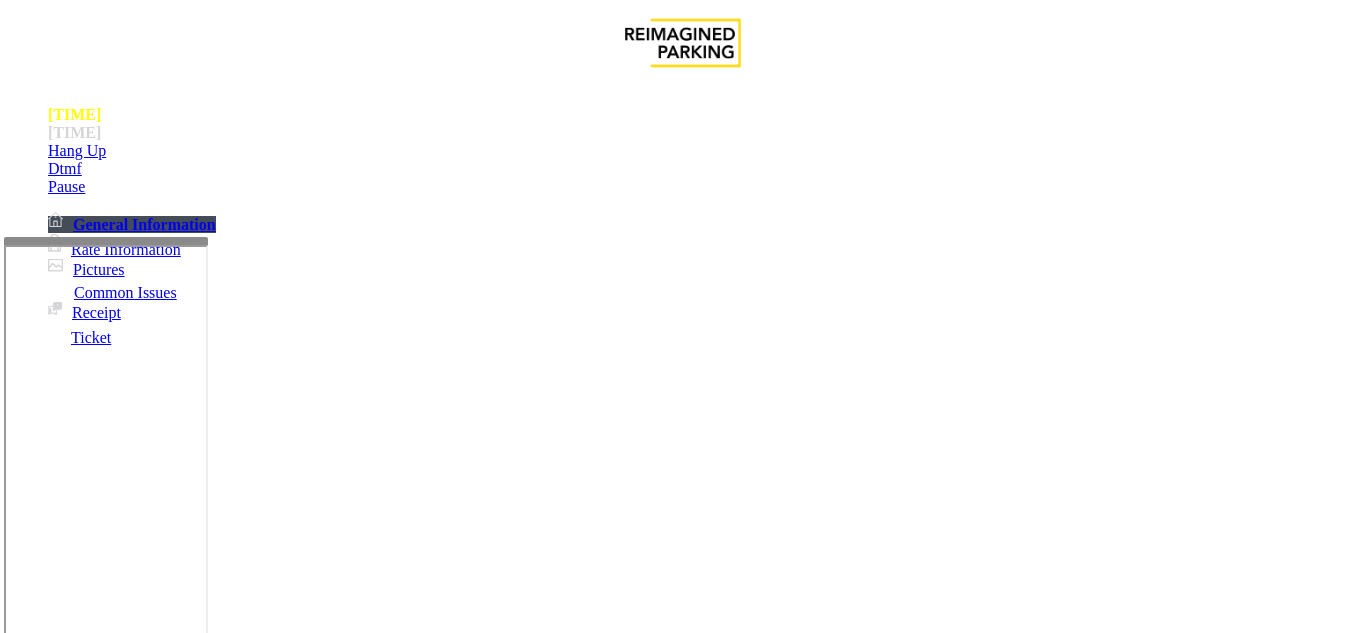 scroll, scrollTop: 500, scrollLeft: 0, axis: vertical 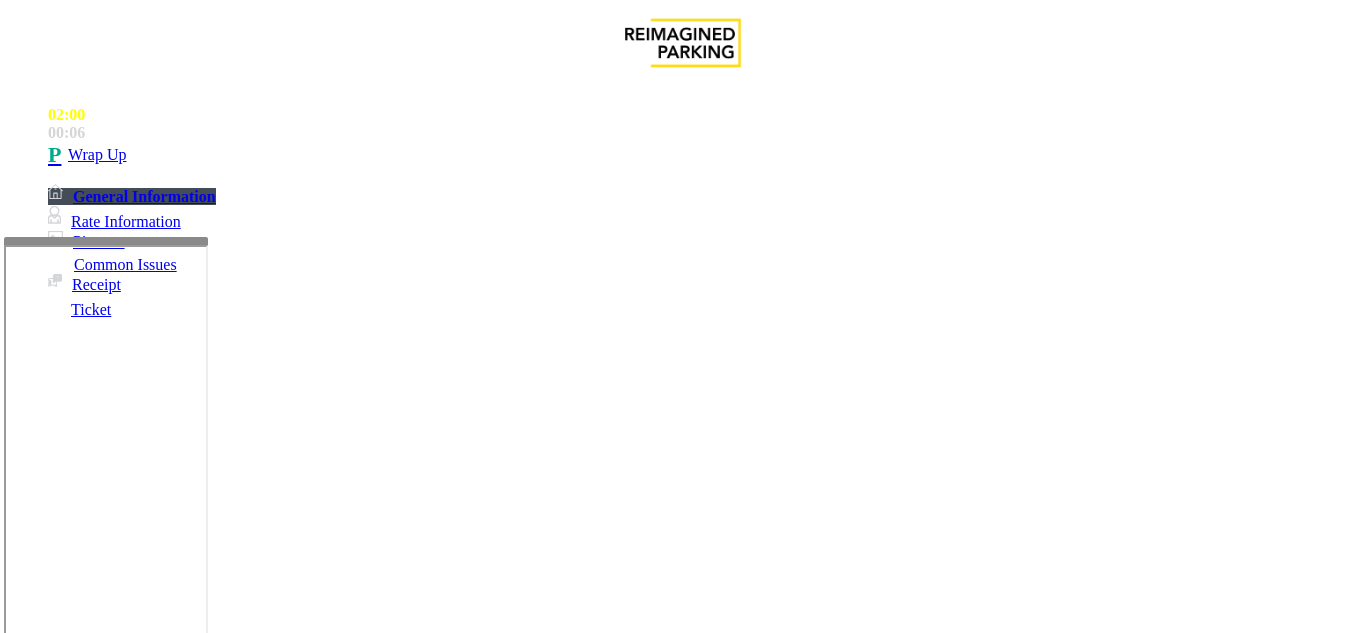 drag, startPoint x: 524, startPoint y: 488, endPoint x: 580, endPoint y: 494, distance: 56.32051 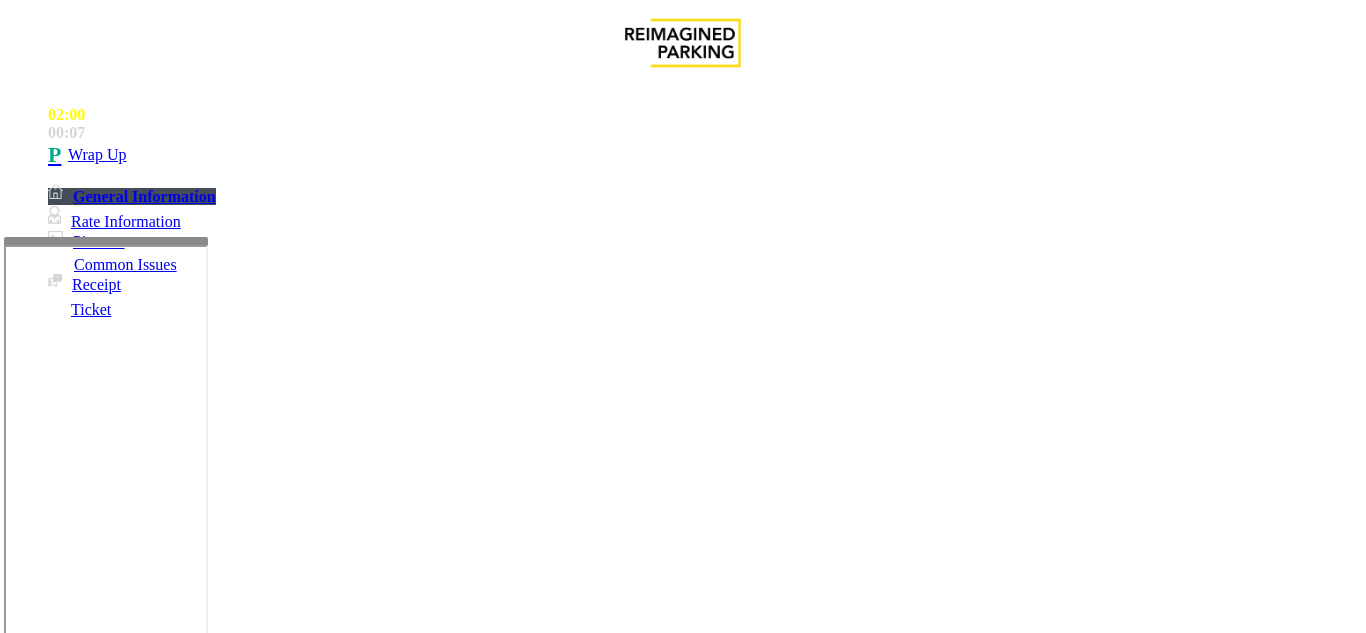 paste 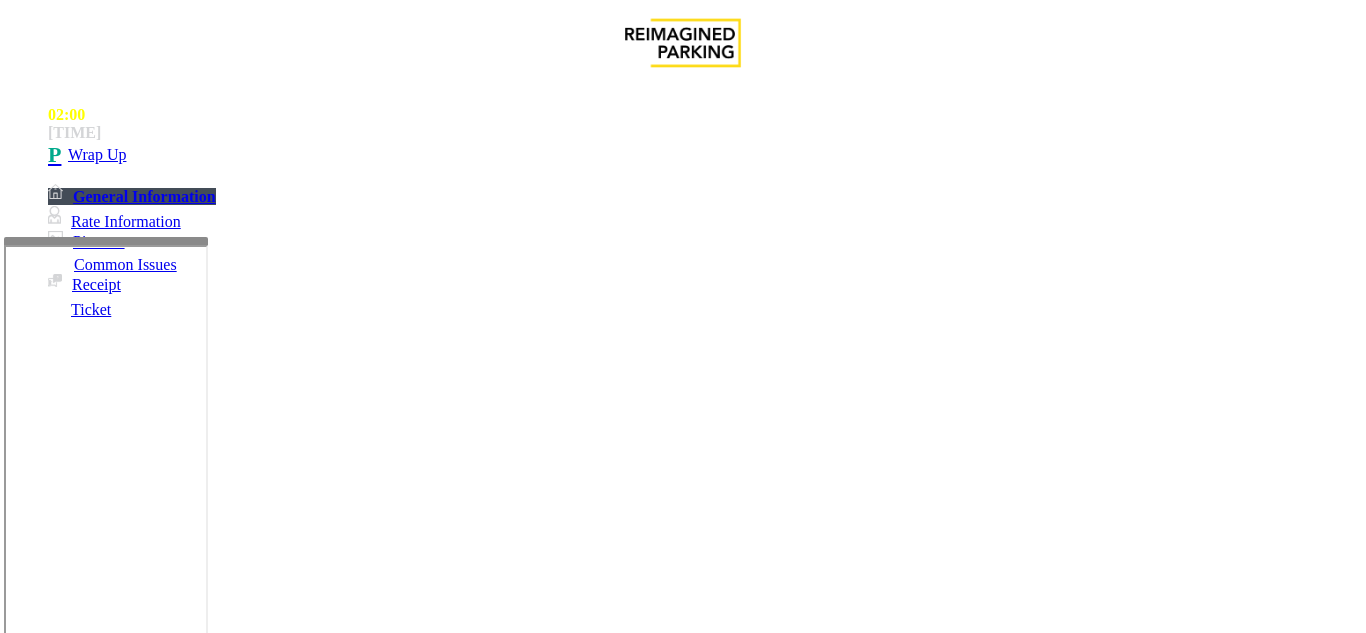 click at bounding box center (221, 1580) 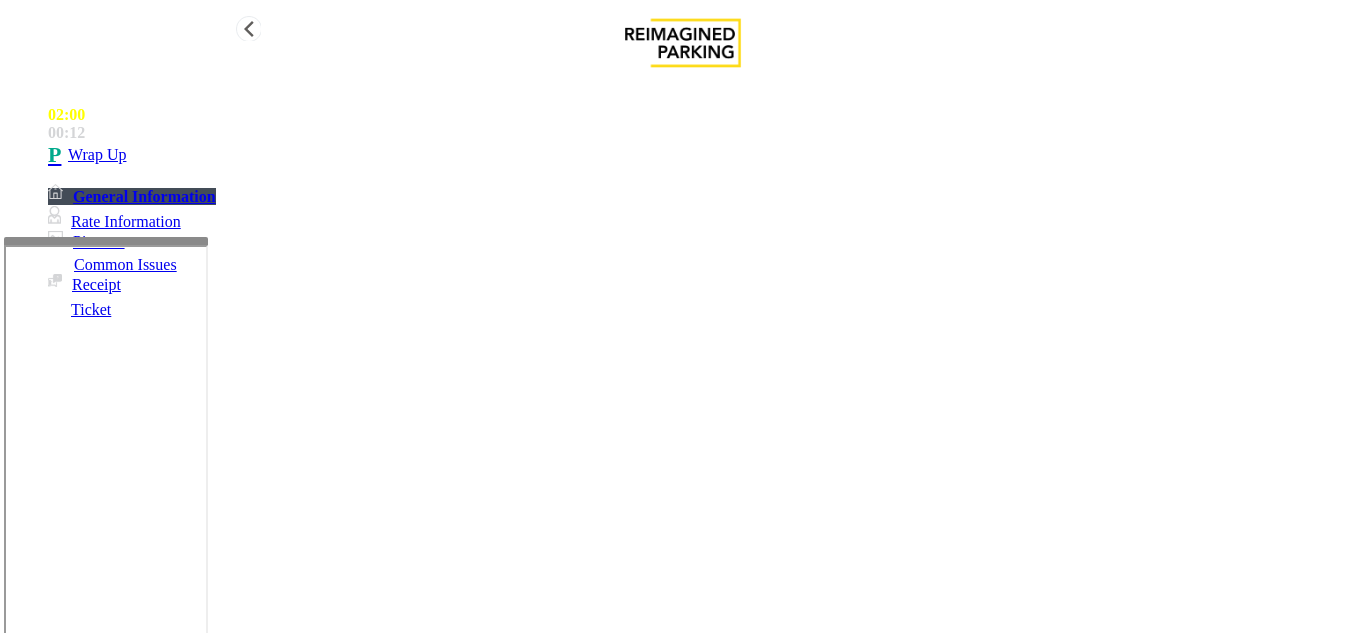 type on "**" 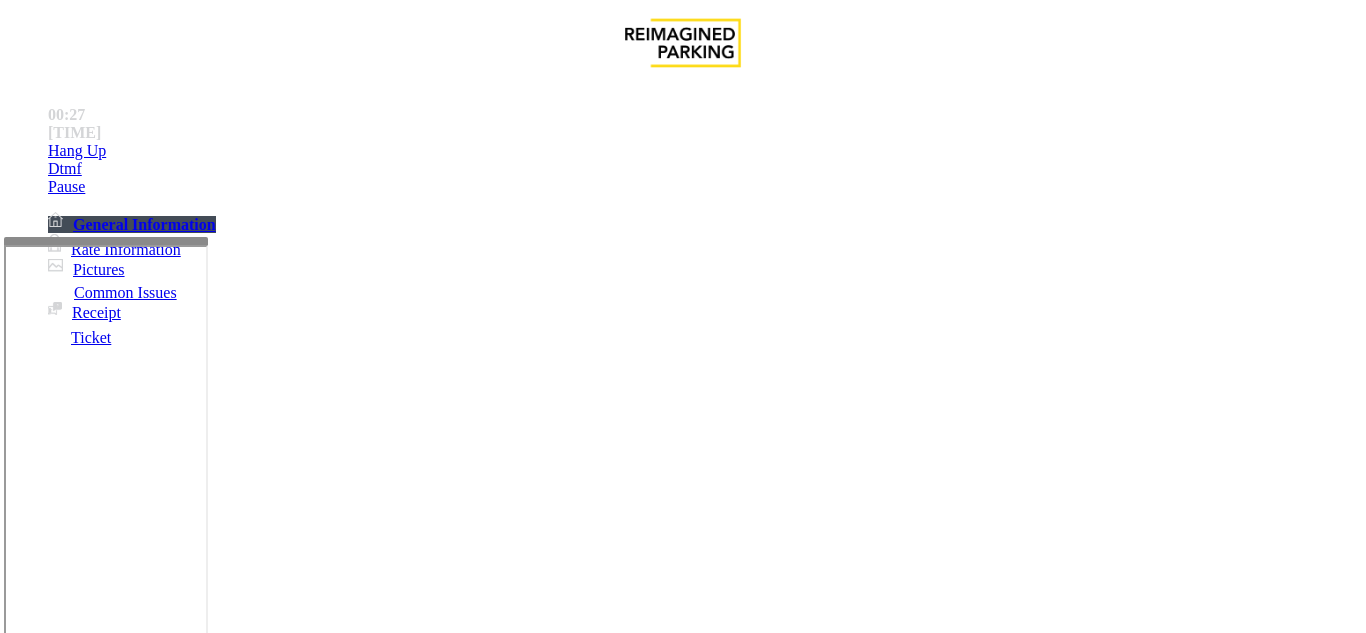 scroll, scrollTop: 700, scrollLeft: 0, axis: vertical 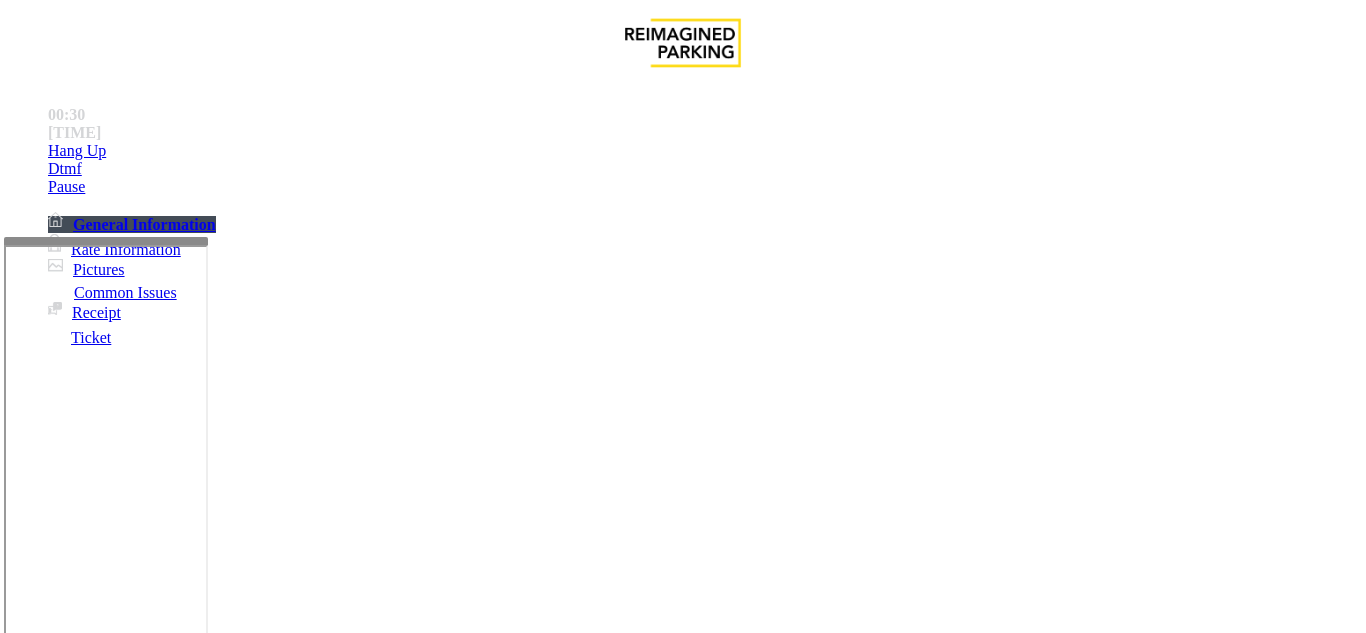 click on "Validation Issue" at bounding box center (371, 1286) 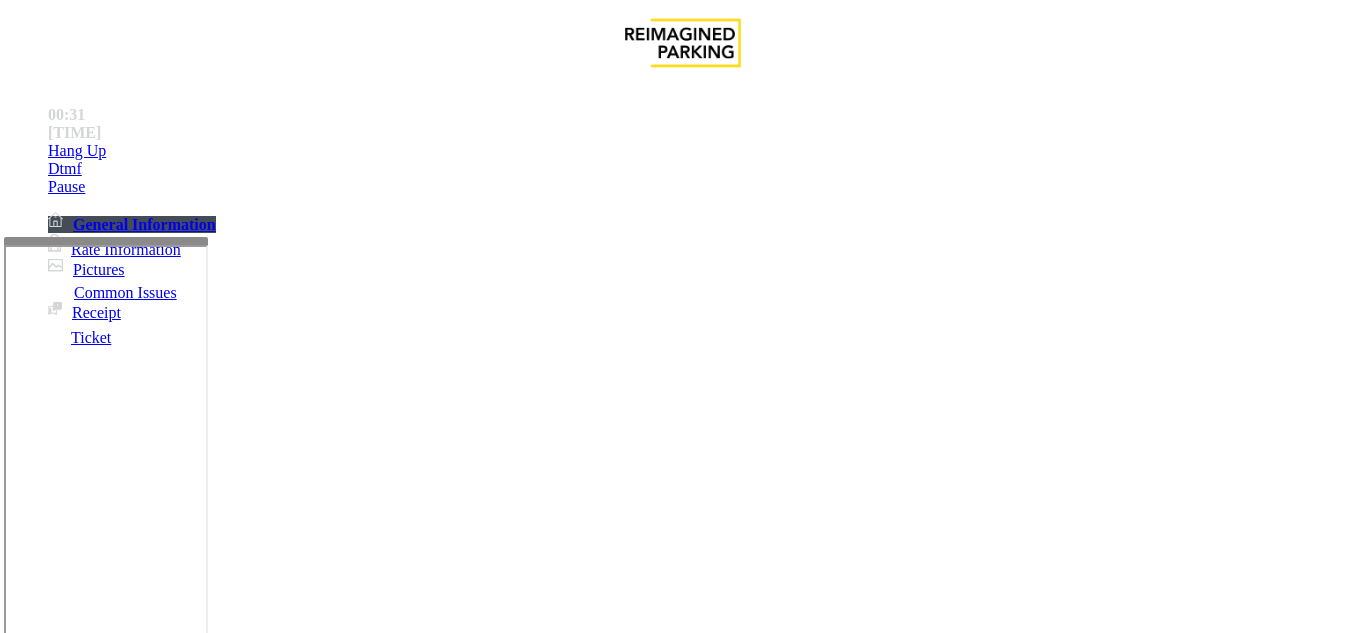 click on "Validation Error" at bounding box center [262, 1286] 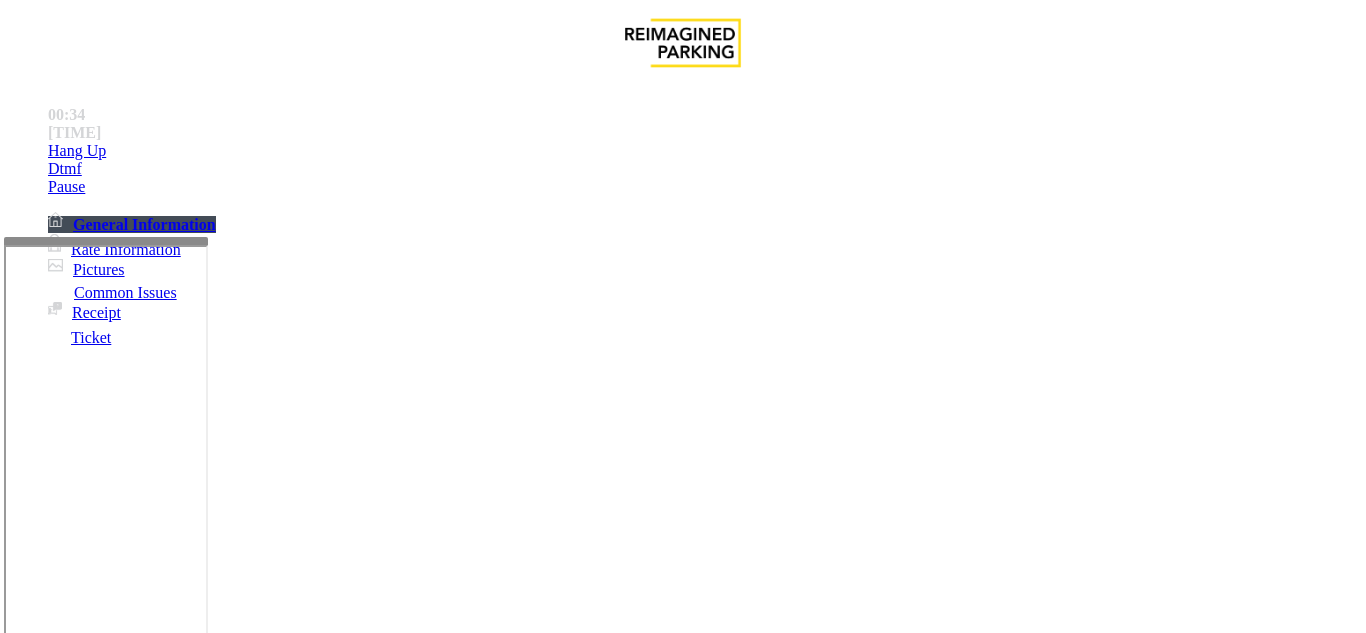 scroll, scrollTop: 400, scrollLeft: 0, axis: vertical 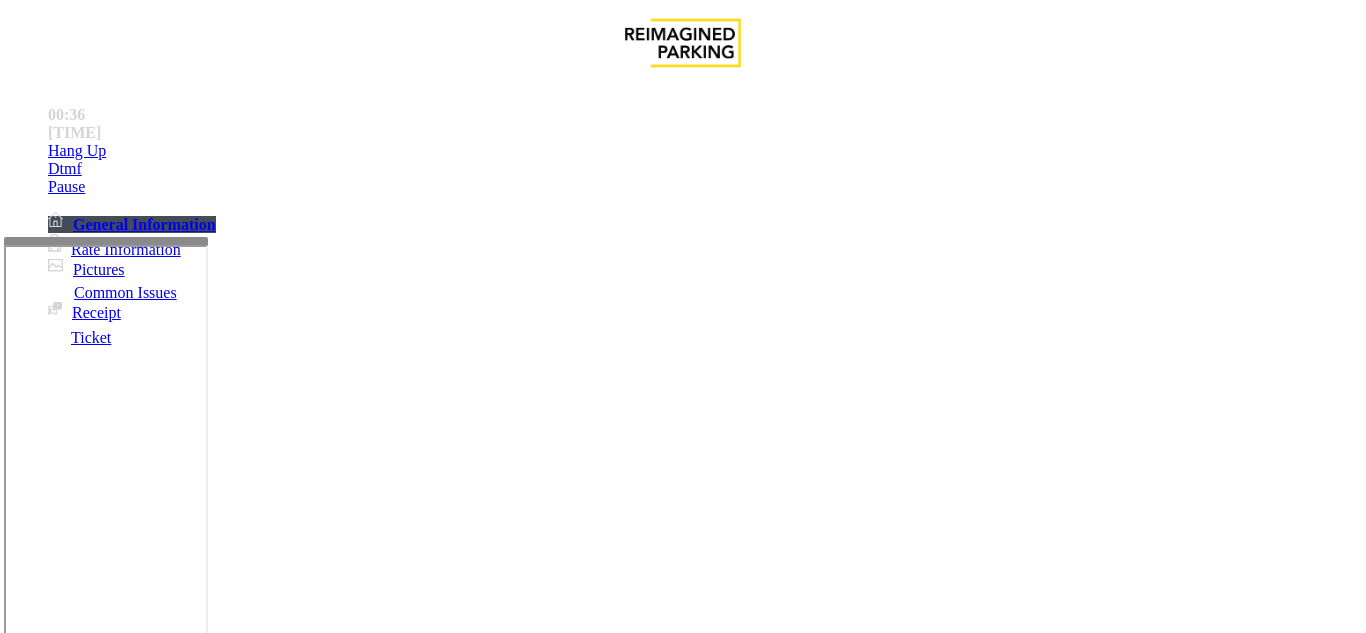 paste on "**********" 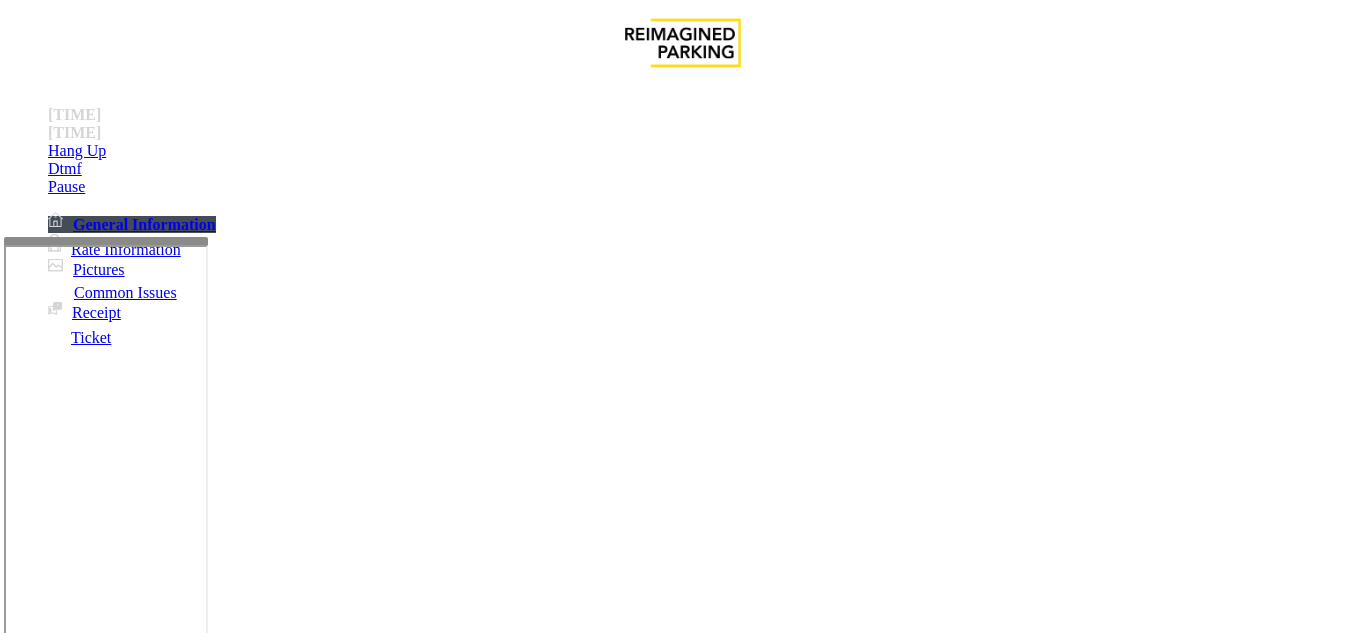 click on "Validation Error" at bounding box center [682, 1271] 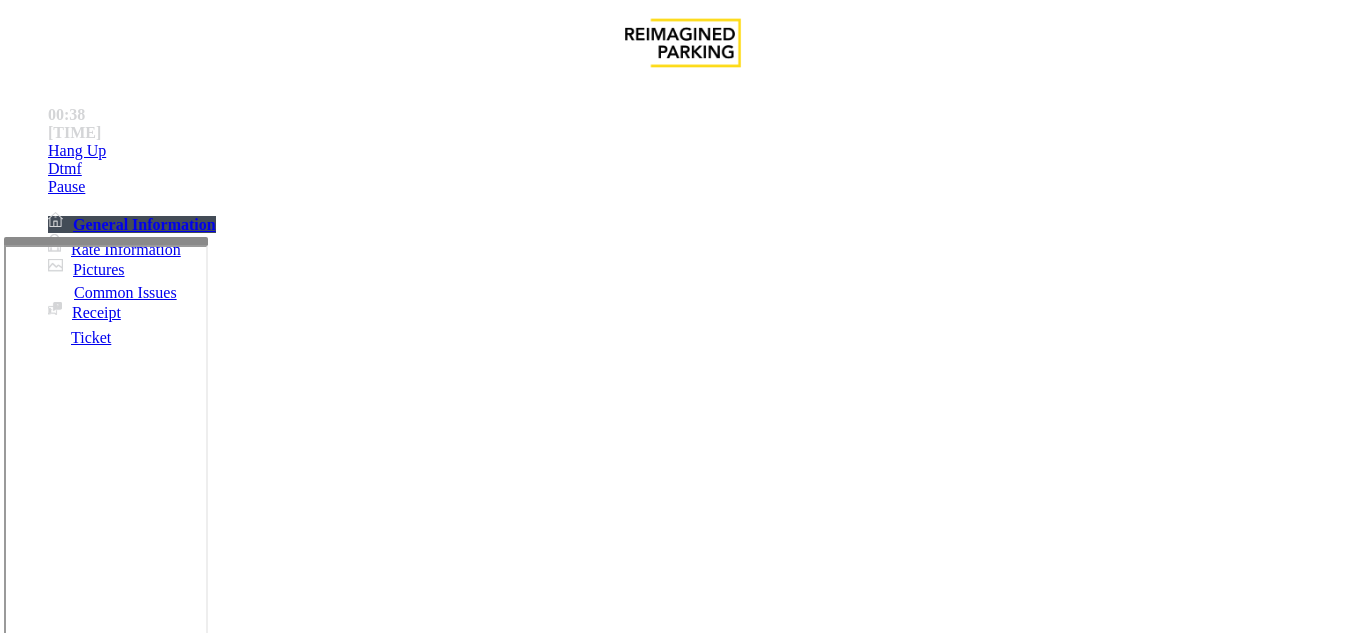 copy on "Validation Error" 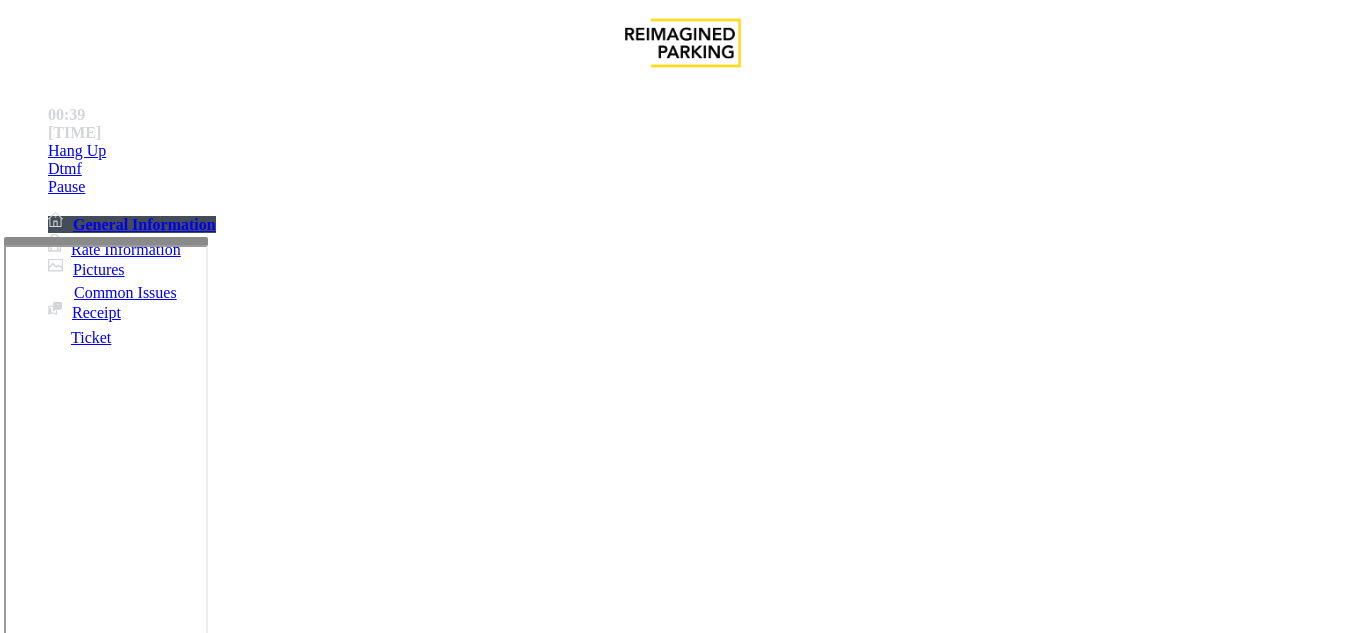 scroll, scrollTop: 400, scrollLeft: 0, axis: vertical 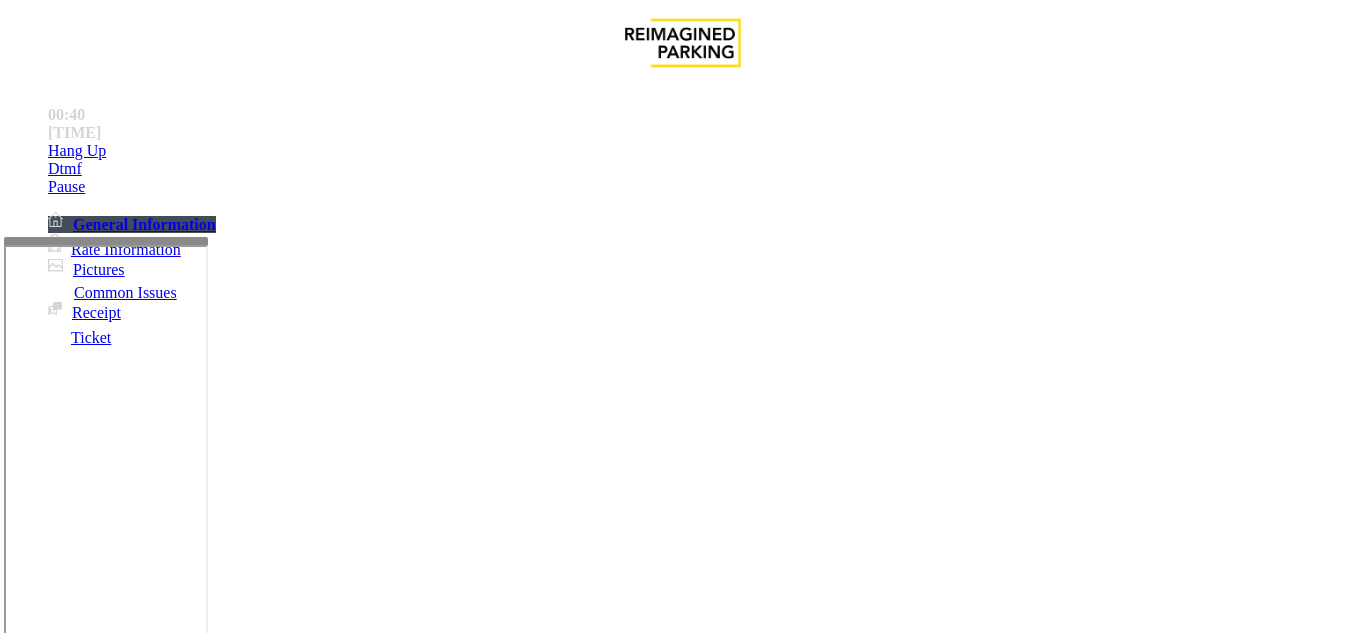 paste on "**********" 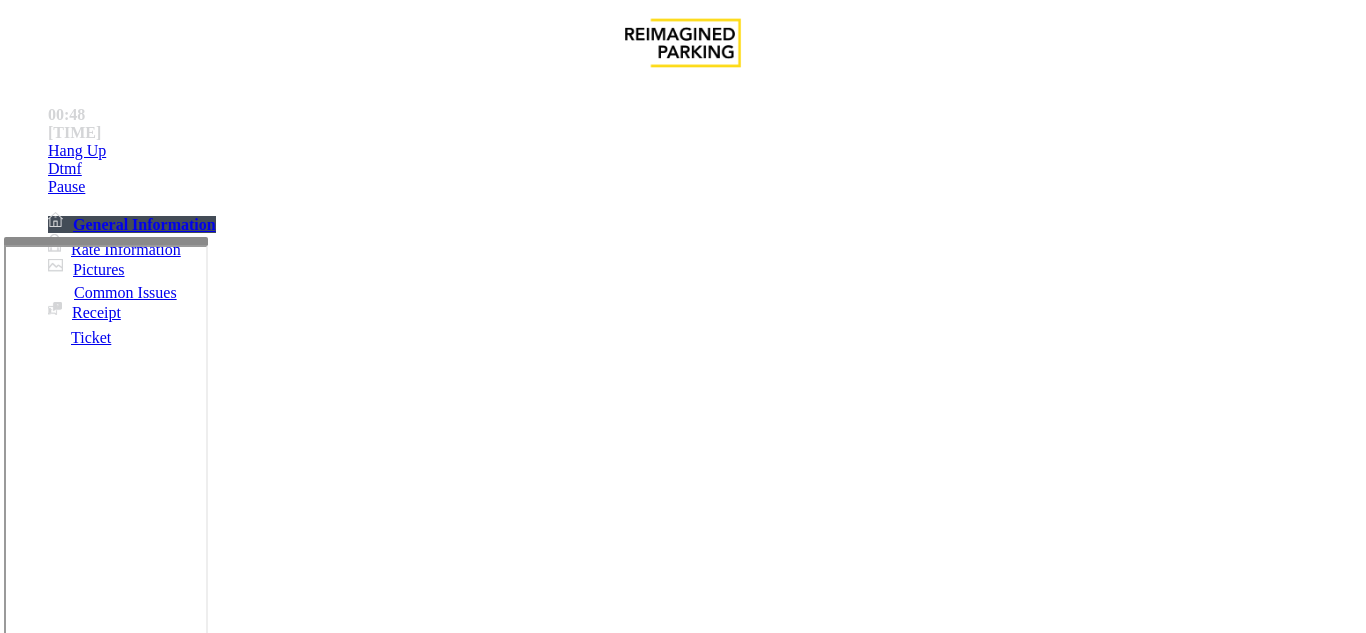 scroll, scrollTop: 200, scrollLeft: 0, axis: vertical 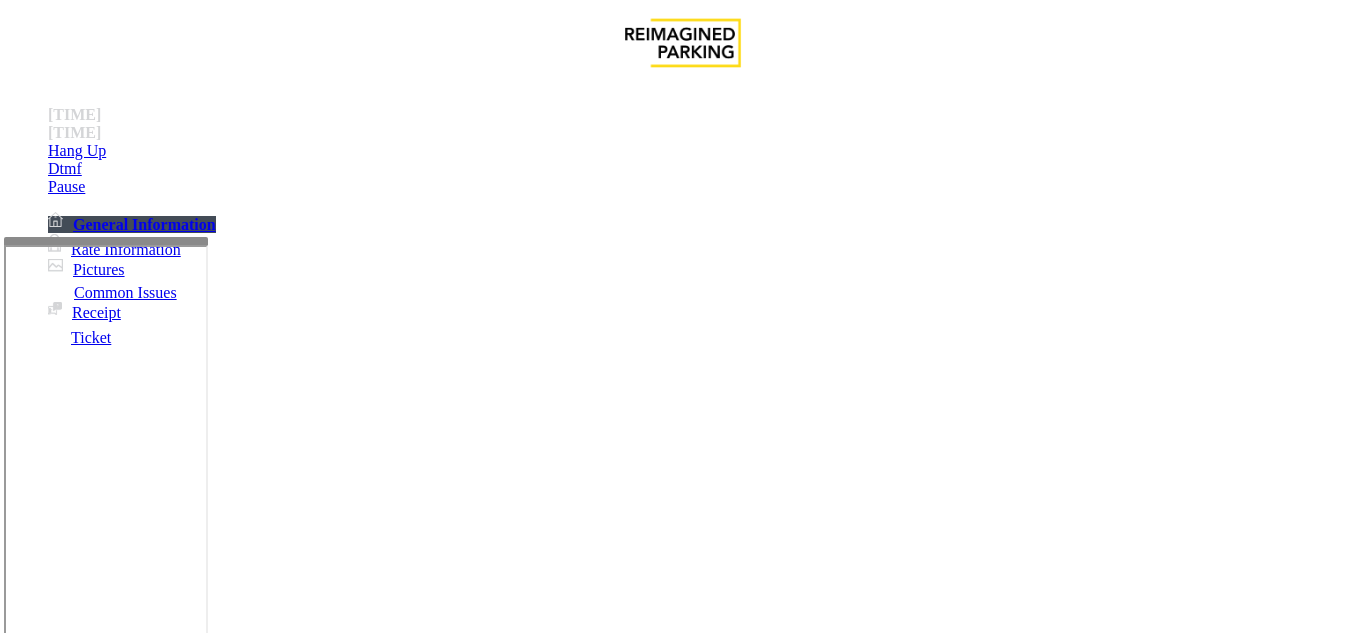 type on "**********" 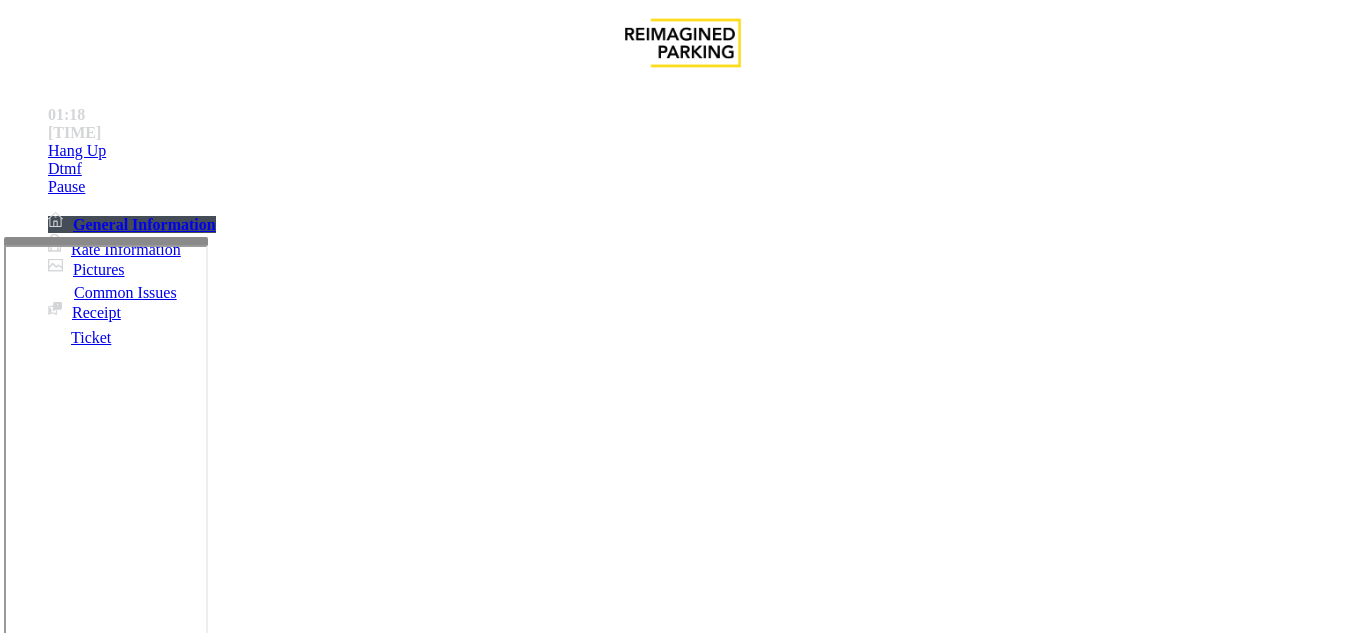 type on "********" 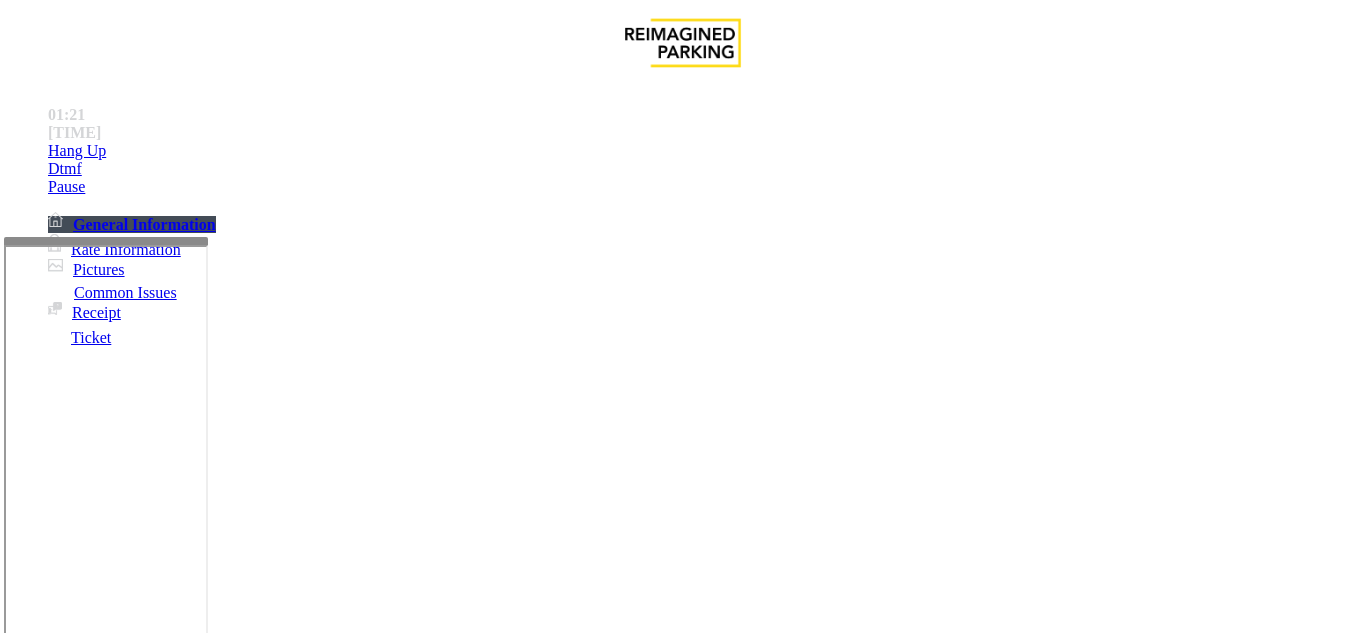 drag, startPoint x: 696, startPoint y: 234, endPoint x: 775, endPoint y: 232, distance: 79.025314 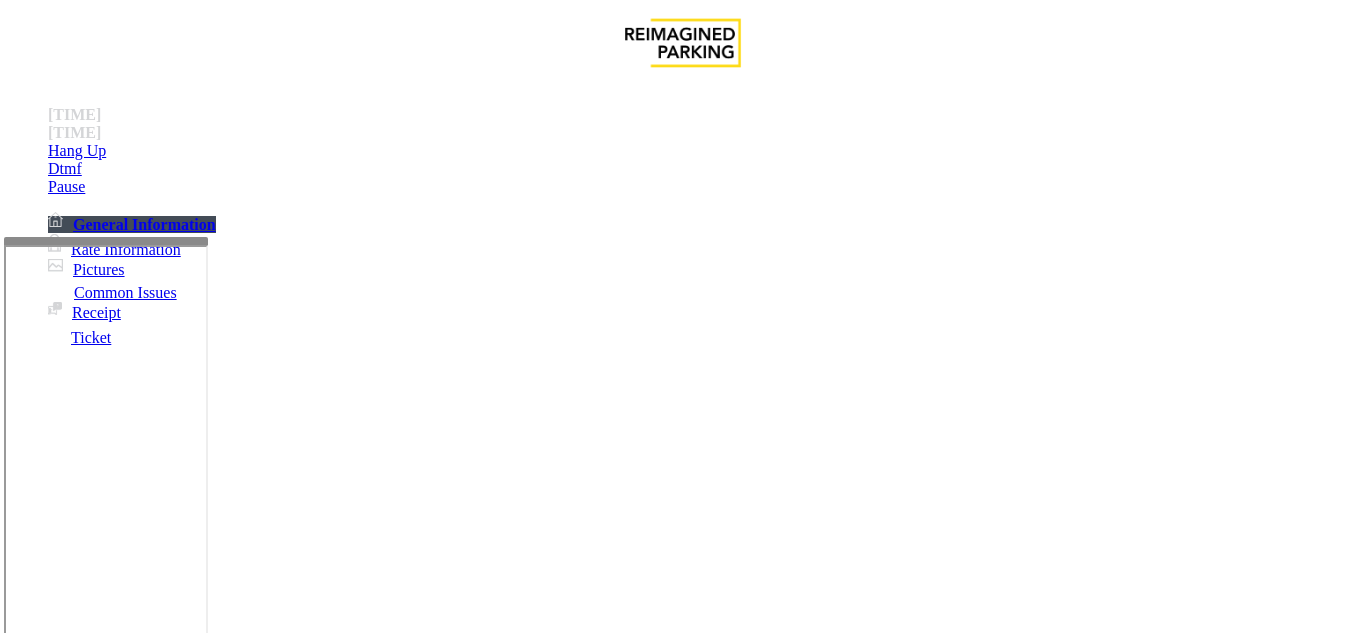type on "*********" 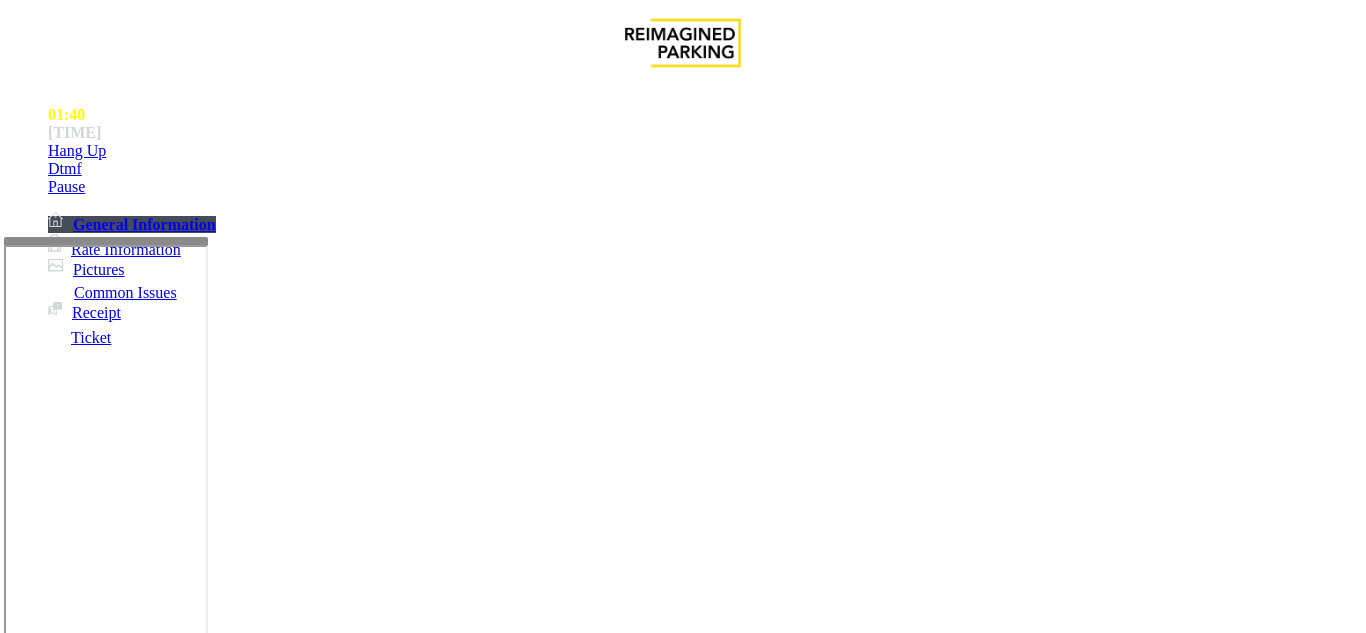 drag, startPoint x: 283, startPoint y: 228, endPoint x: 575, endPoint y: 219, distance: 292.13867 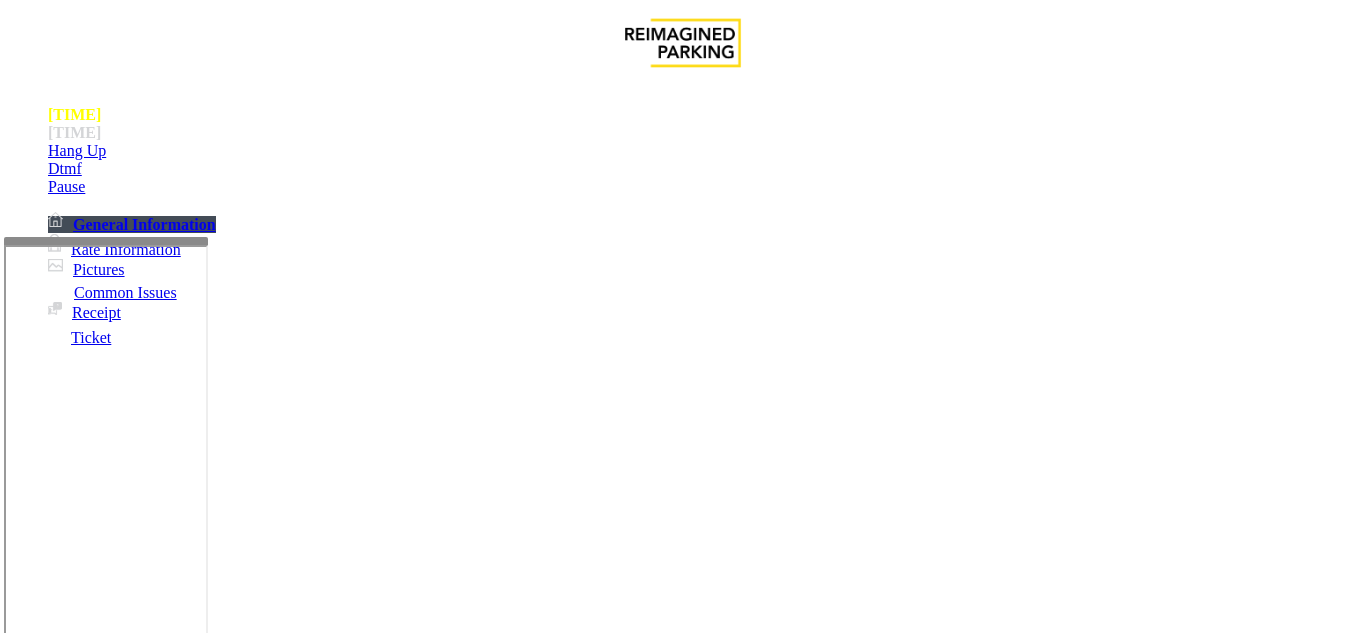 click on "****" at bounding box center (96, 1308) 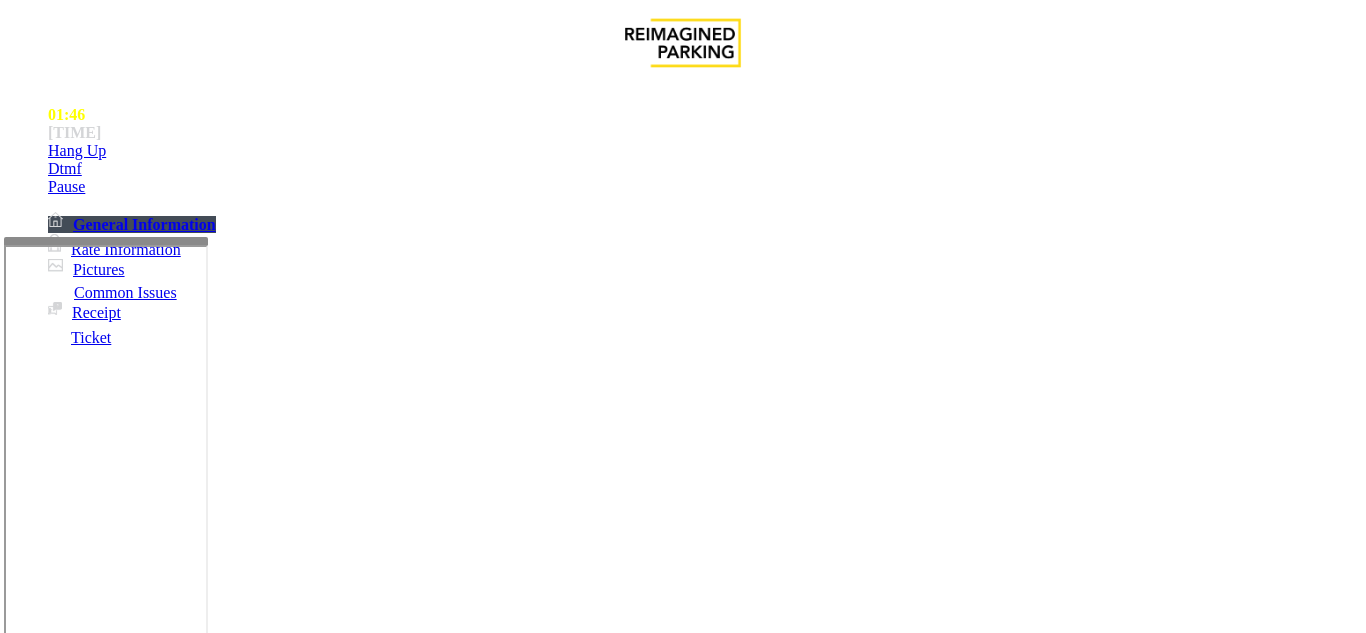 type on "****" 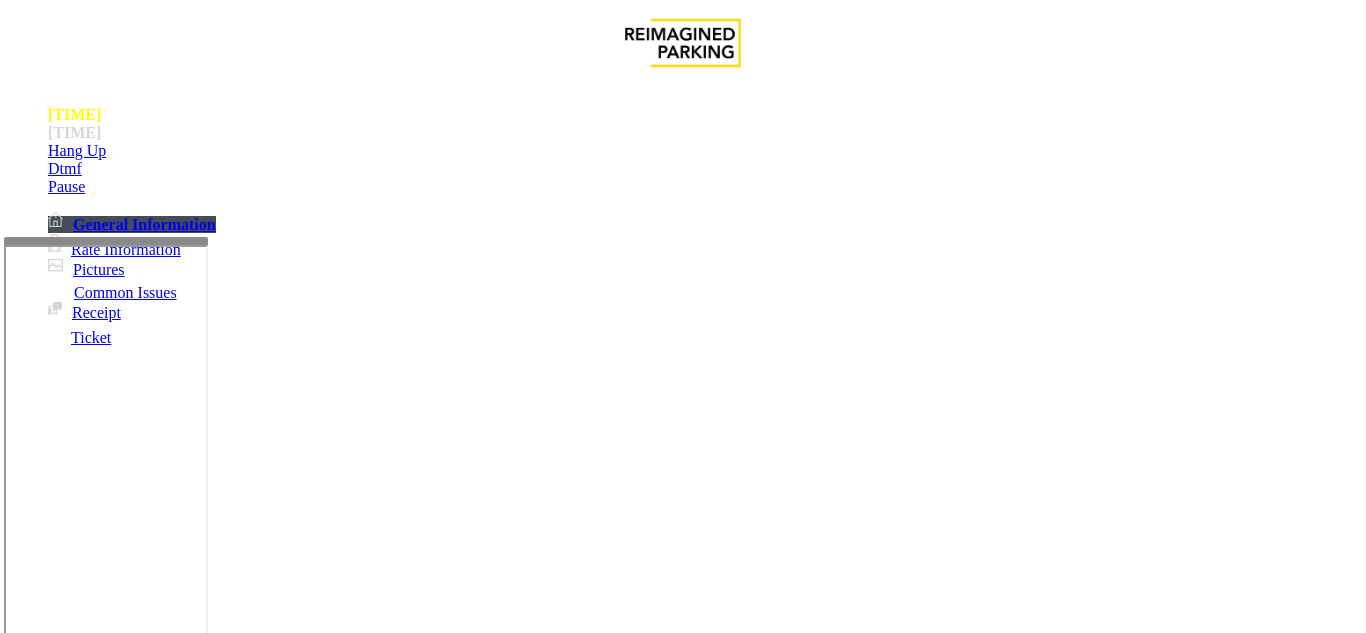 scroll, scrollTop: 200, scrollLeft: 0, axis: vertical 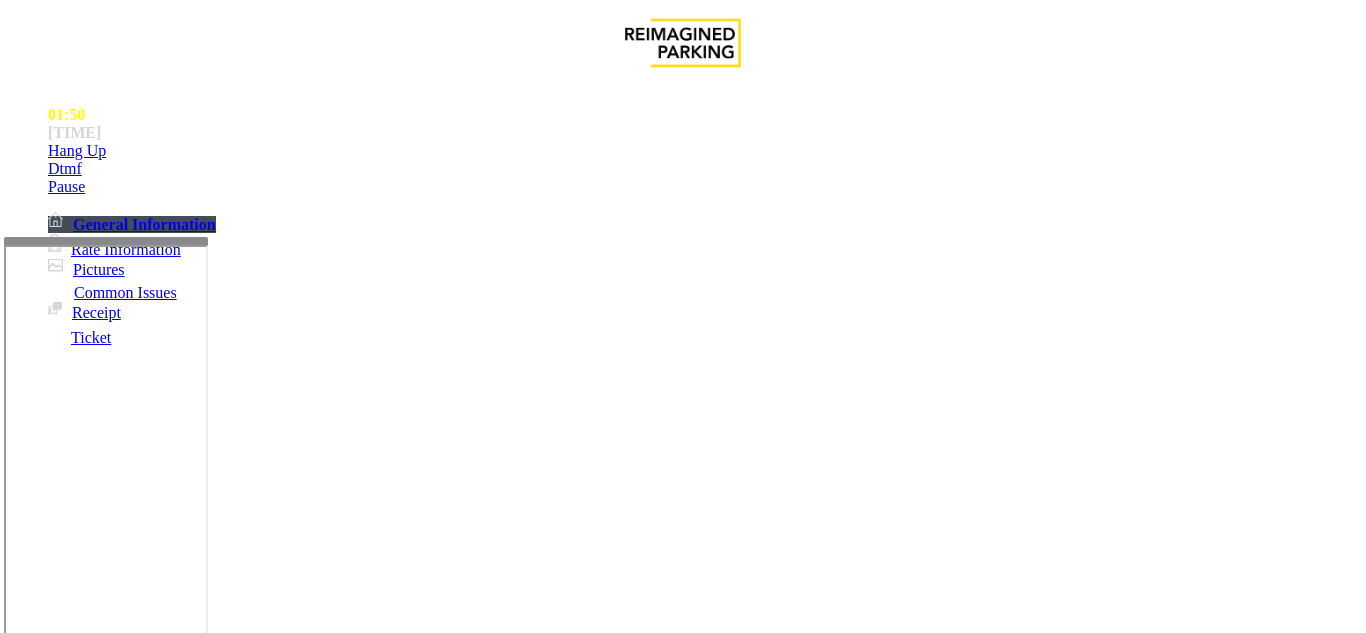 click at bounding box center [221, 1634] 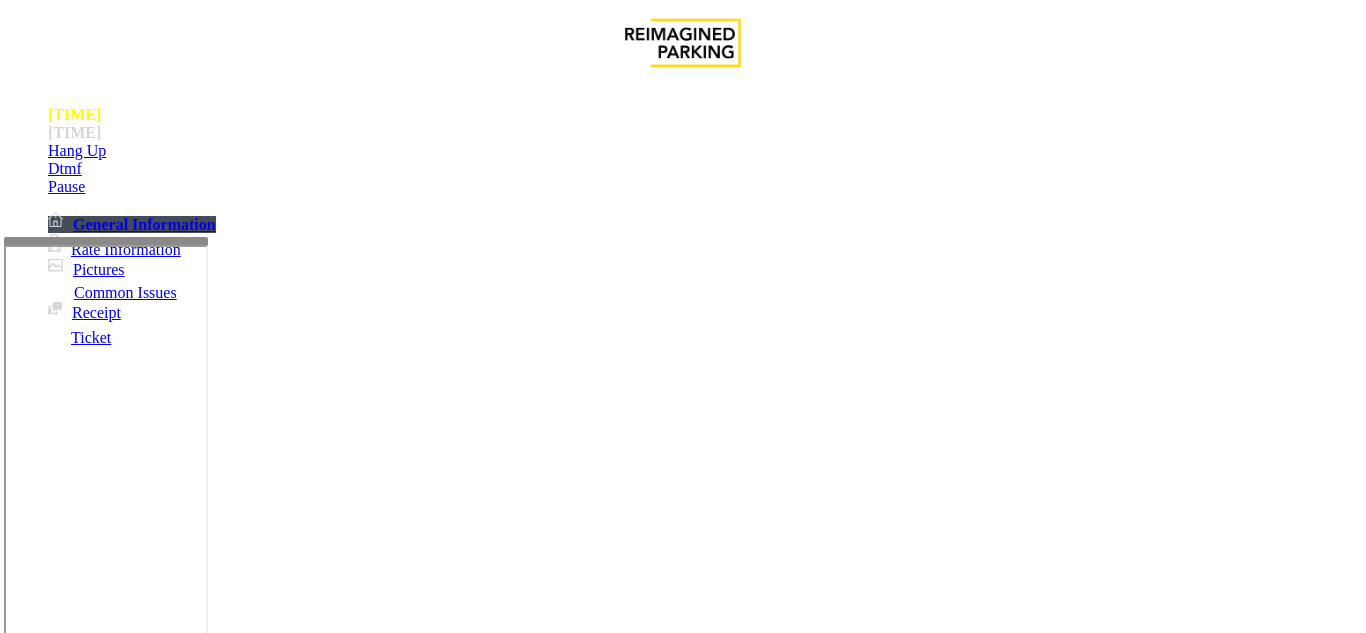 scroll, scrollTop: 37, scrollLeft: 0, axis: vertical 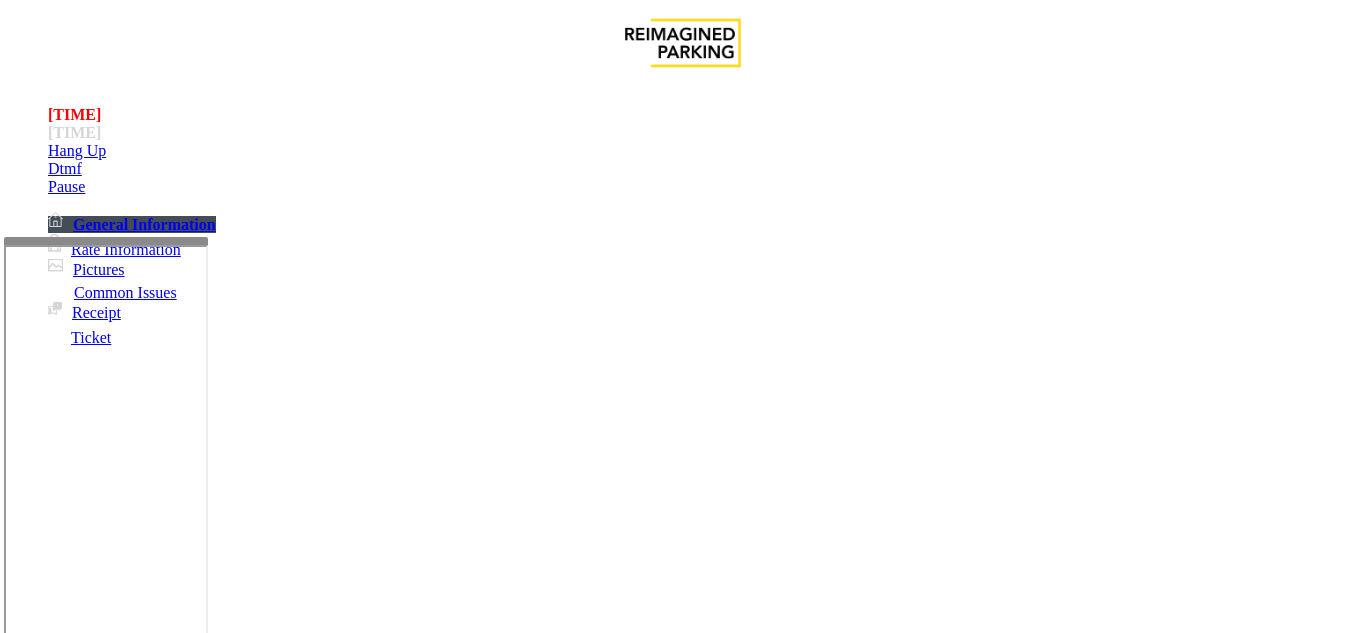 click on "Vend Gate" at bounding box center (69, 1727) 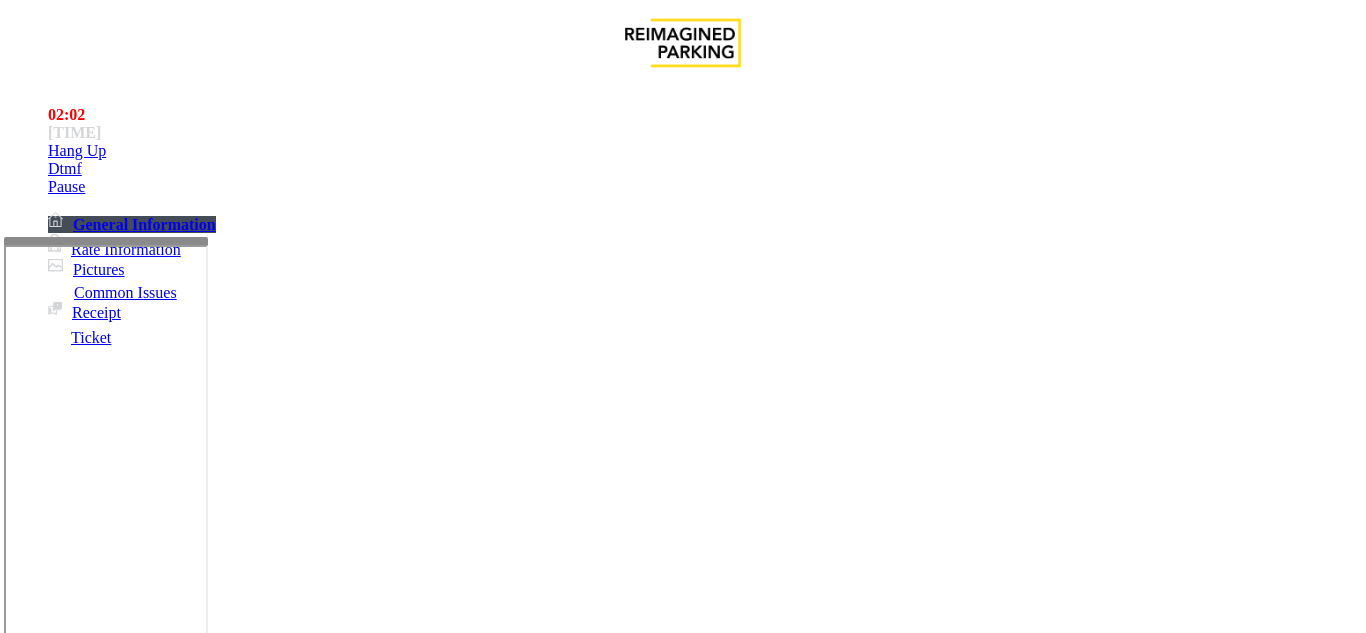 click at bounding box center [221, 1634] 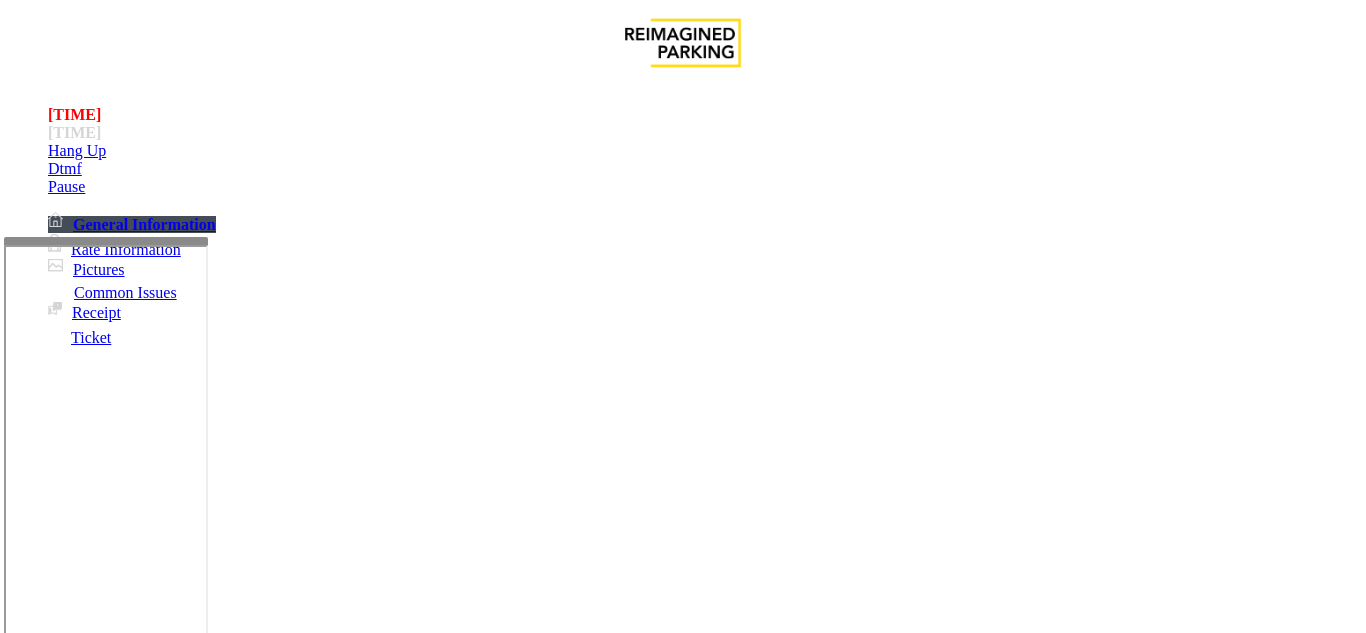 scroll, scrollTop: 700, scrollLeft: 0, axis: vertical 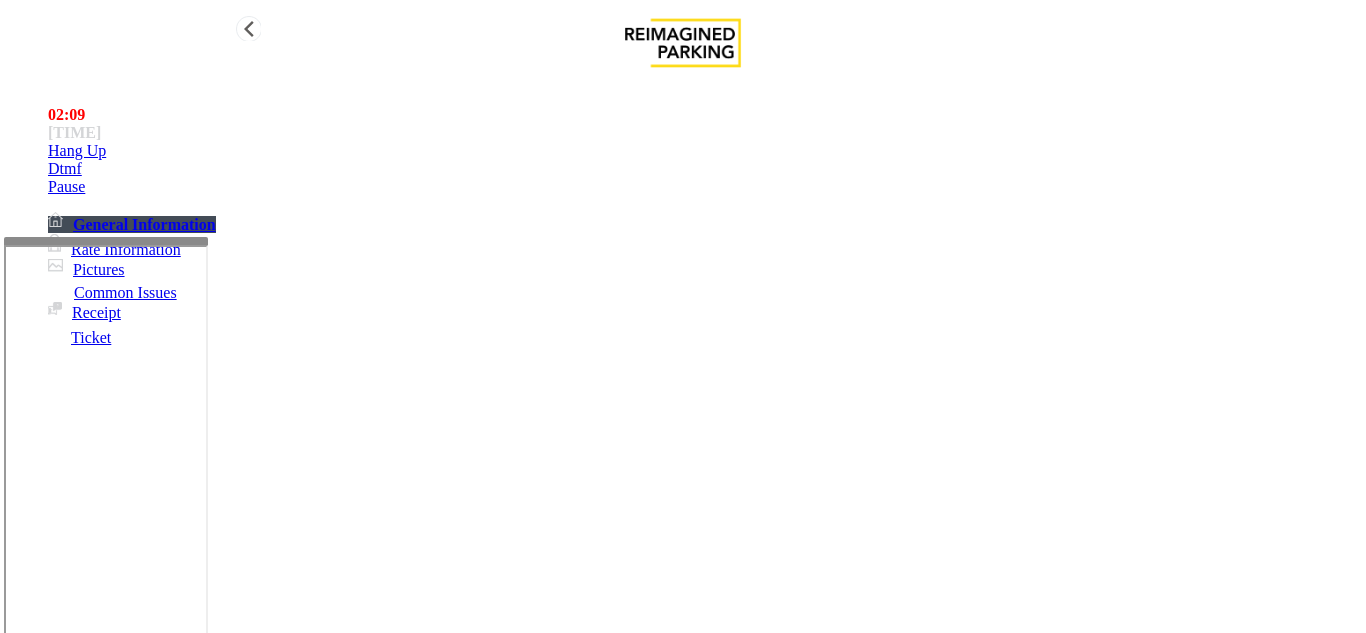 type on "**********" 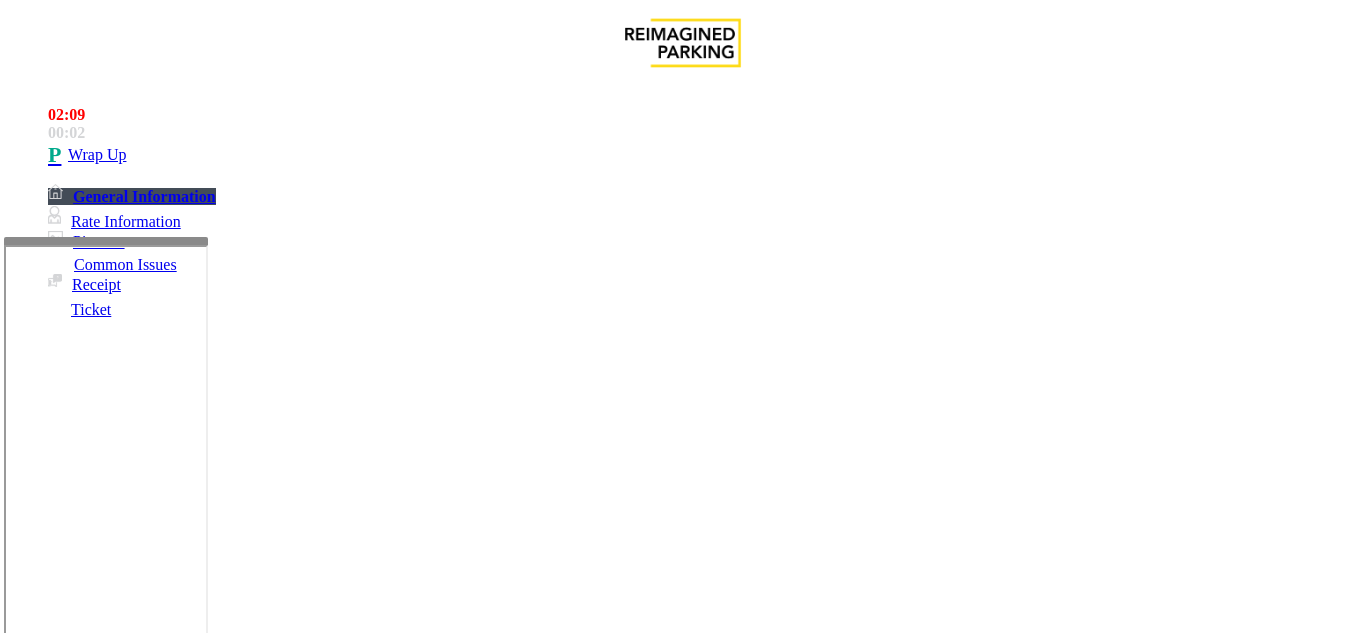 drag, startPoint x: 720, startPoint y: 236, endPoint x: 810, endPoint y: 235, distance: 90.005554 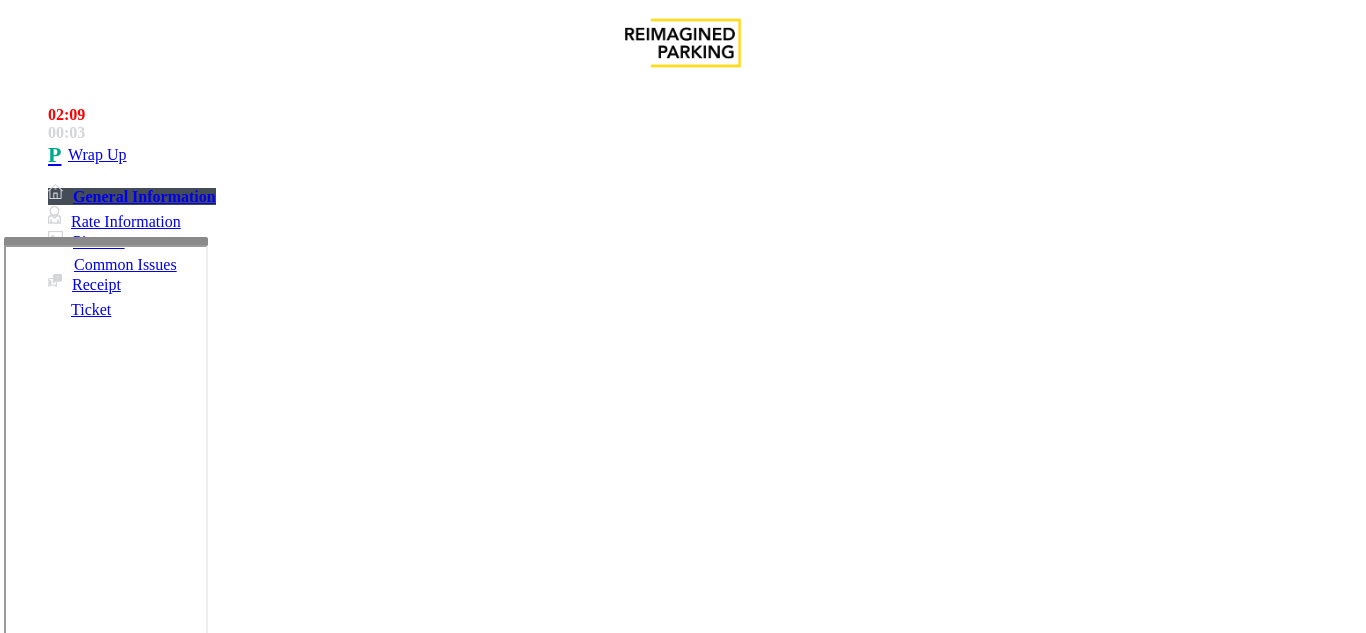 click on "Altea Gym members will get 2 hours free. Anything" at bounding box center [679, 3304] 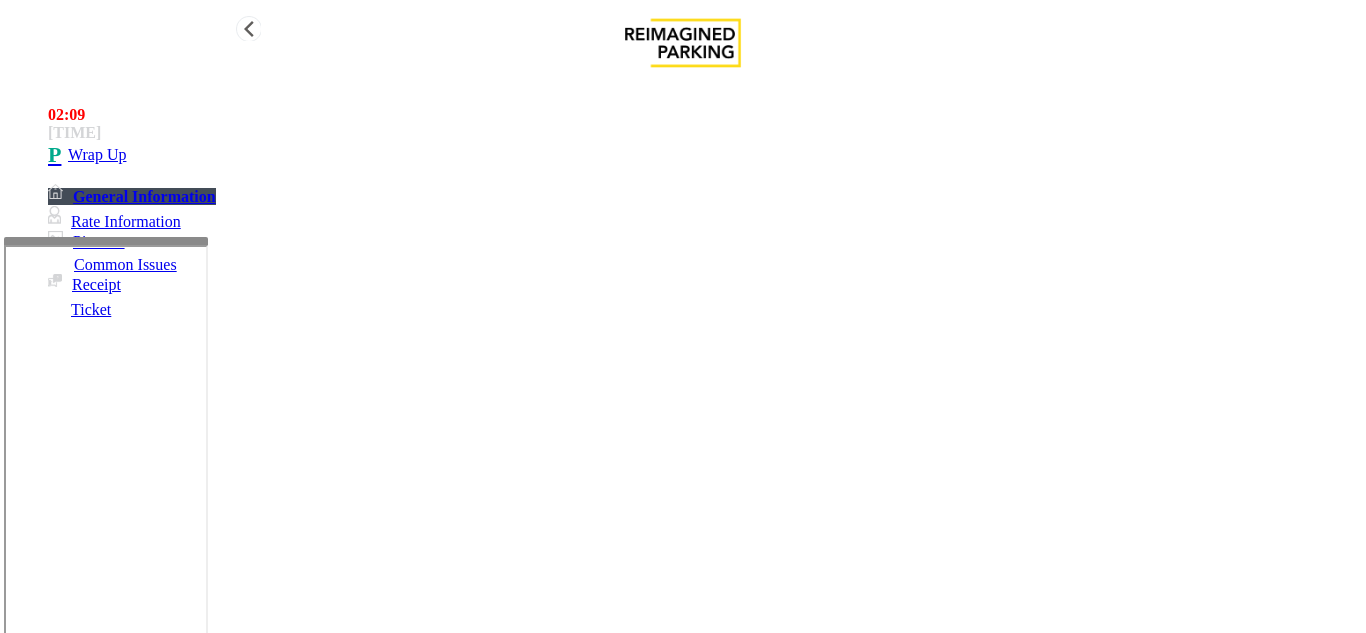 click on "Wrap Up" at bounding box center [703, 155] 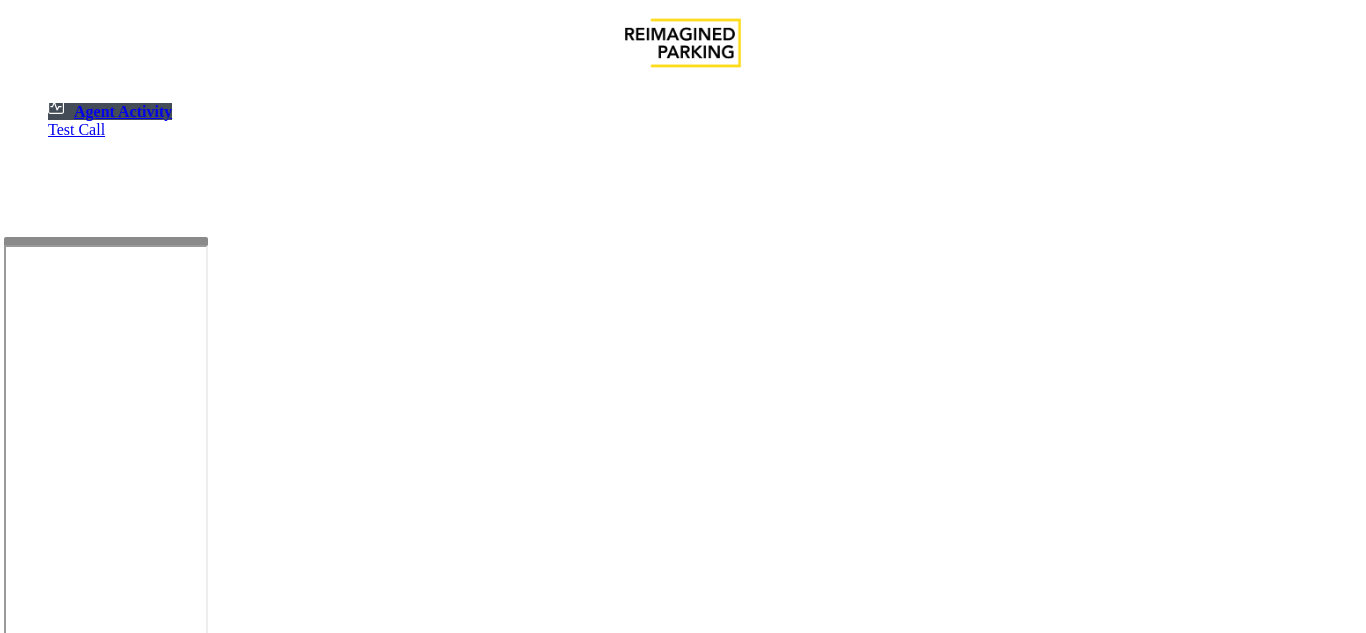 click on "Agent Activity Logout" at bounding box center (683, 1108) 